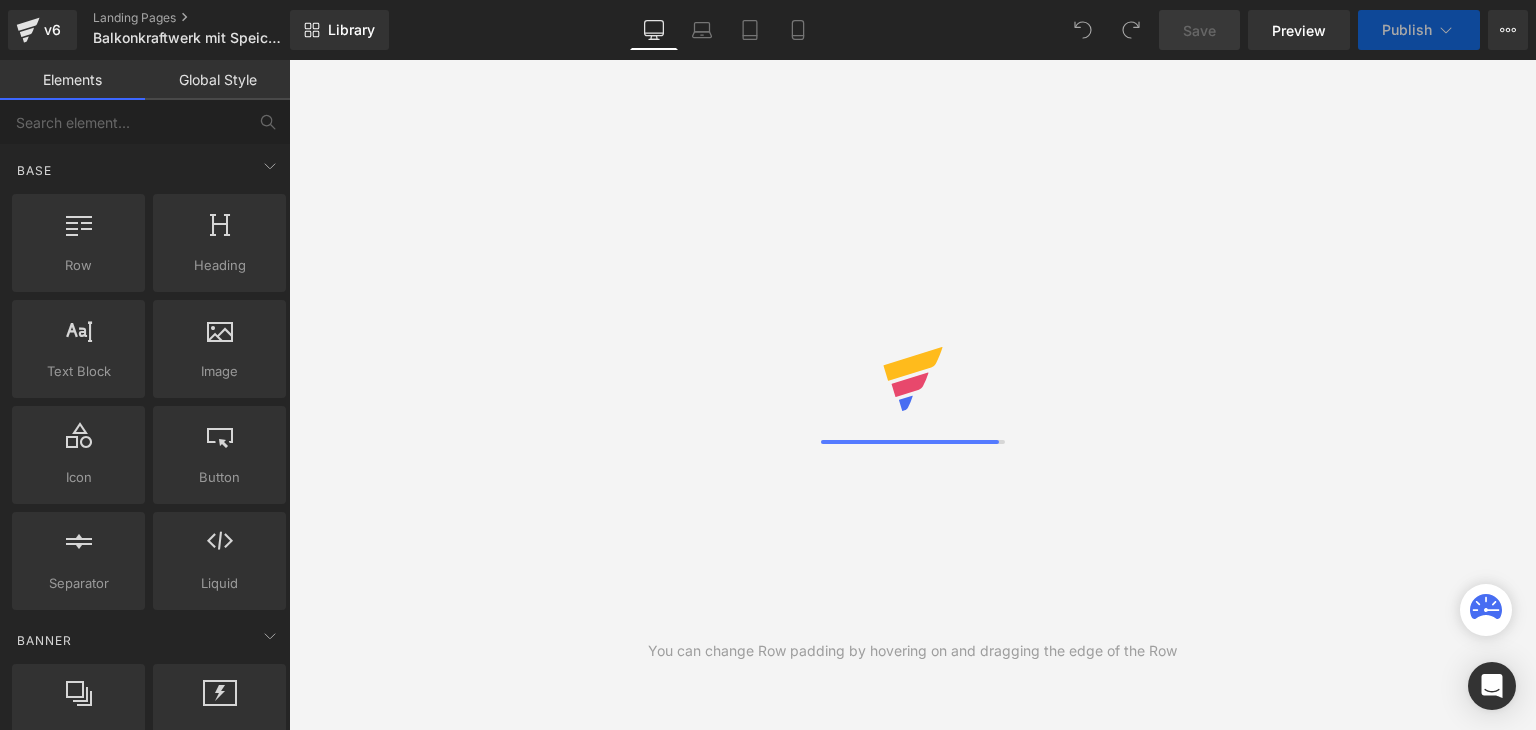scroll, scrollTop: 0, scrollLeft: 0, axis: both 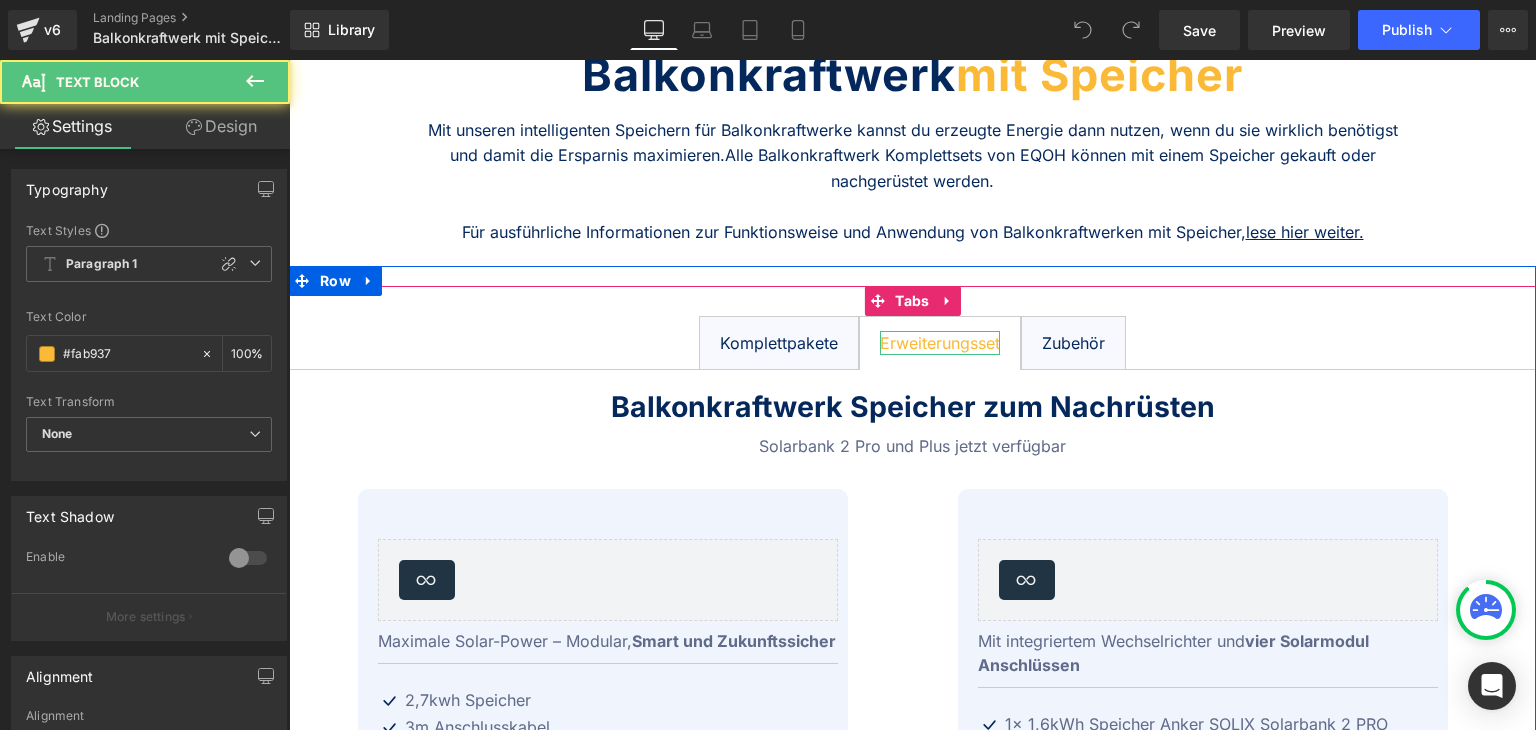 click on "Erweiterungsset" at bounding box center [940, 343] 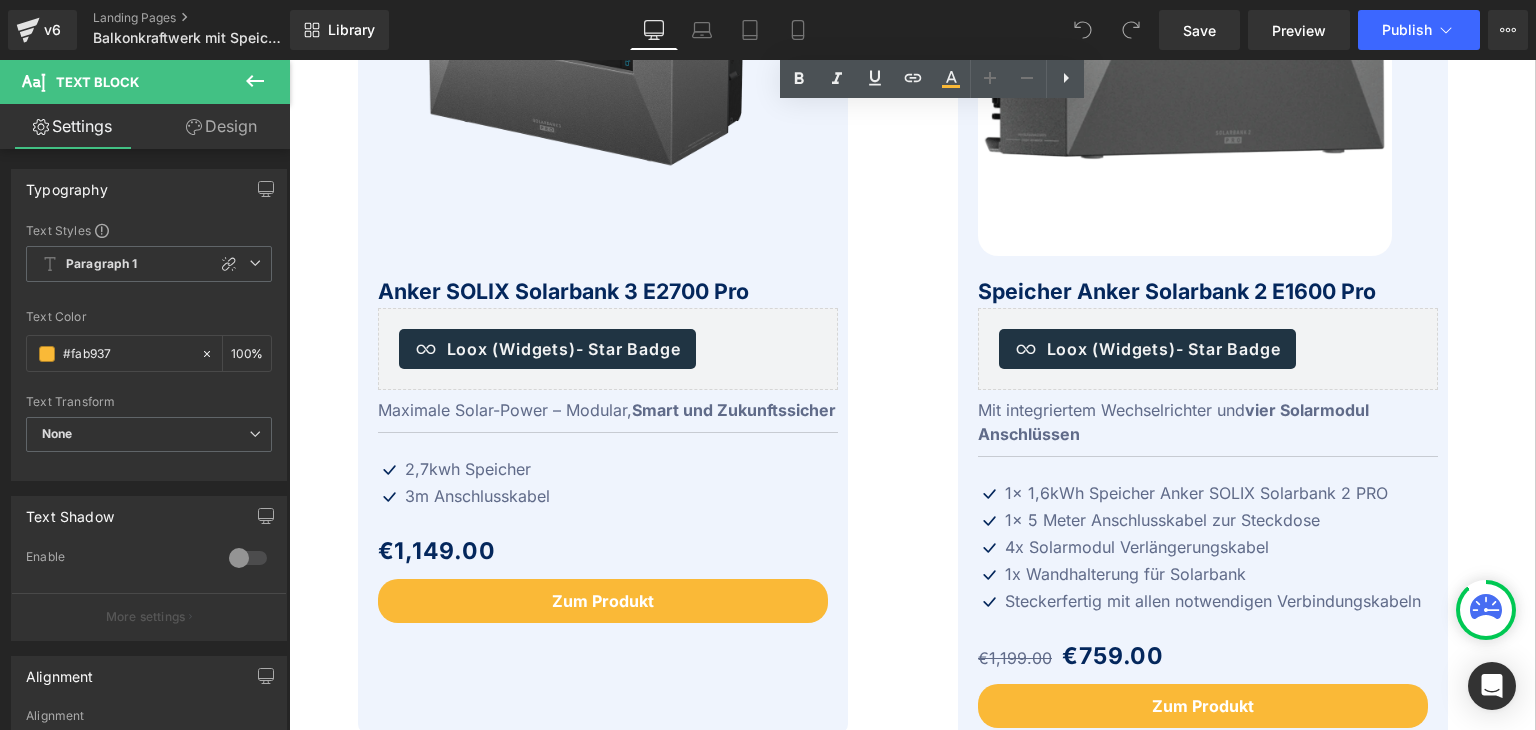 scroll, scrollTop: 1000, scrollLeft: 0, axis: vertical 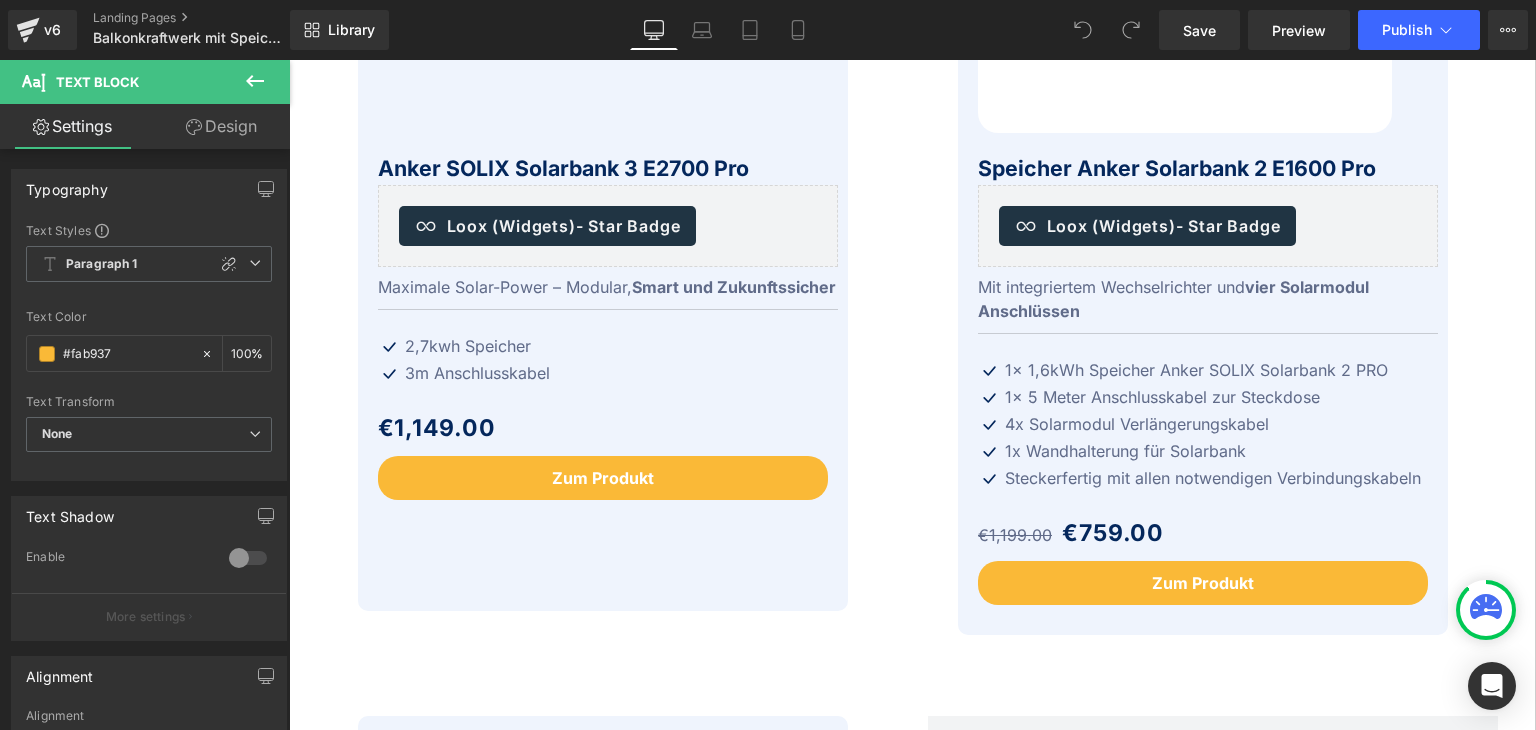 click 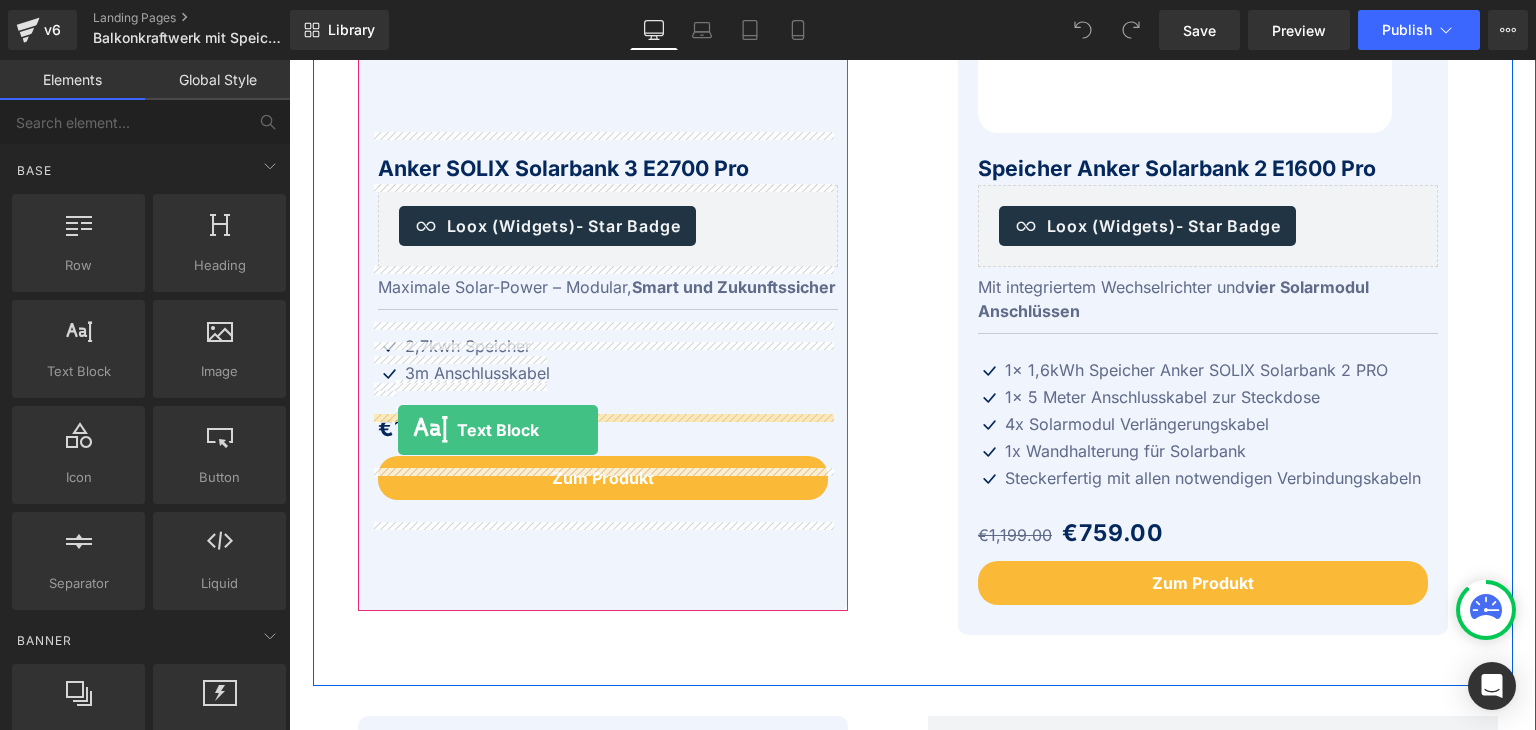 drag, startPoint x: 361, startPoint y: 415, endPoint x: 398, endPoint y: 430, distance: 39.92493 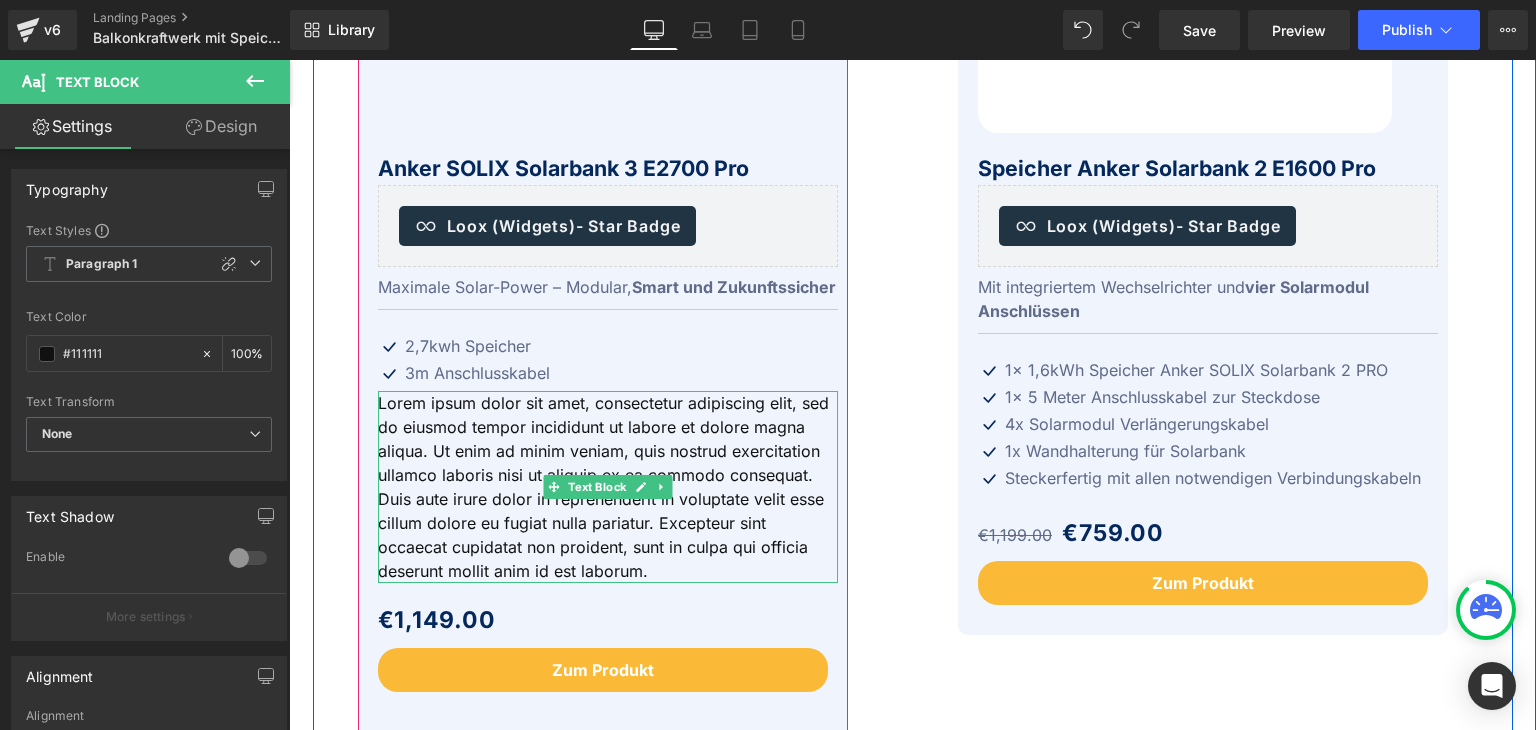 click on "Lorem ipsum dolor sit amet, consectetur adipiscing elit, sed do eiusmod tempor incididunt ut labore et dolore magna aliqua. Ut enim ad minim veniam, quis nostrud exercitation ullamco laboris nisi ut aliquip ex ea commodo consequat. Duis aute irure dolor in reprehenderit in voluptate velit esse cillum dolore eu fugiat nulla pariatur. Excepteur sint occaecat cupidatat non proident, sunt in culpa qui officia deserunt mollit anim id est laborum." at bounding box center (608, 487) 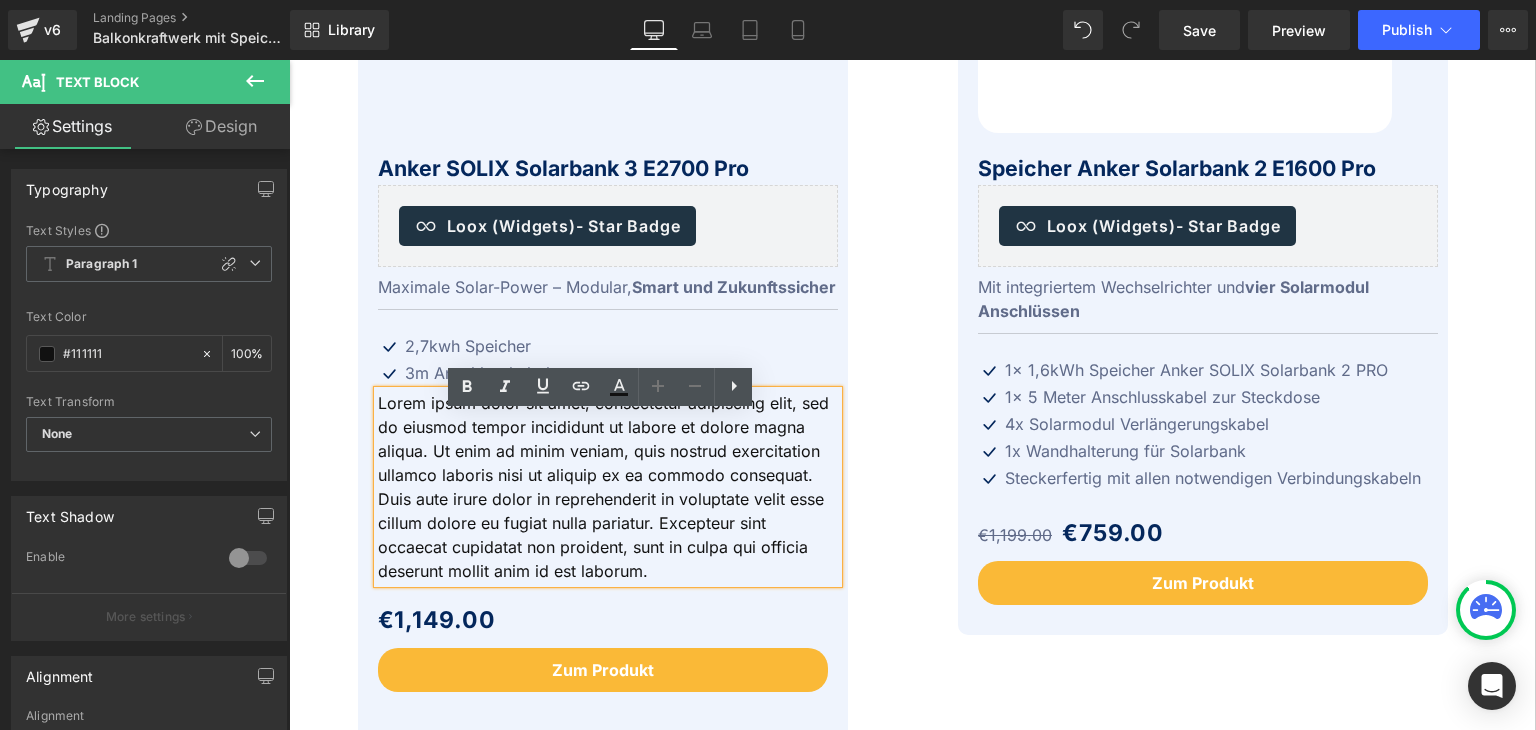 type 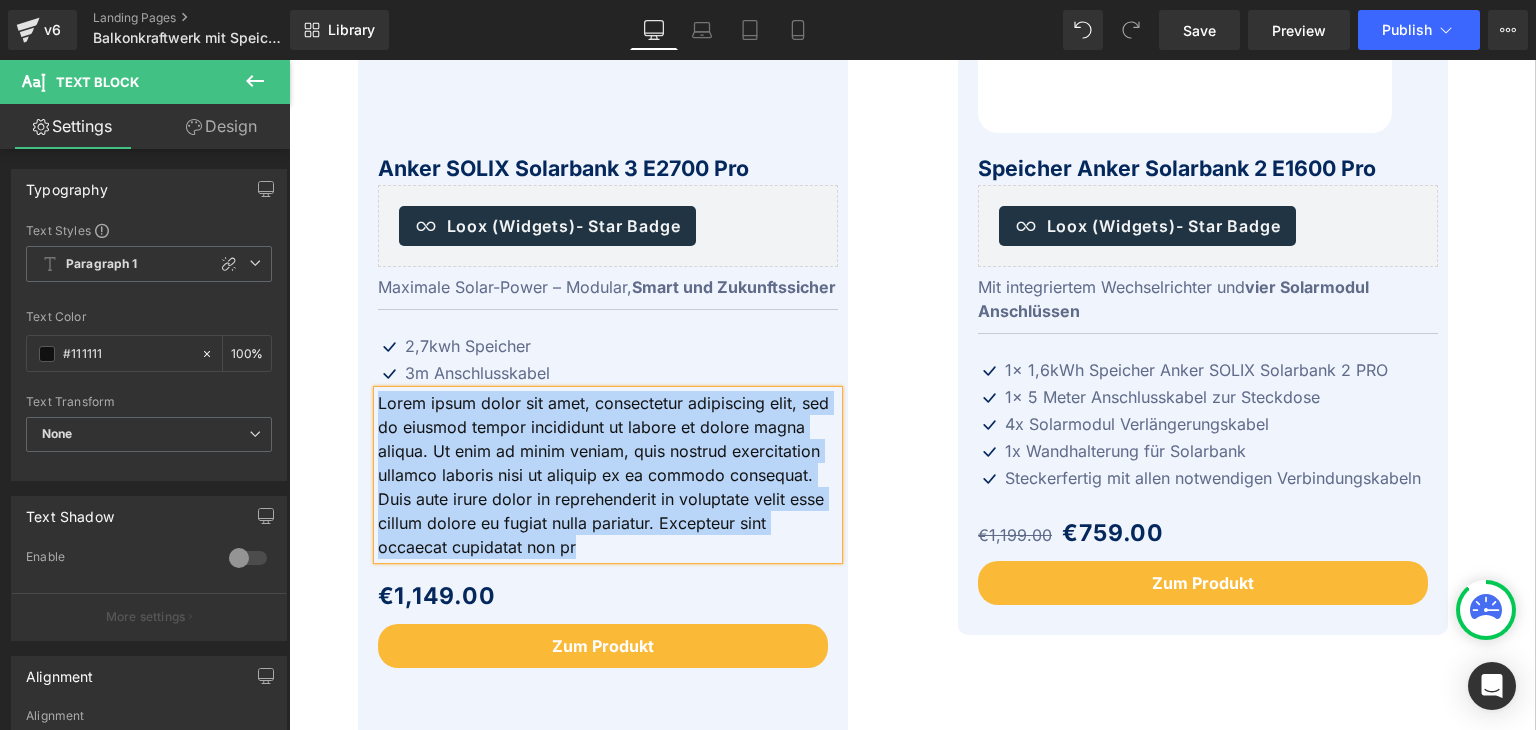 drag, startPoint x: 579, startPoint y: 563, endPoint x: 375, endPoint y: 431, distance: 242.98148 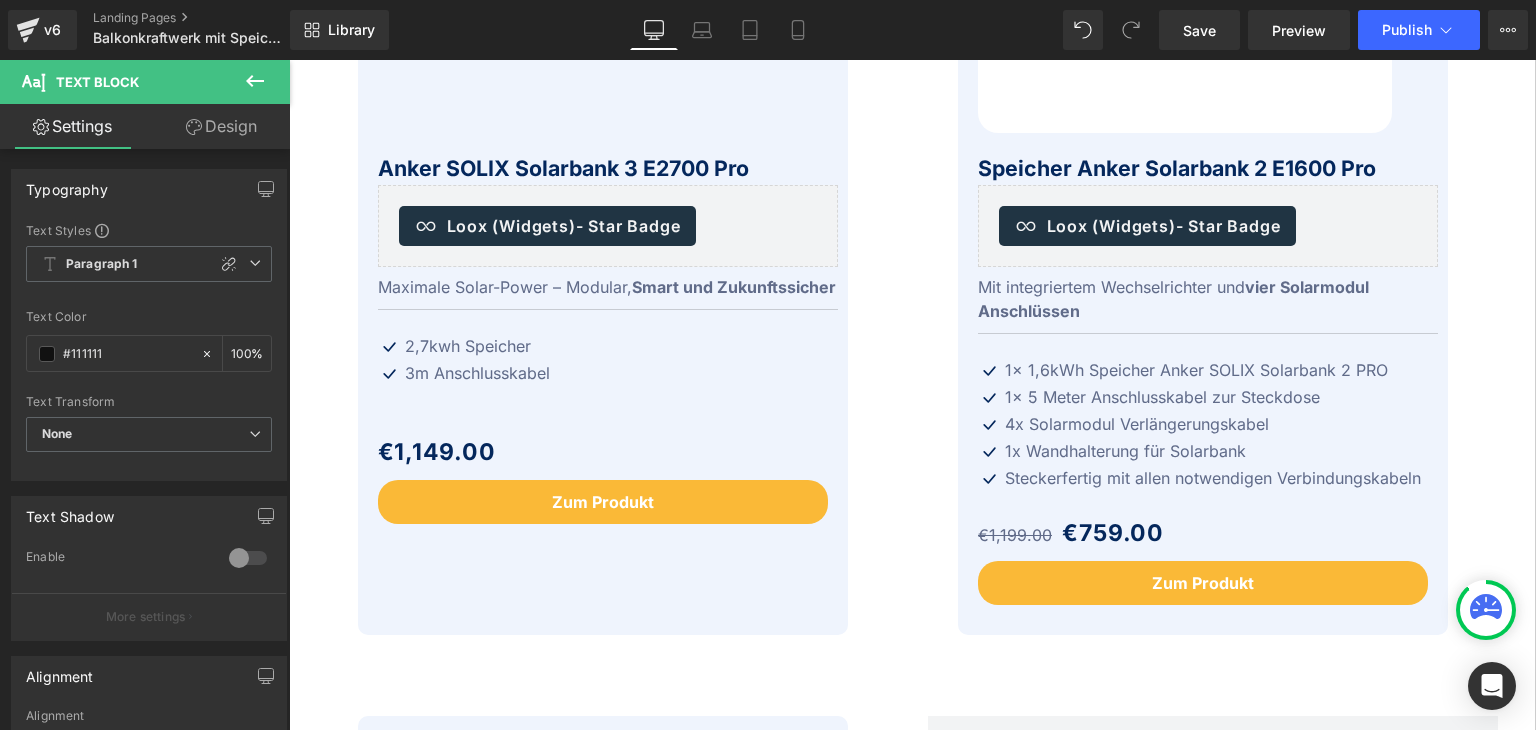 click on "Design" at bounding box center (221, 126) 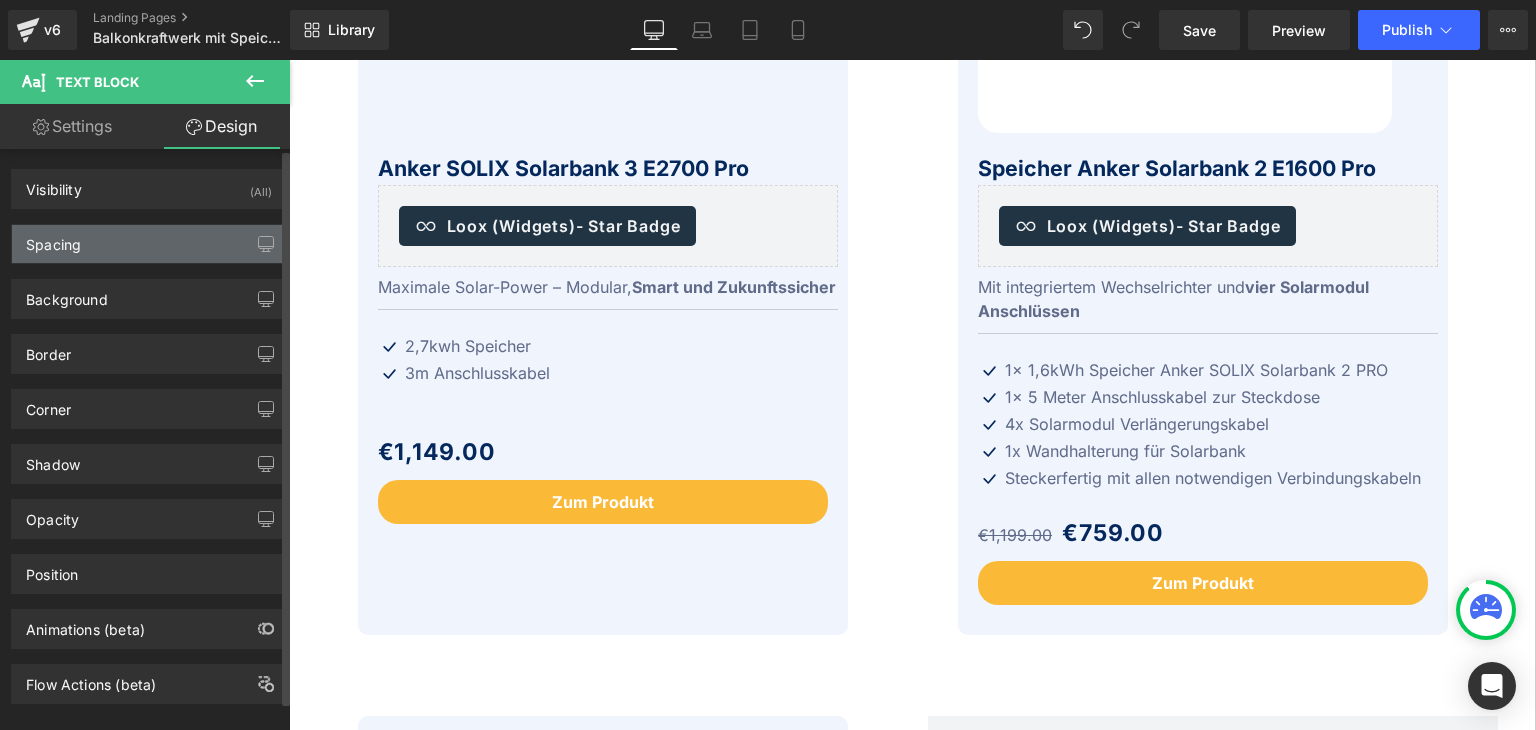 click on "Spacing" at bounding box center (149, 244) 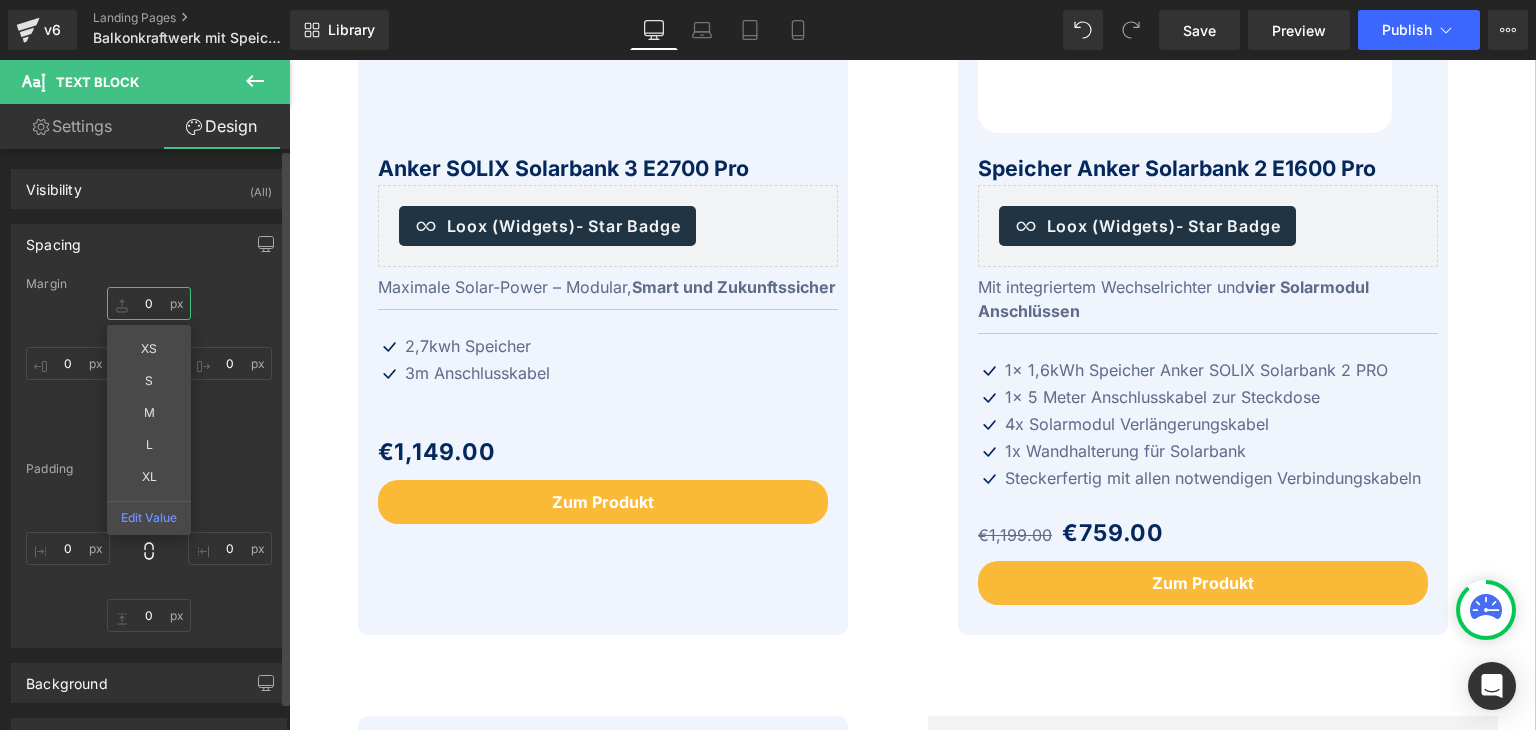 click at bounding box center (149, 303) 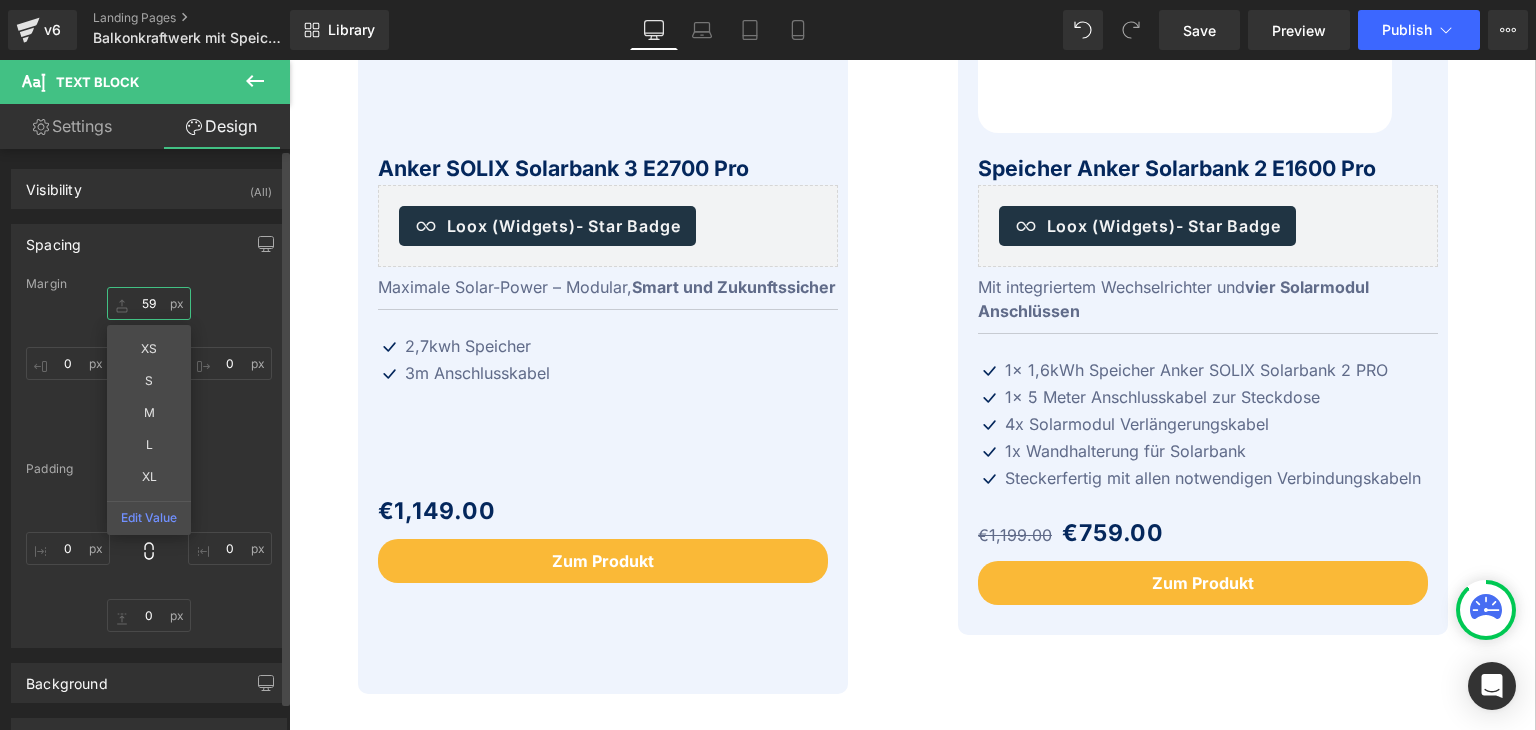 type on "60" 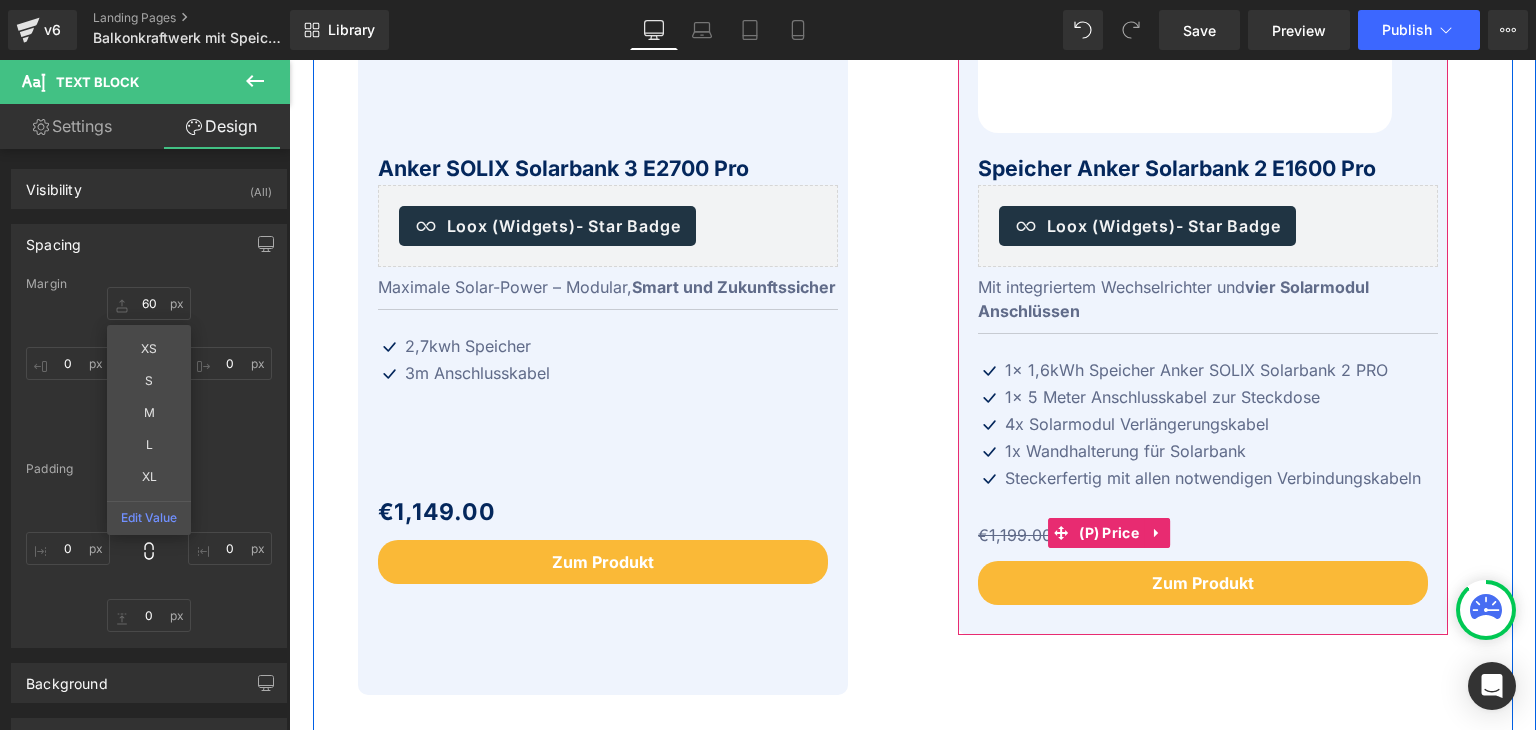 click on "€1,199.00" at bounding box center [1015, 535] 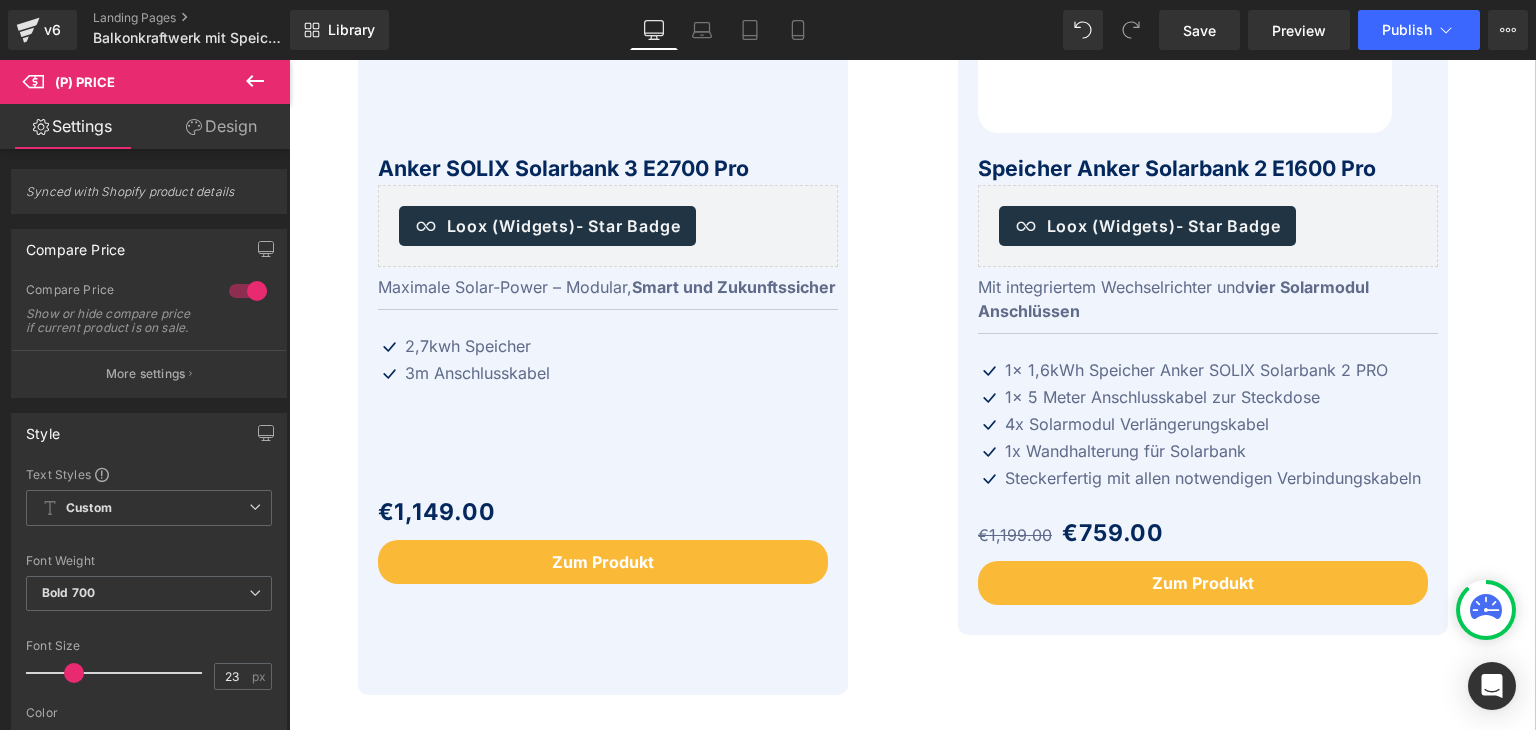 click 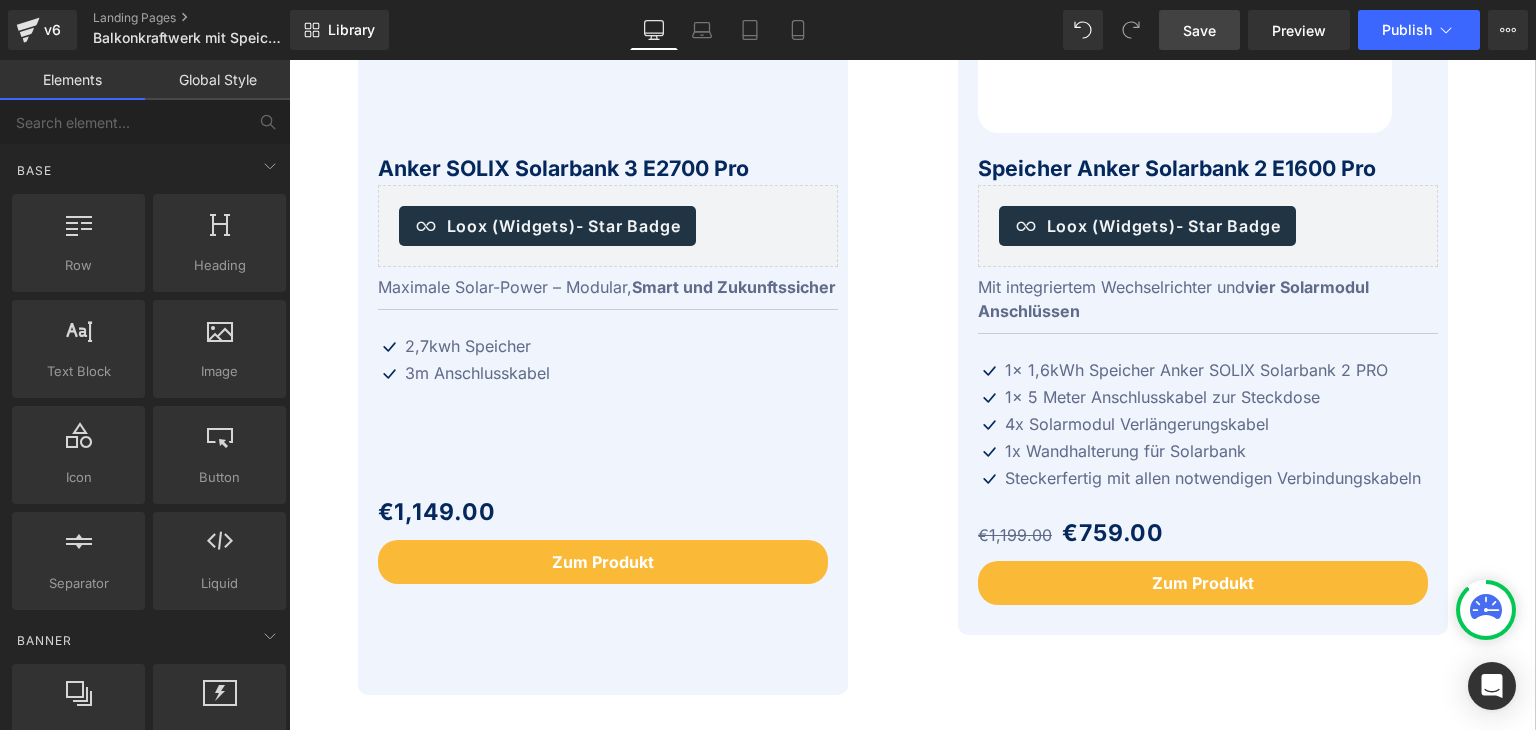 click on "Save" at bounding box center [1199, 30] 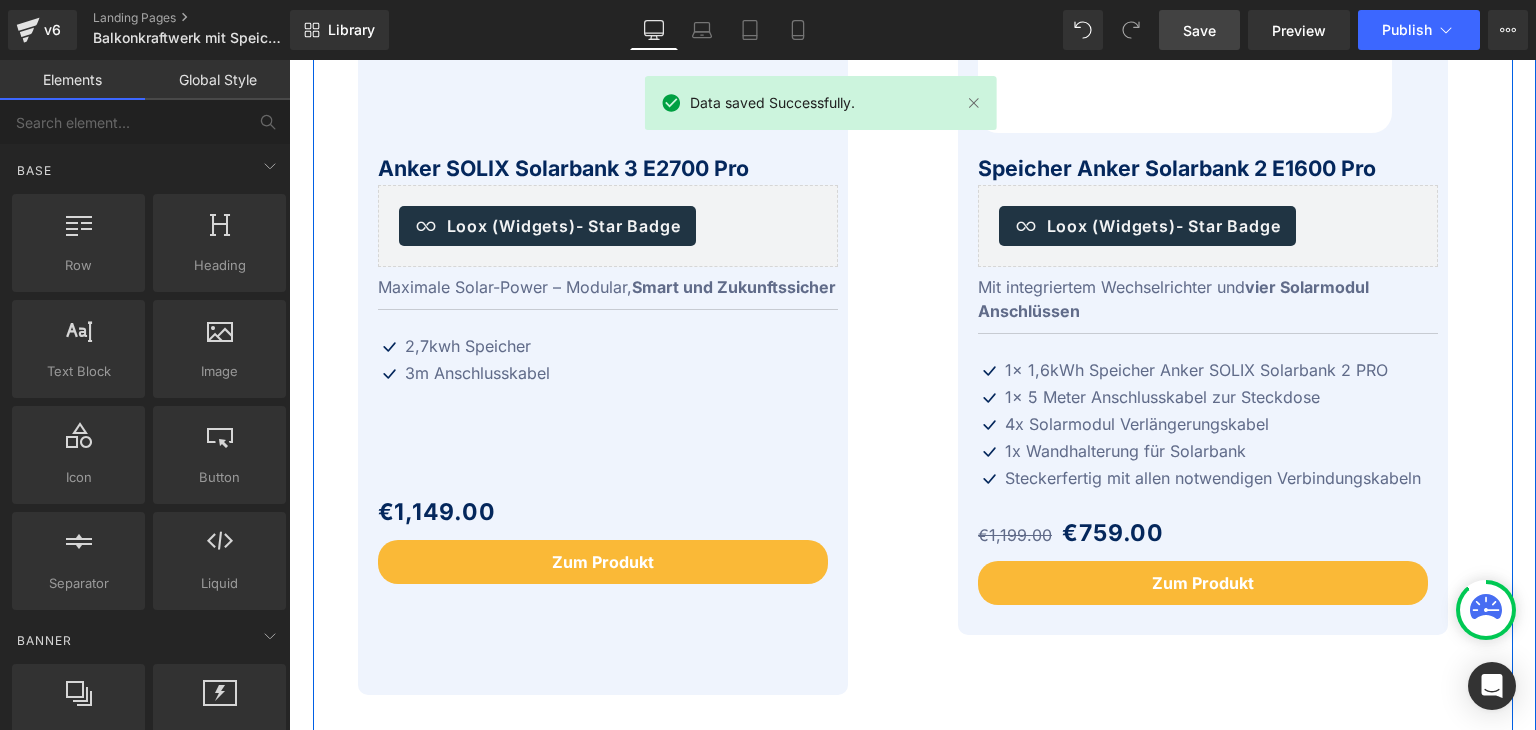 scroll, scrollTop: 1200, scrollLeft: 0, axis: vertical 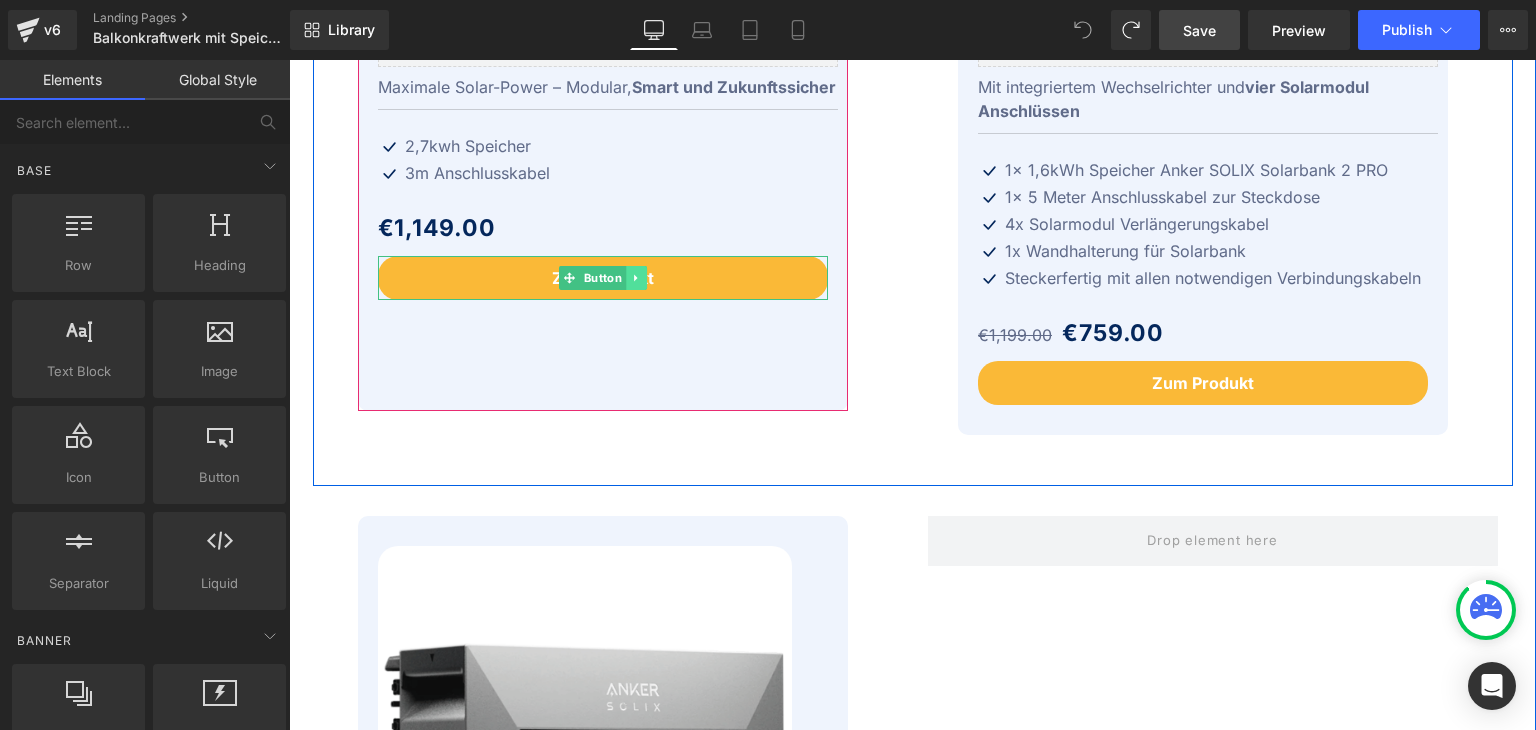 click 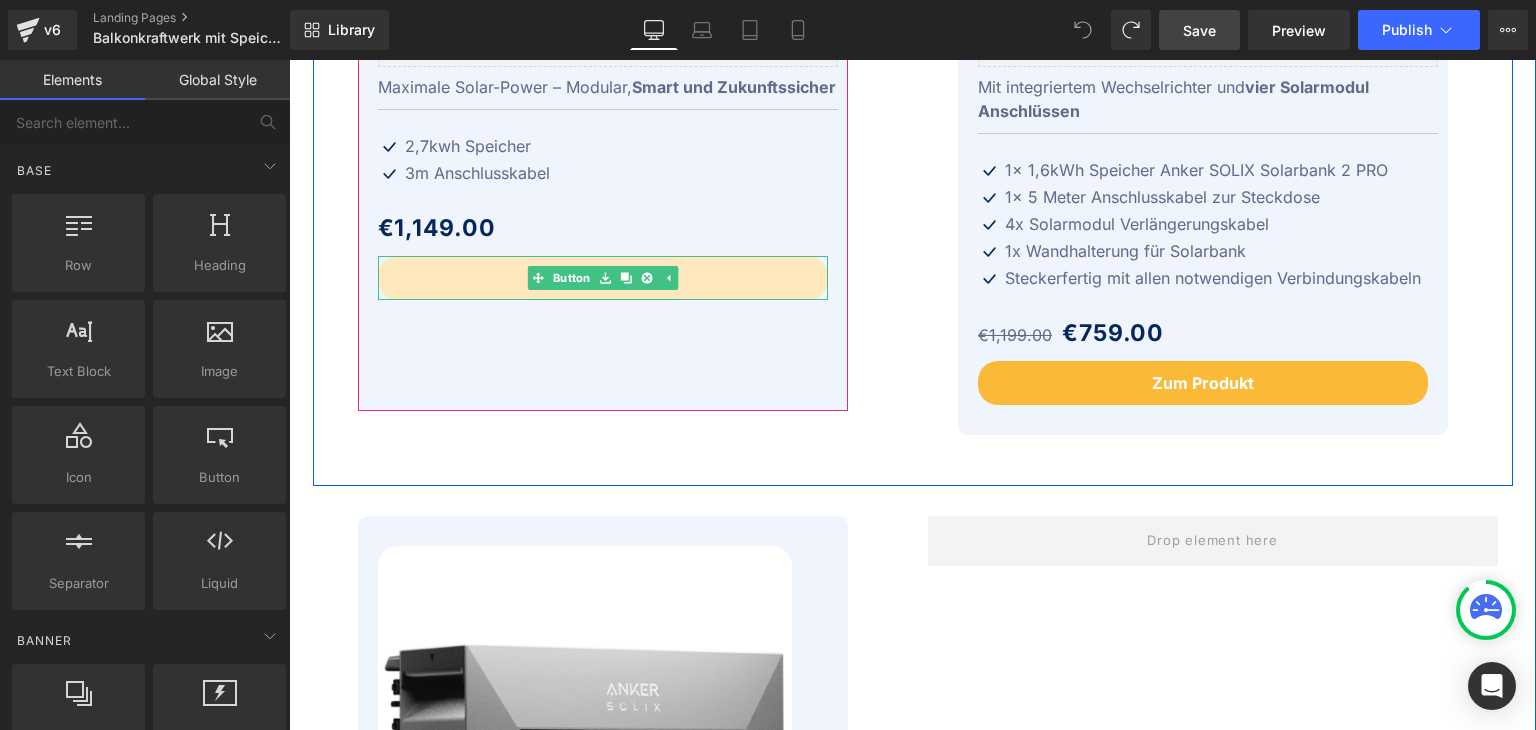 click on "Zum Produkt" at bounding box center [603, 278] 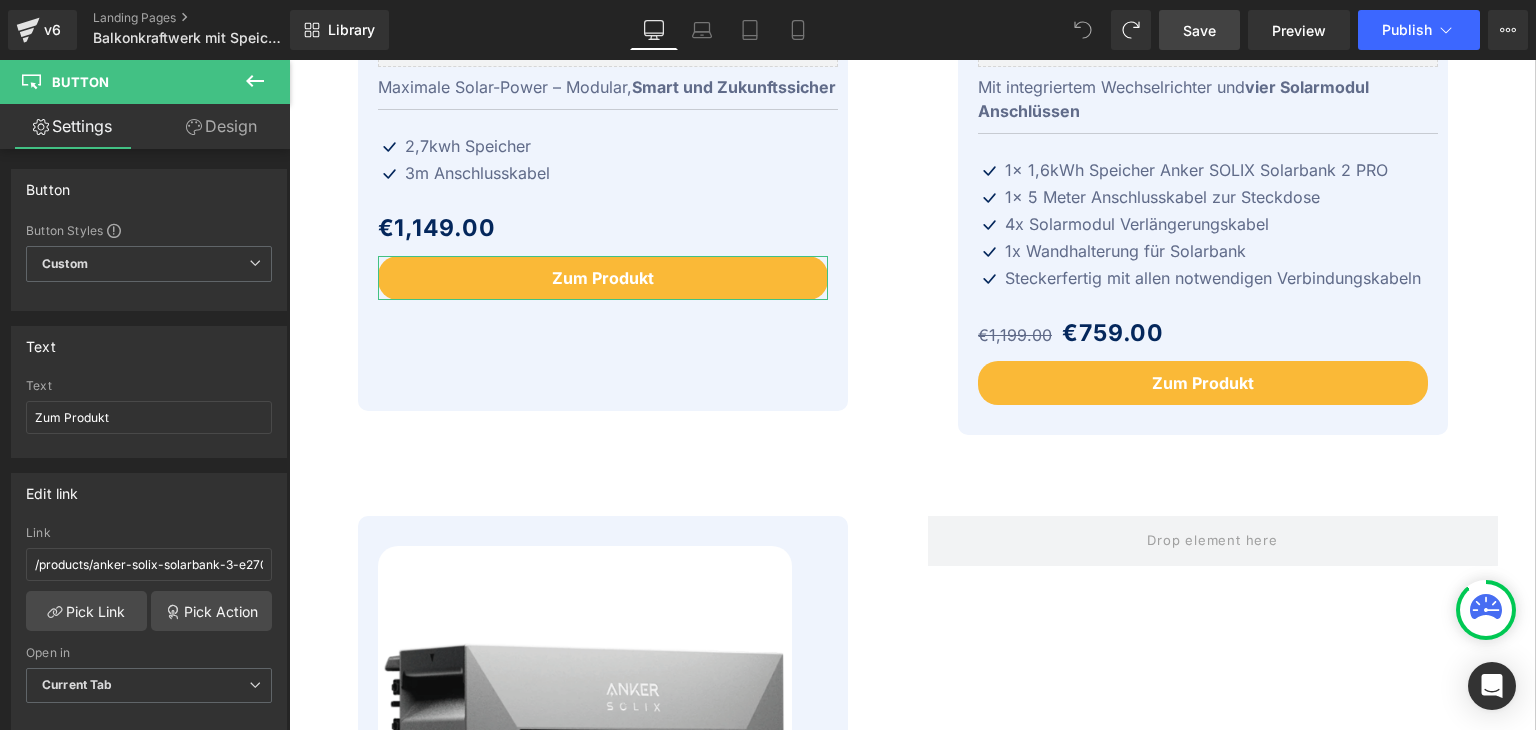 click on "Design" at bounding box center [221, 126] 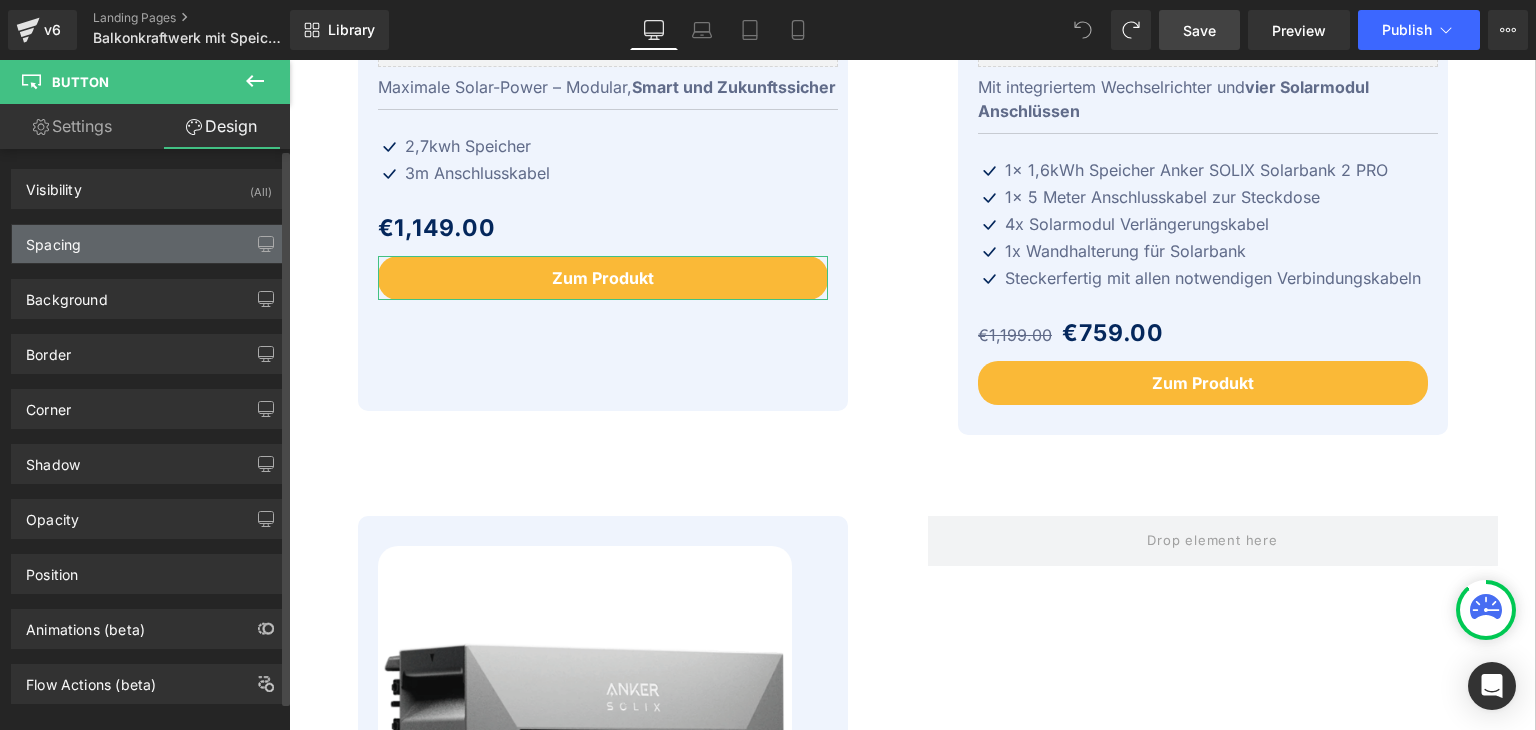 click on "Spacing" at bounding box center (149, 244) 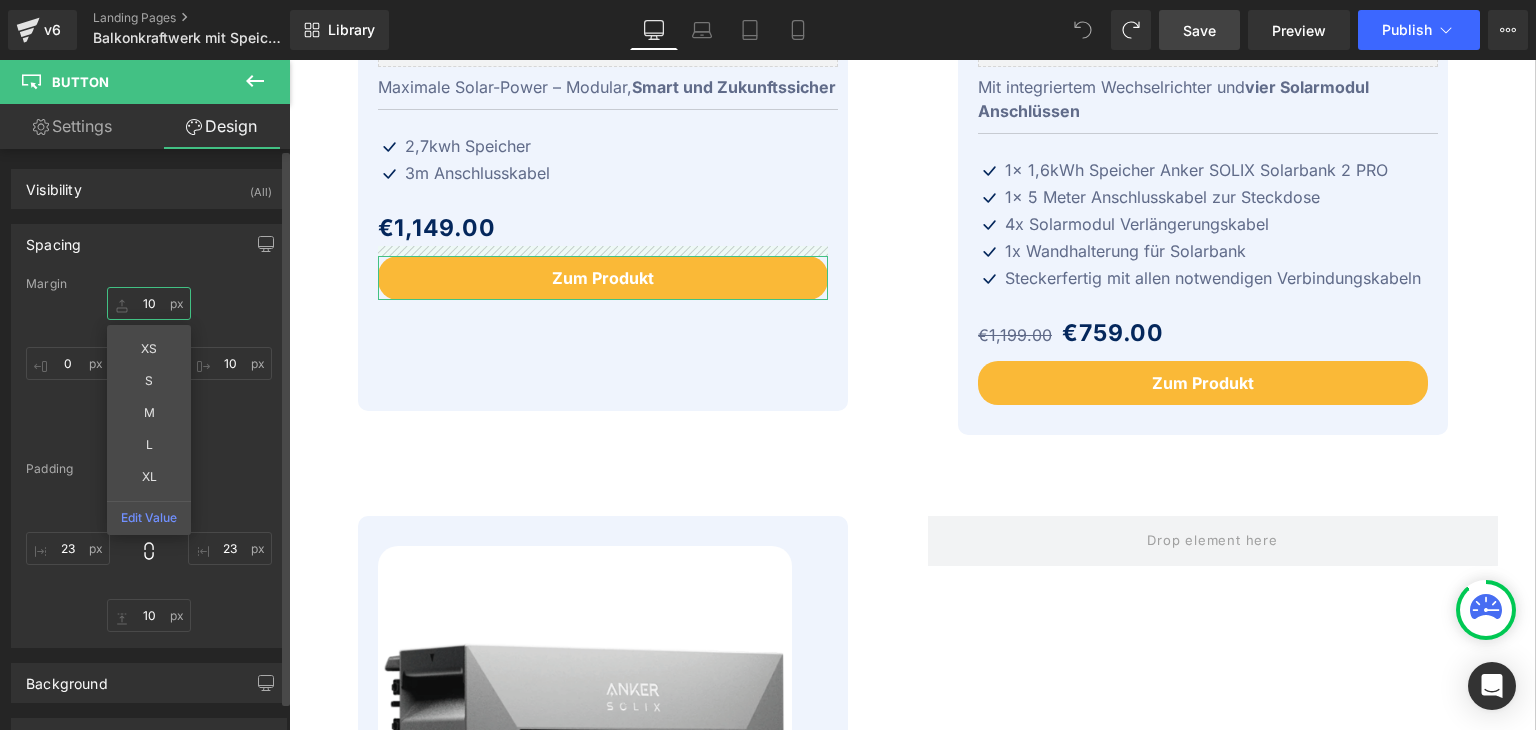click on "10" at bounding box center [149, 303] 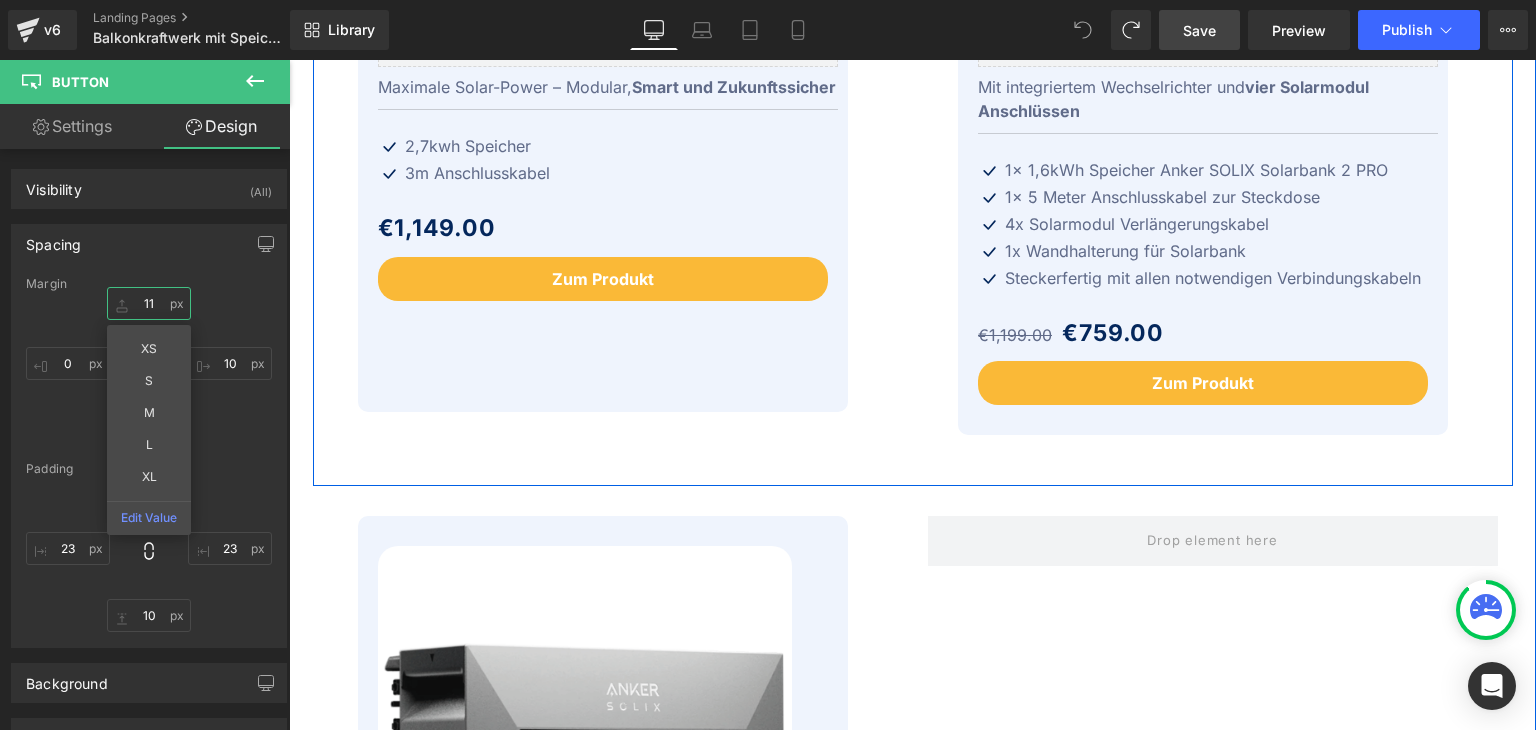 type on "10" 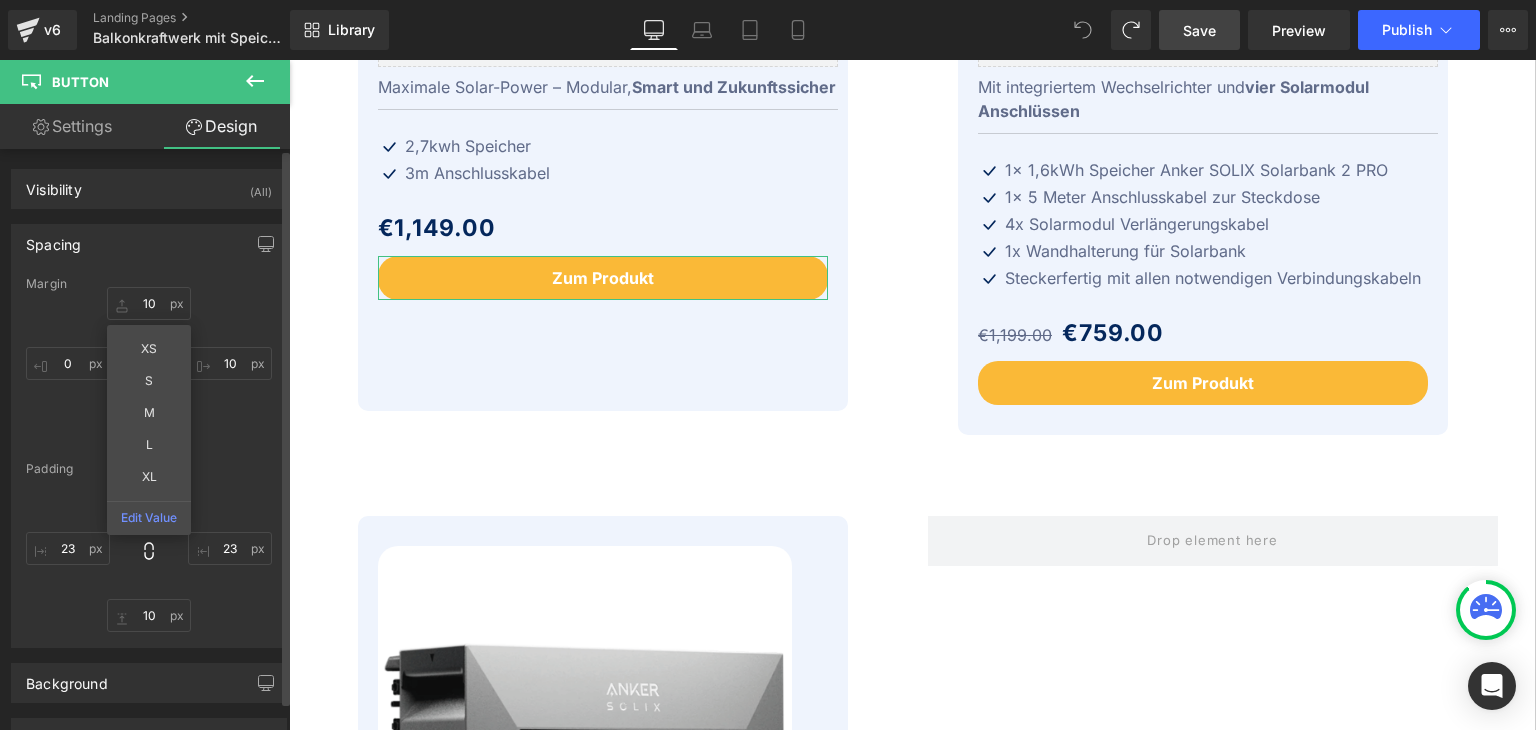 click on "10 XS S M L XL Edit Value
10
0
0" at bounding box center (149, 367) 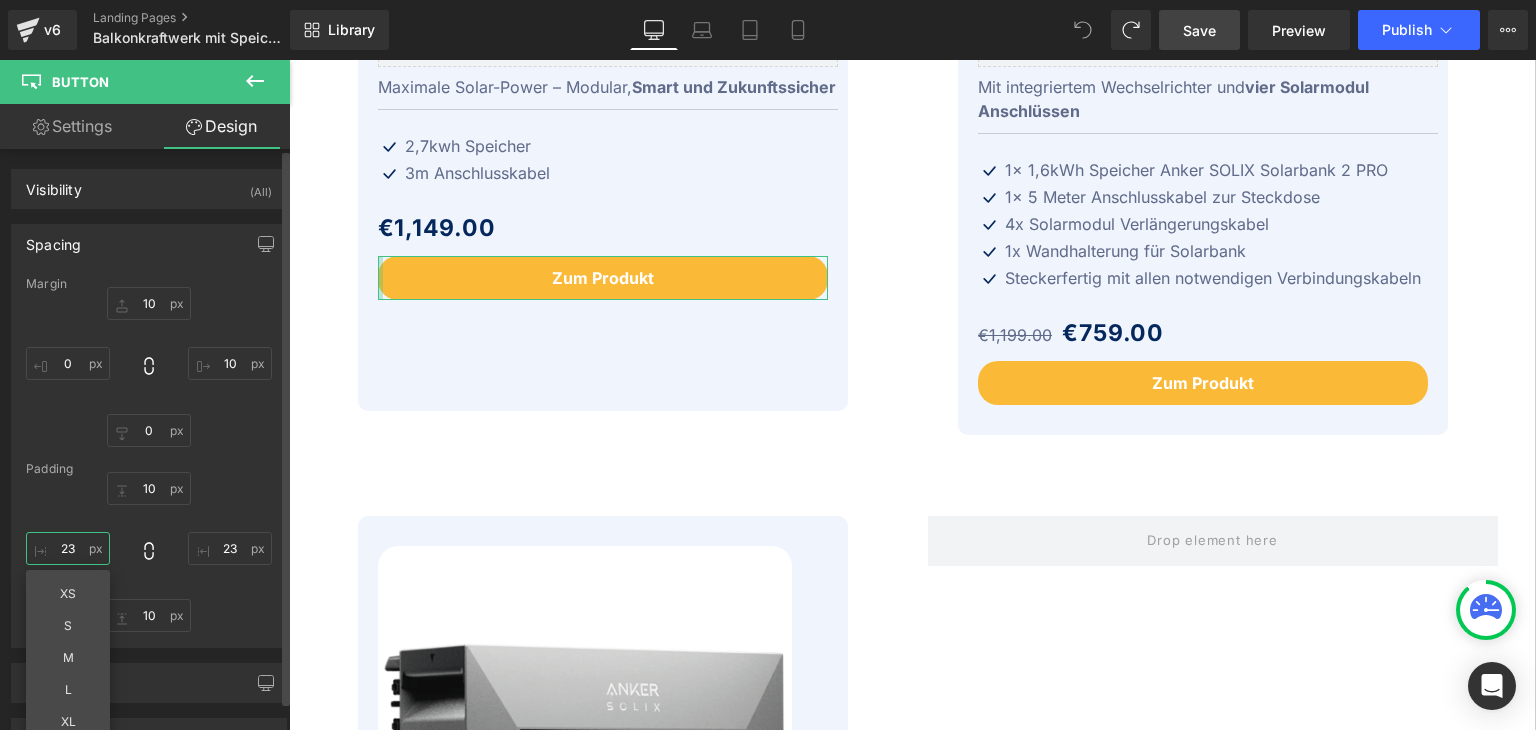 click on "23" at bounding box center (68, 548) 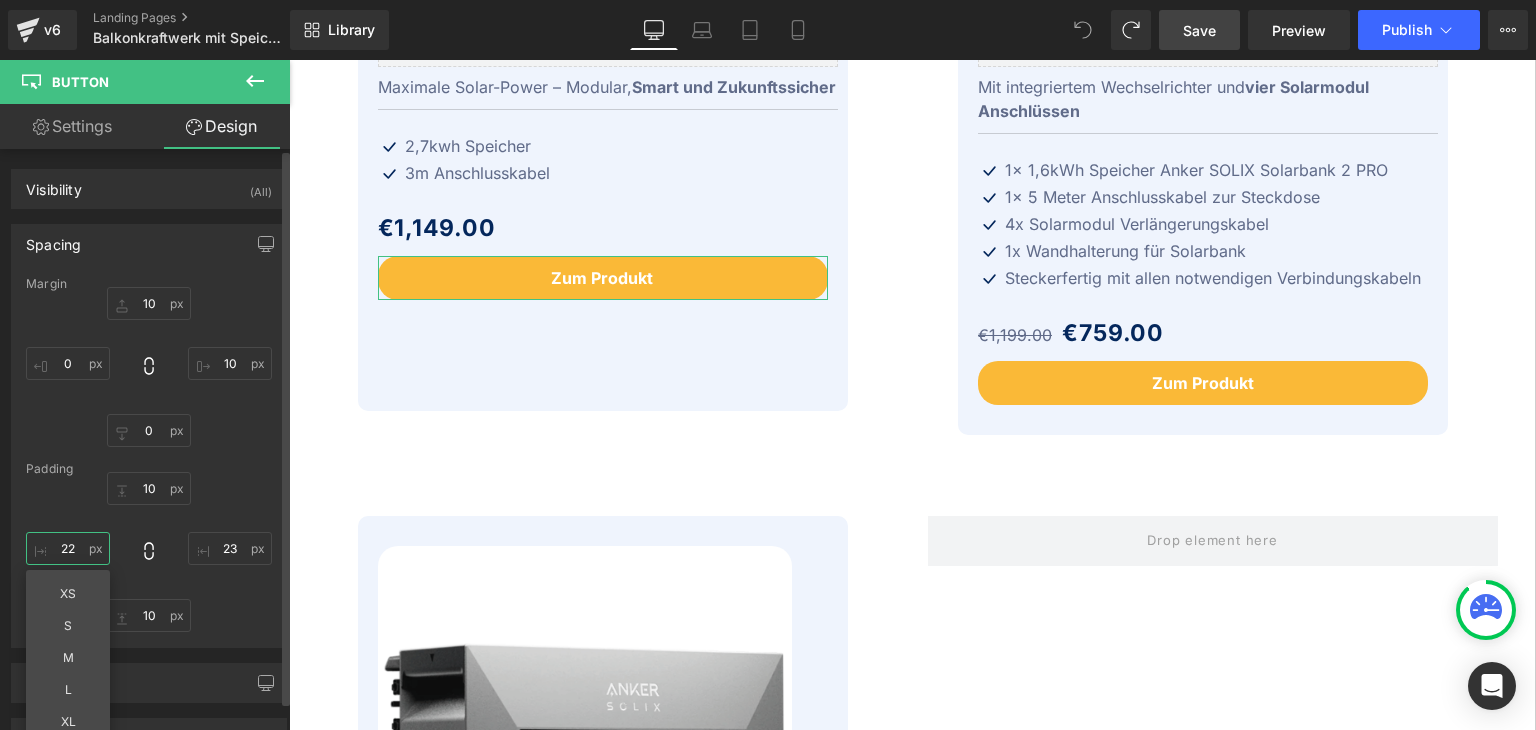 type on "23" 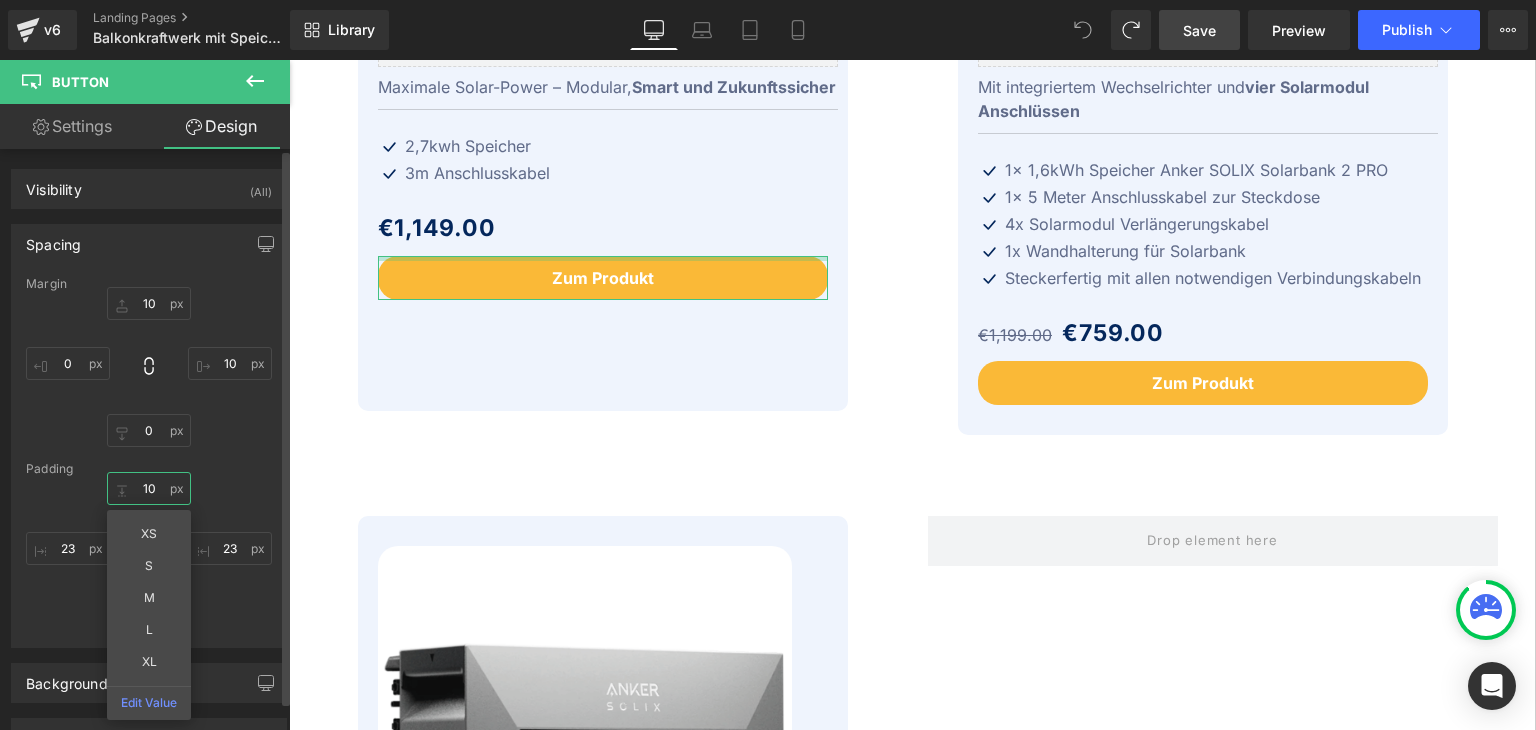 click on "10" at bounding box center [149, 488] 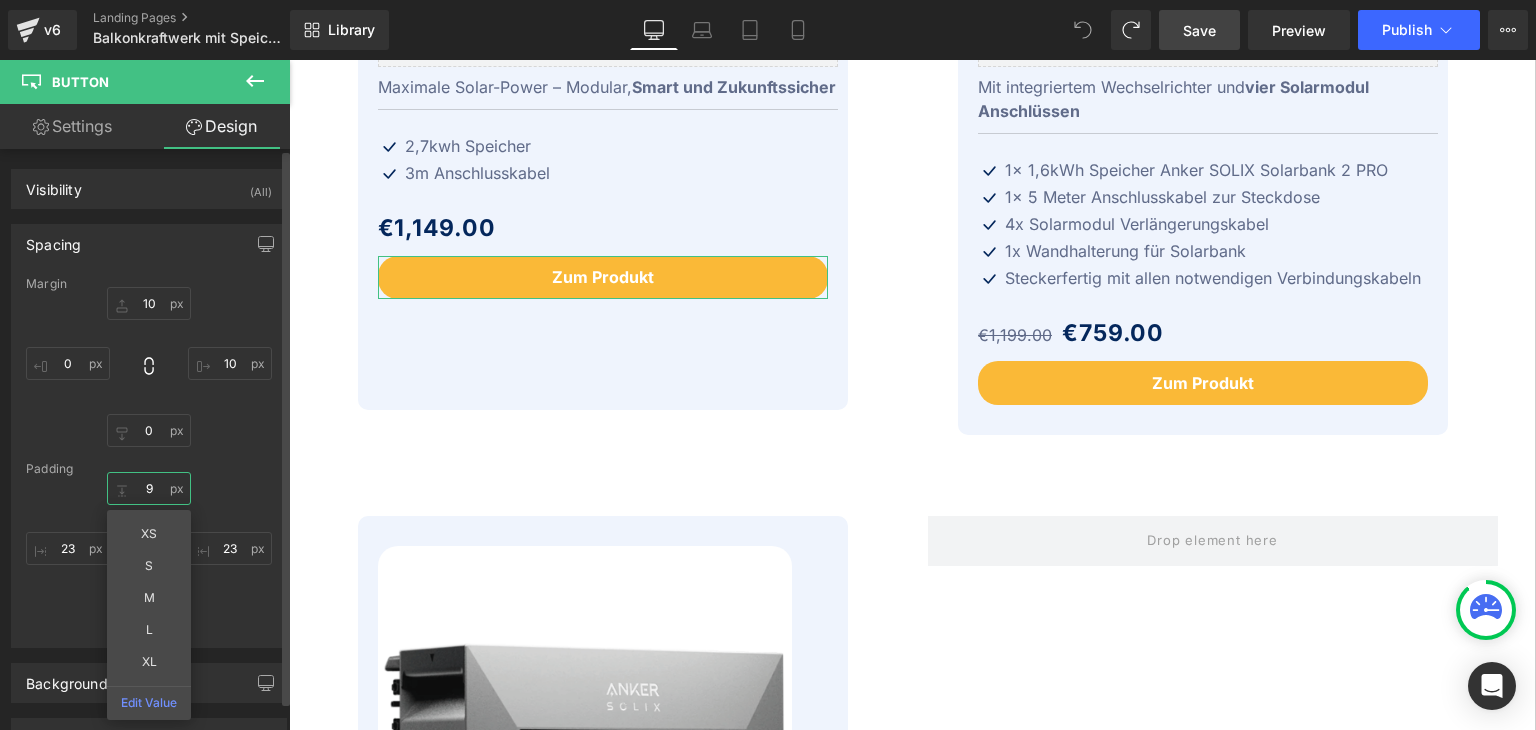 type on "10" 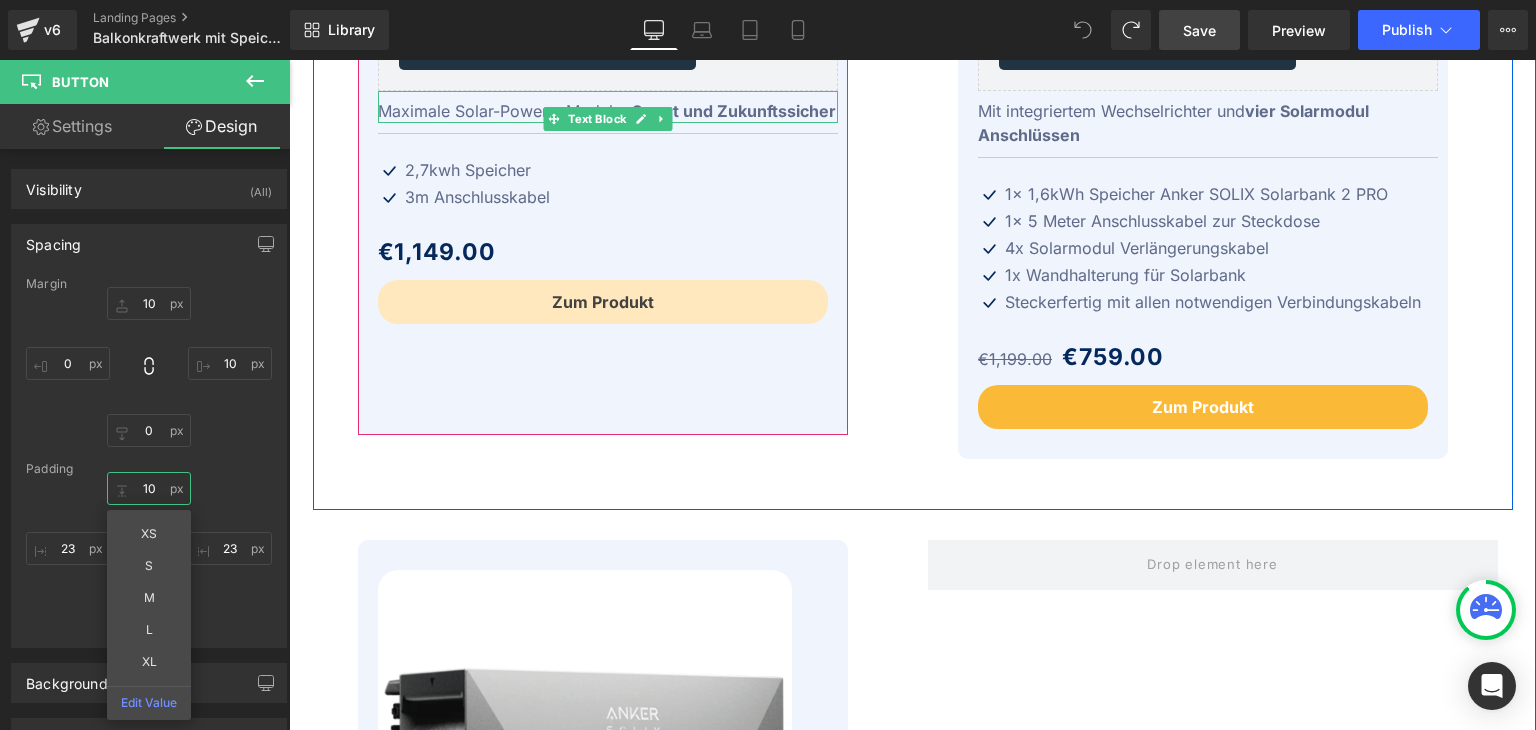 scroll, scrollTop: 1200, scrollLeft: 0, axis: vertical 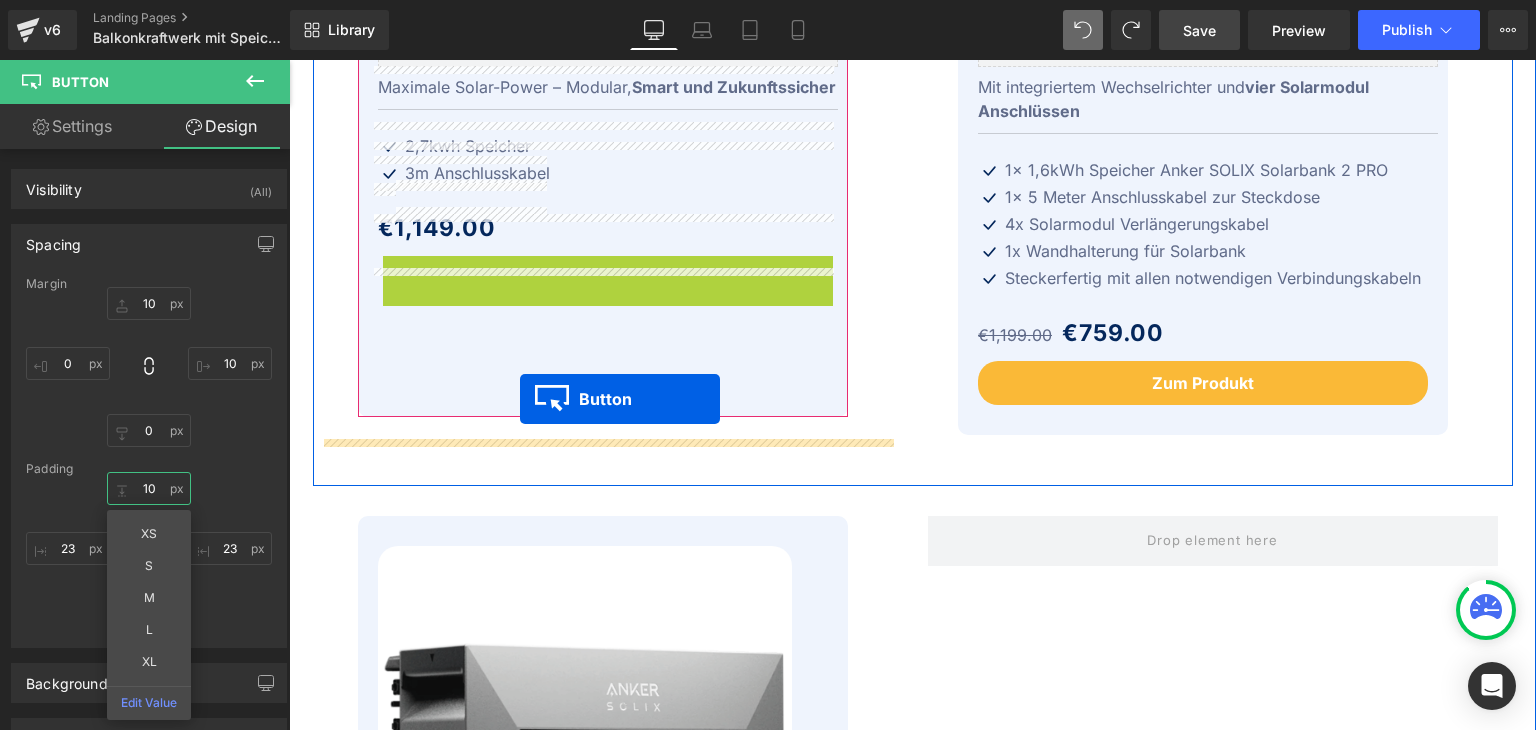 drag, startPoint x: 528, startPoint y: 300, endPoint x: 520, endPoint y: 398, distance: 98.32599 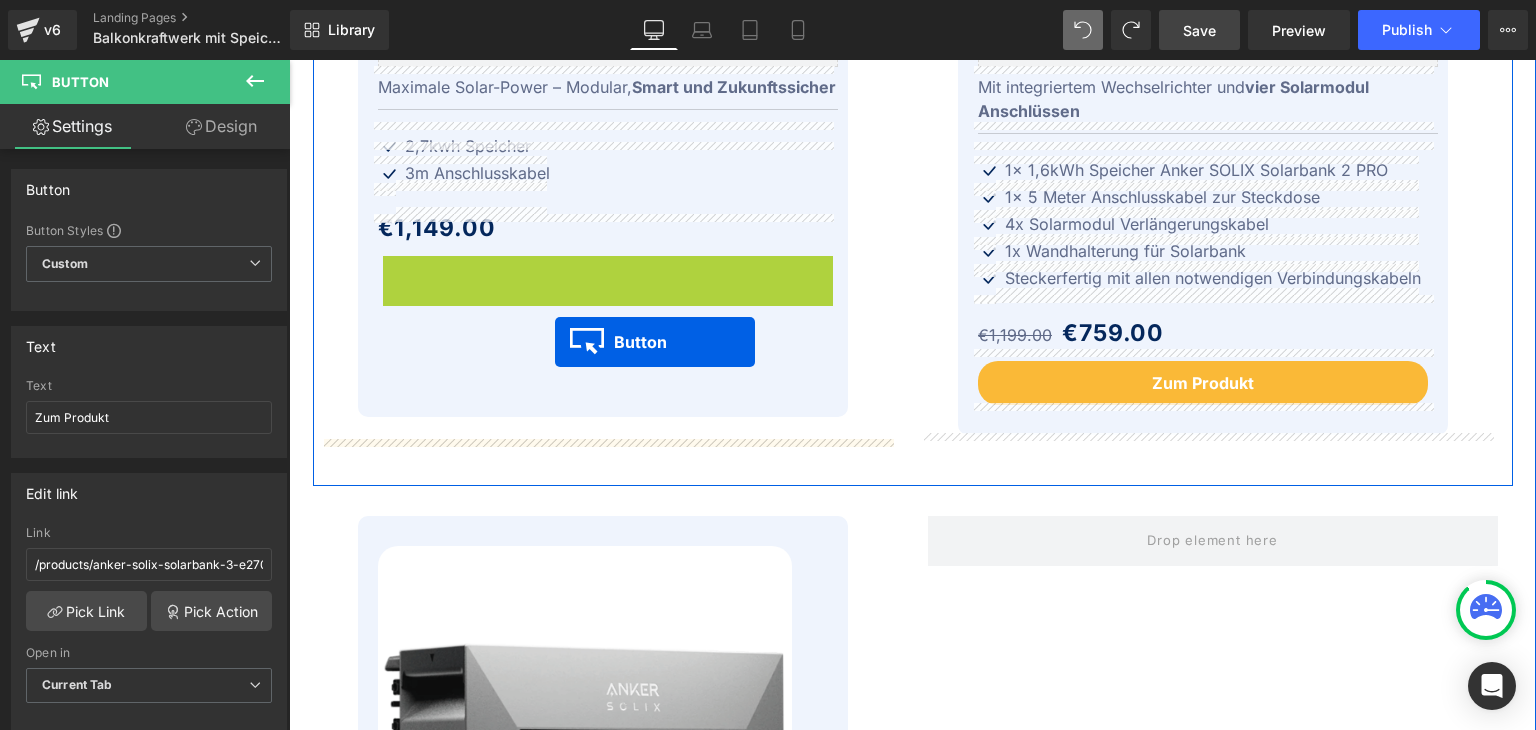 drag, startPoint x: 557, startPoint y: 299, endPoint x: 555, endPoint y: 342, distance: 43.046486 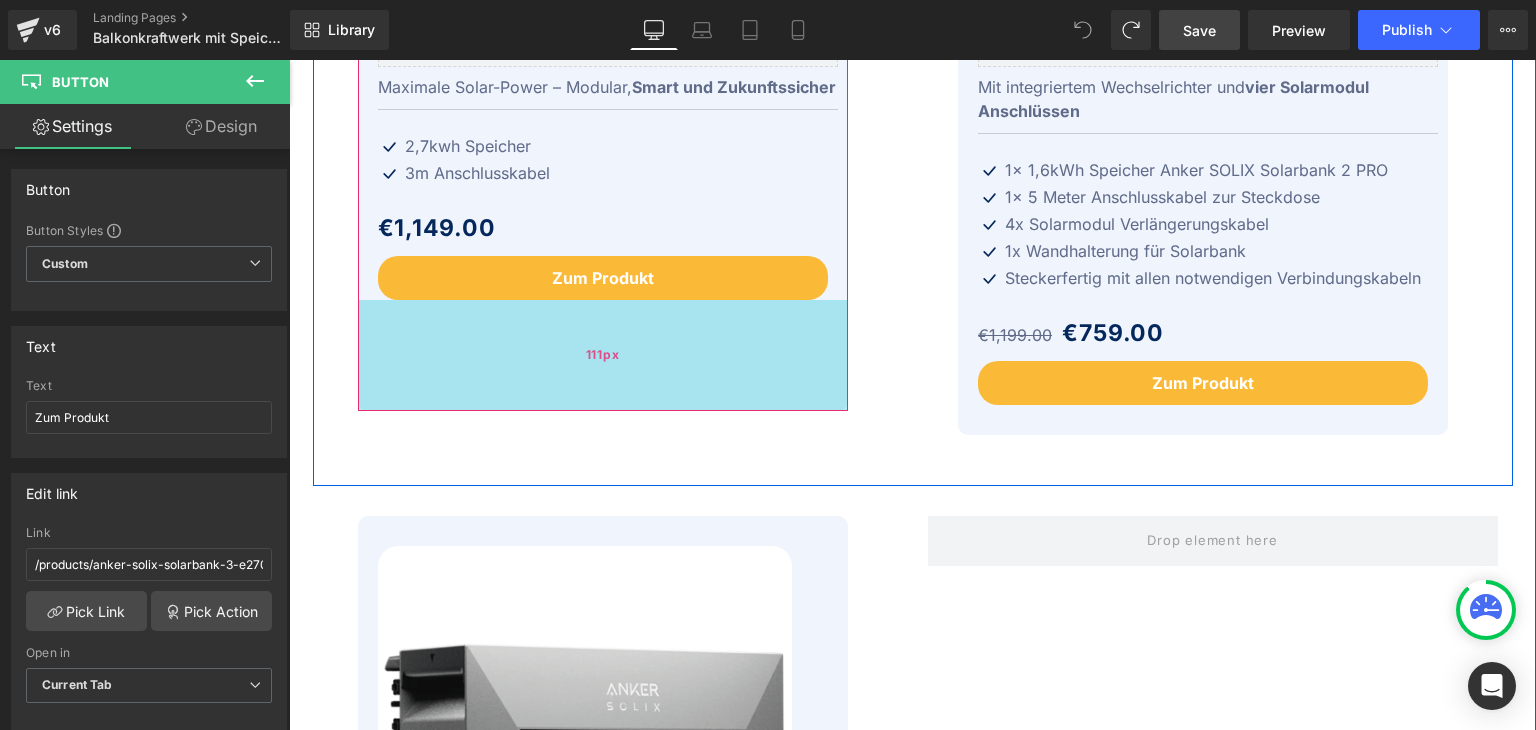 click on "111px" at bounding box center [603, 355] 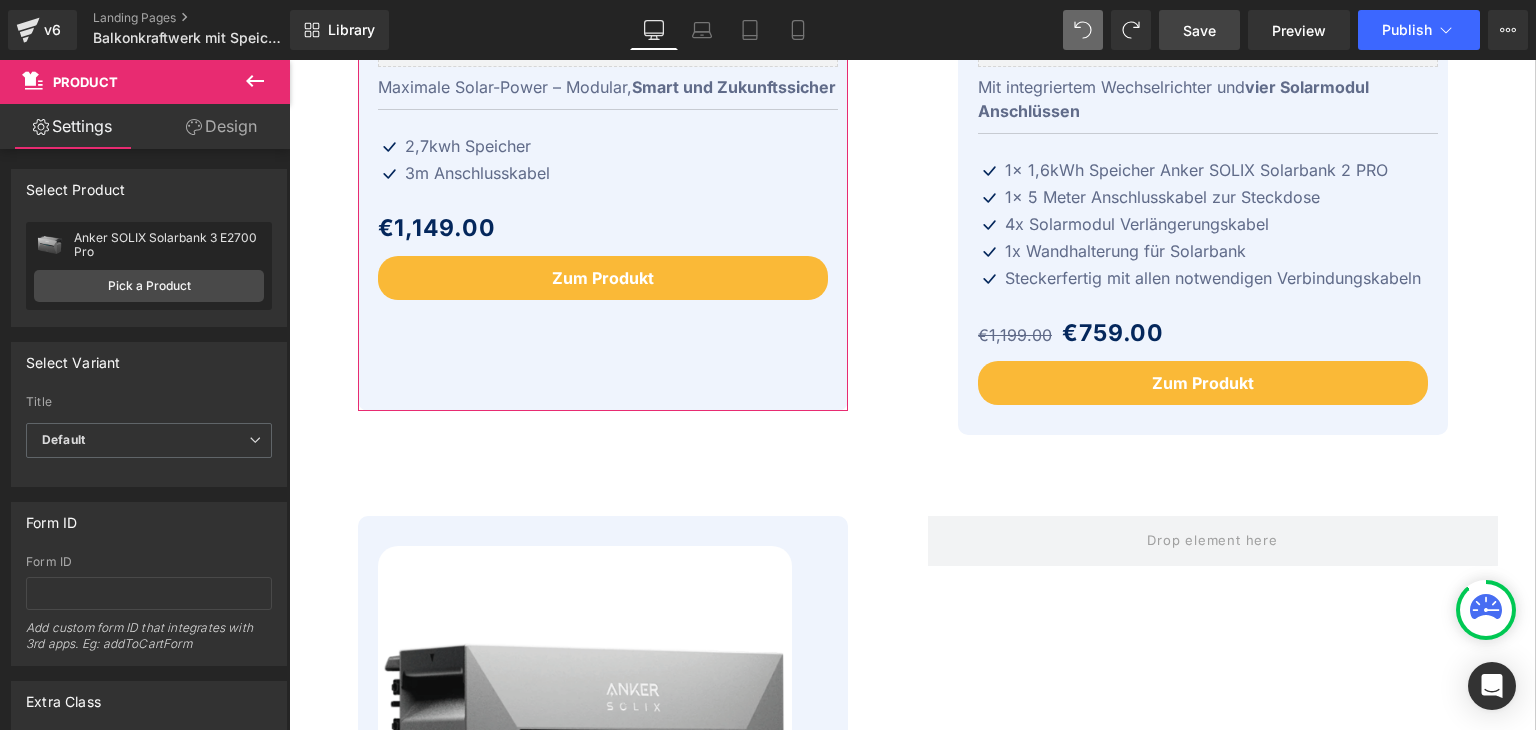click on "Design" at bounding box center (221, 126) 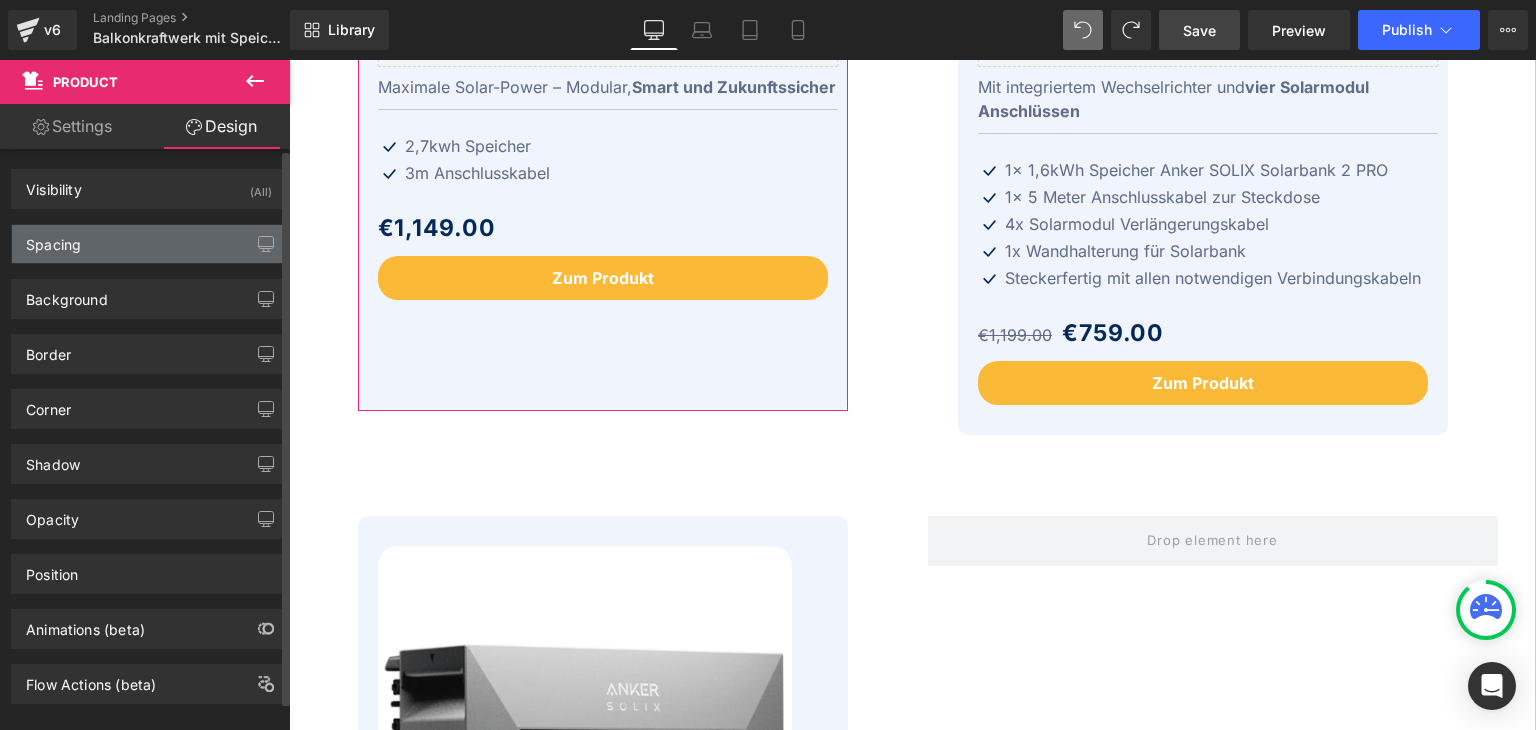 click on "Spacing" at bounding box center [149, 244] 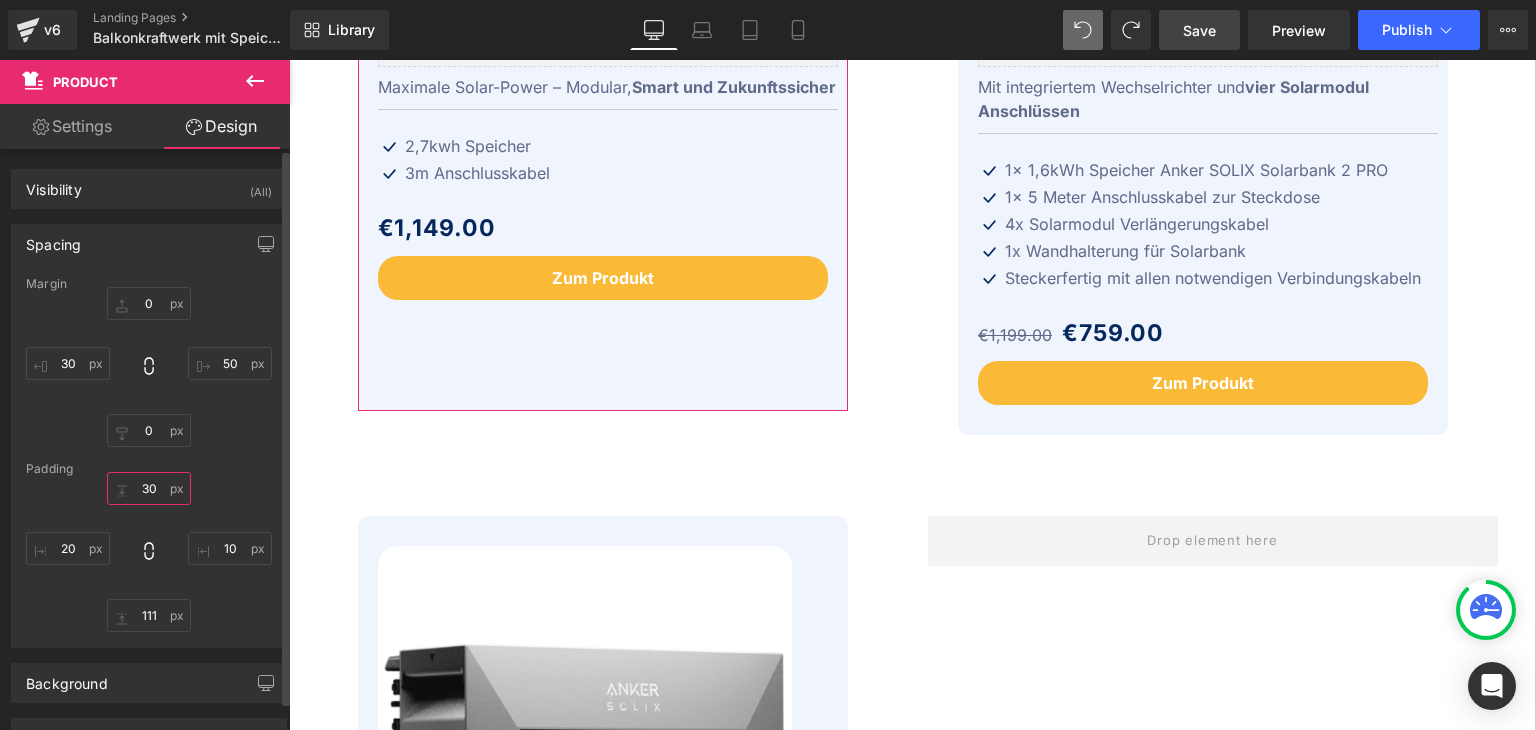 click on "30" at bounding box center (149, 488) 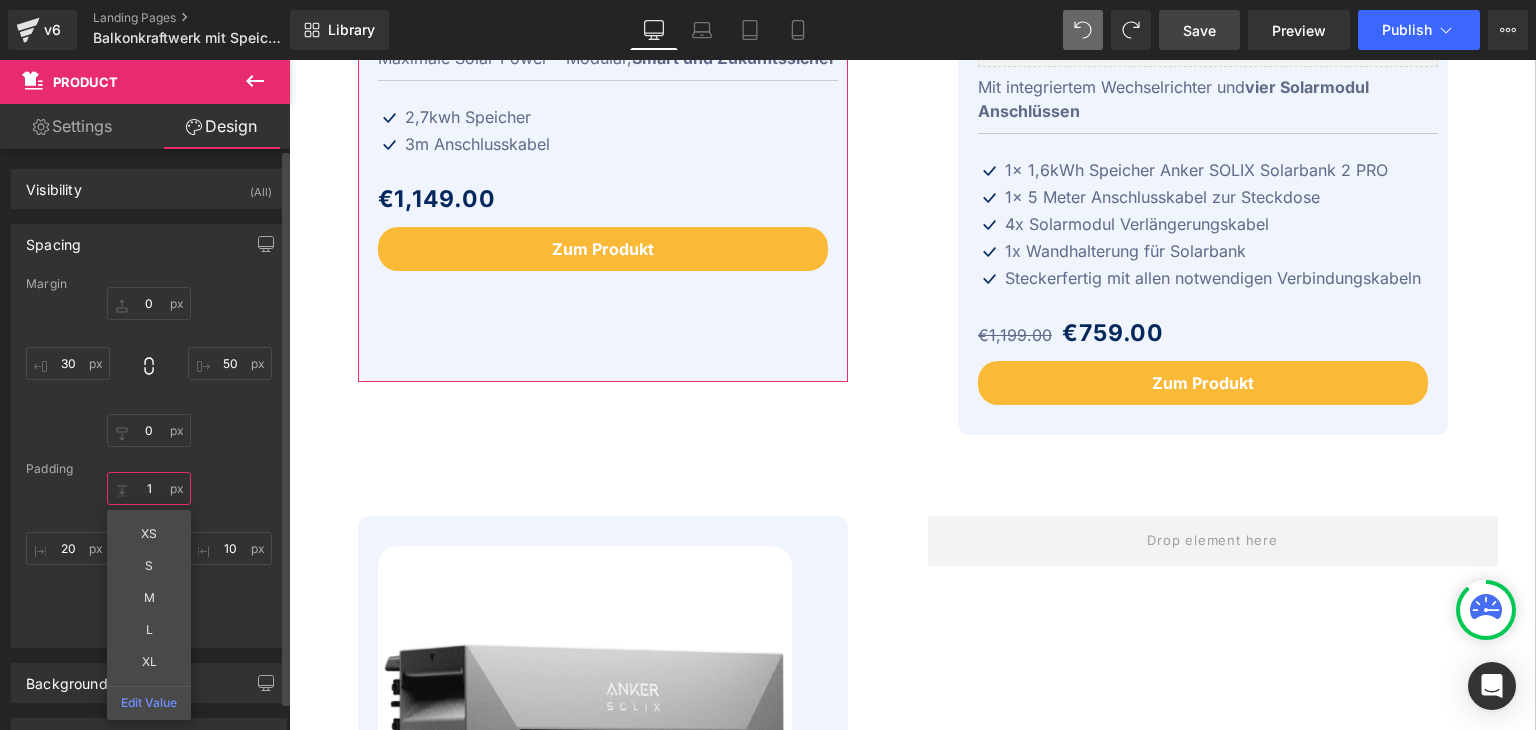 type on "0" 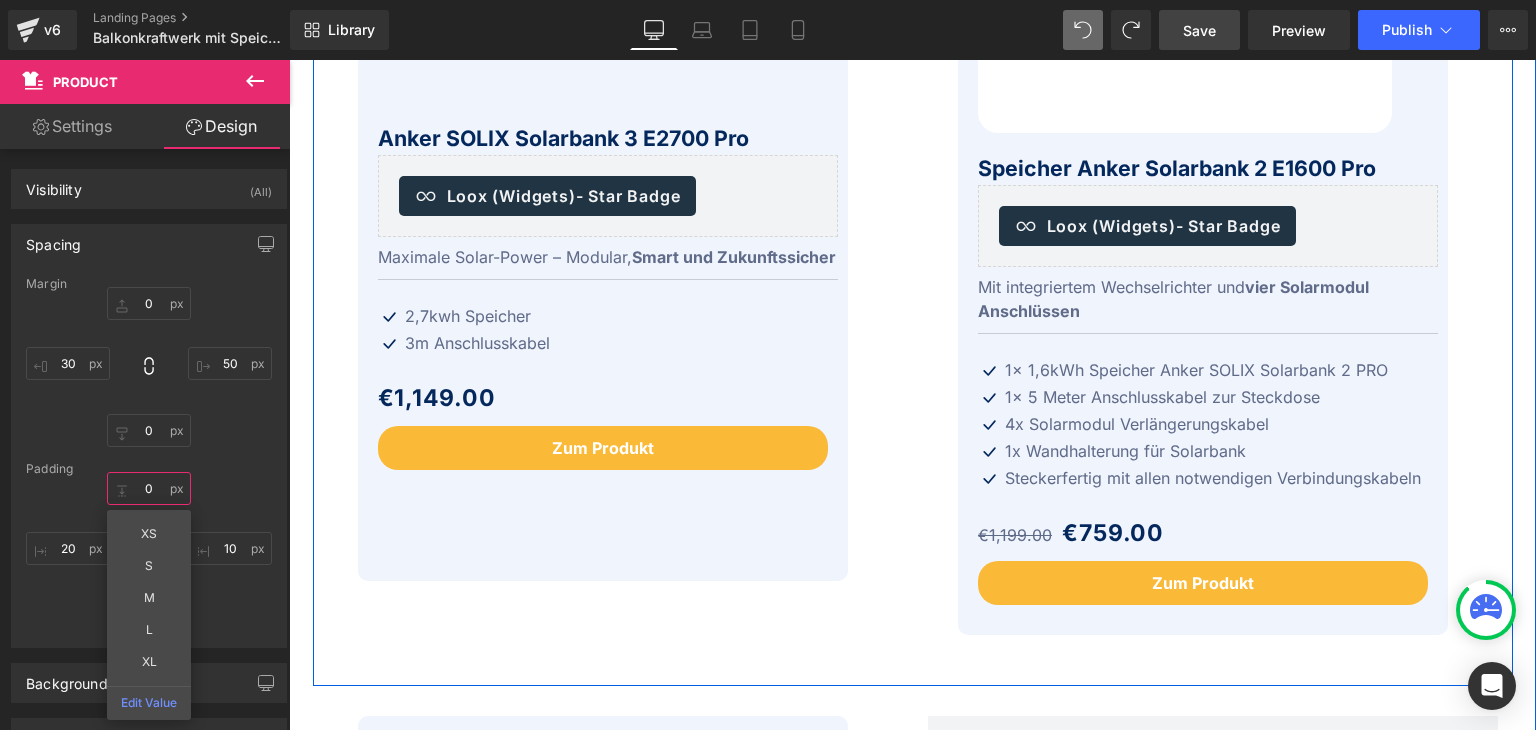 scroll, scrollTop: 1100, scrollLeft: 0, axis: vertical 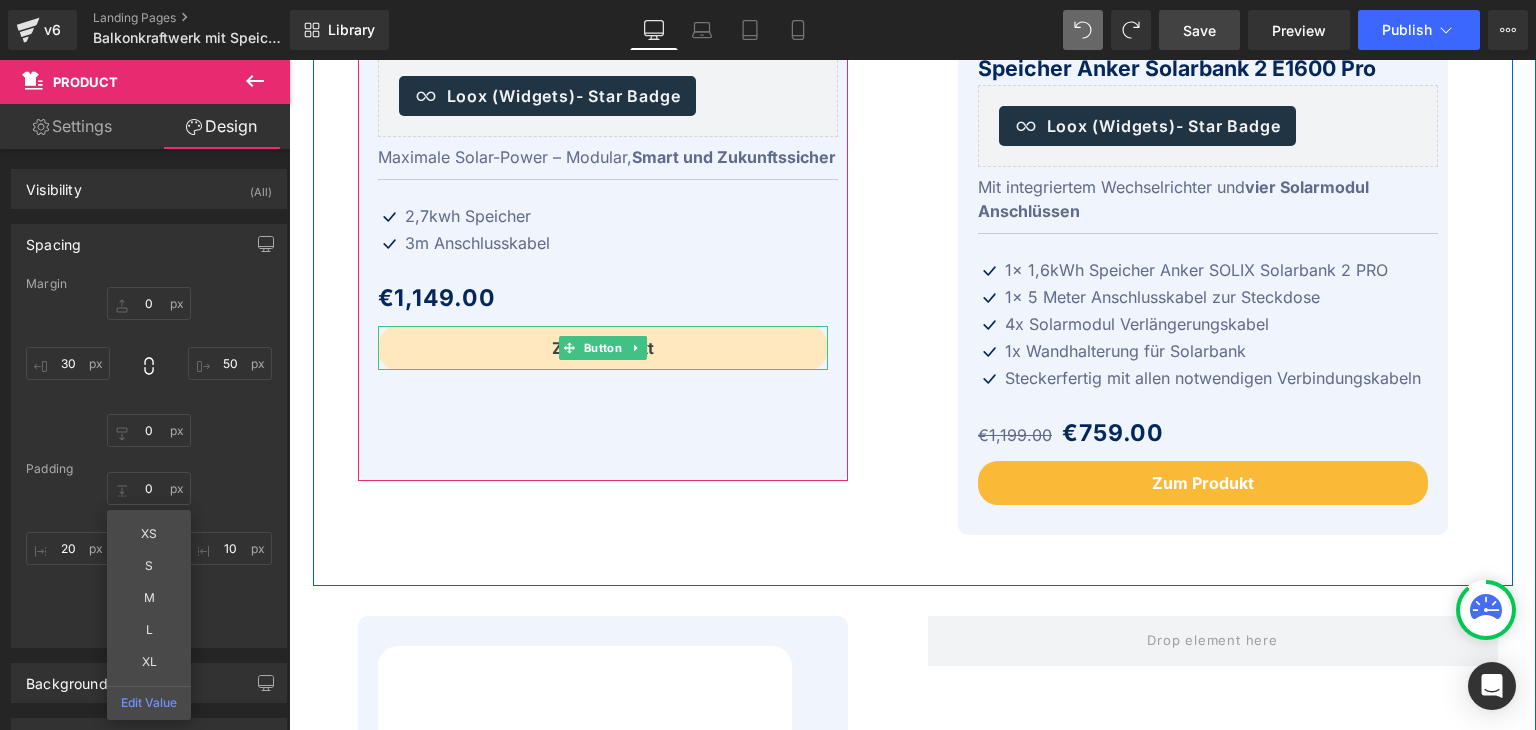 click on "Zum Produkt" at bounding box center [603, 348] 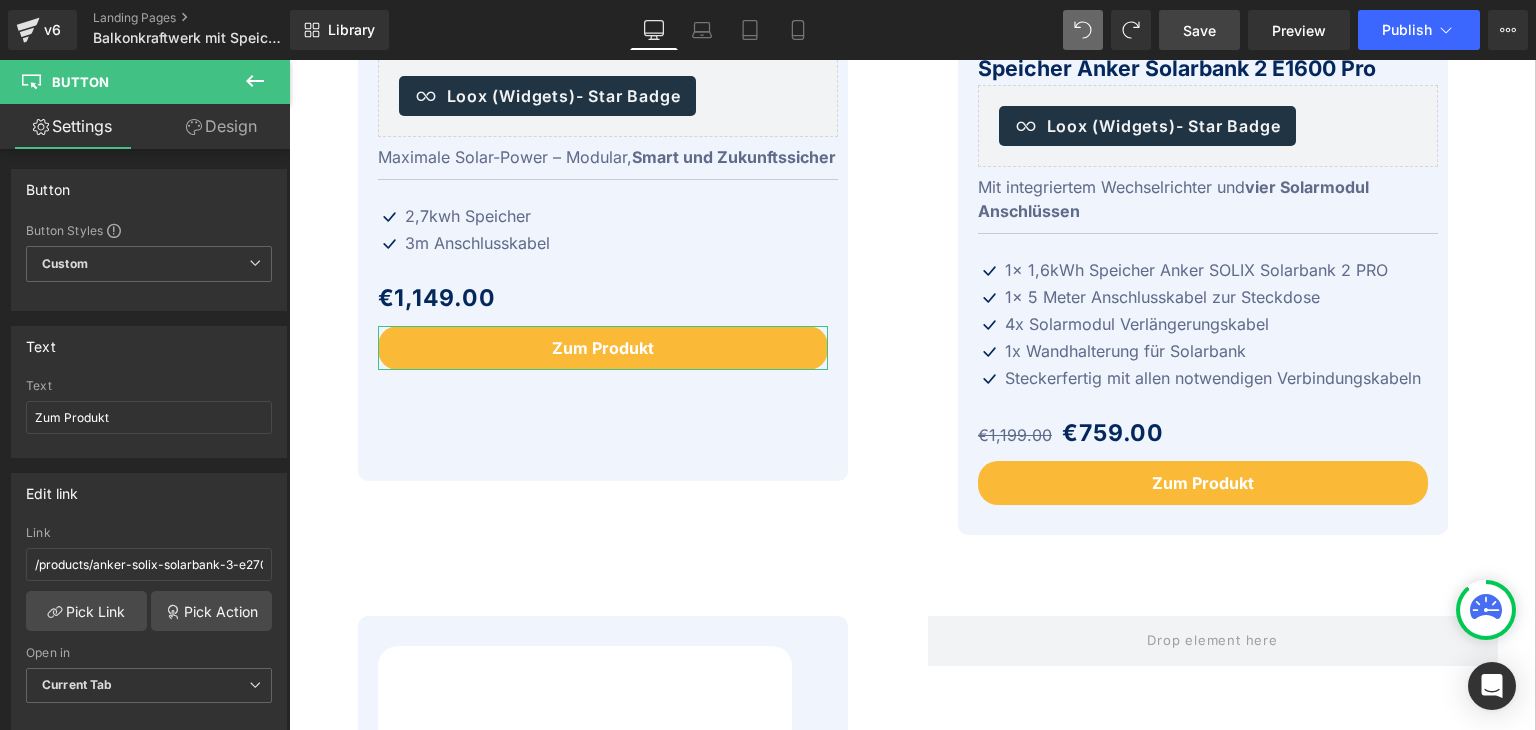 click on "Design" at bounding box center (221, 126) 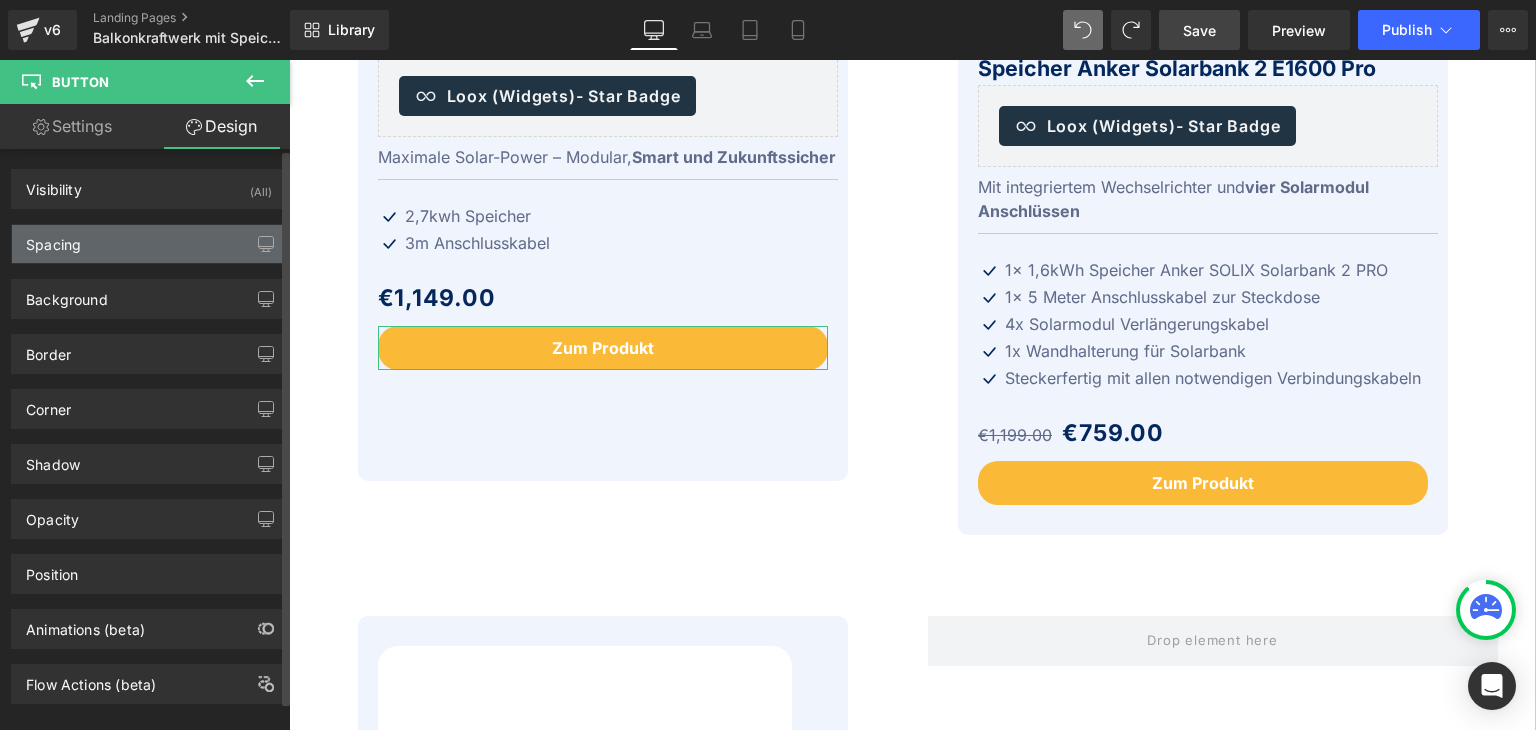 click on "Spacing" at bounding box center [53, 239] 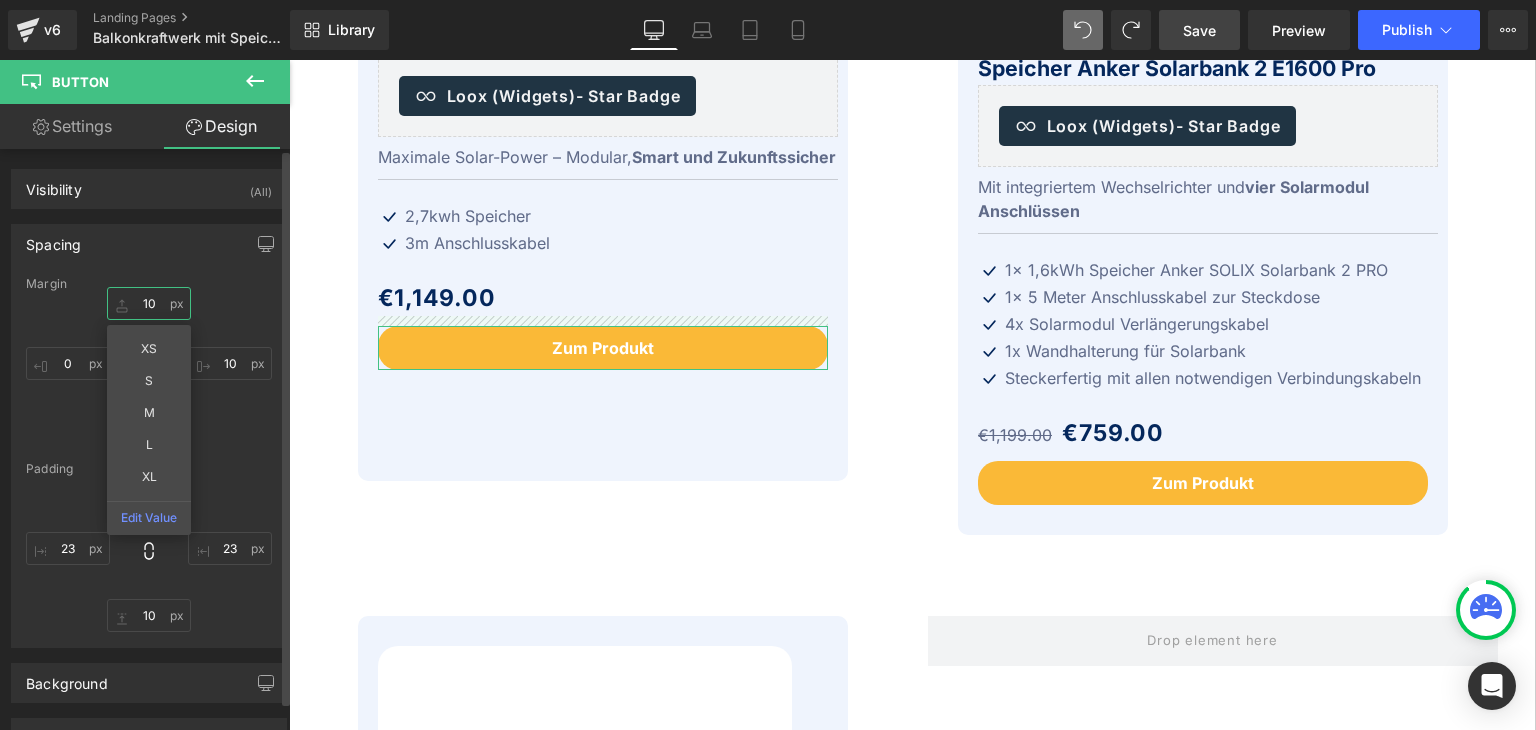 click on "10" at bounding box center [149, 303] 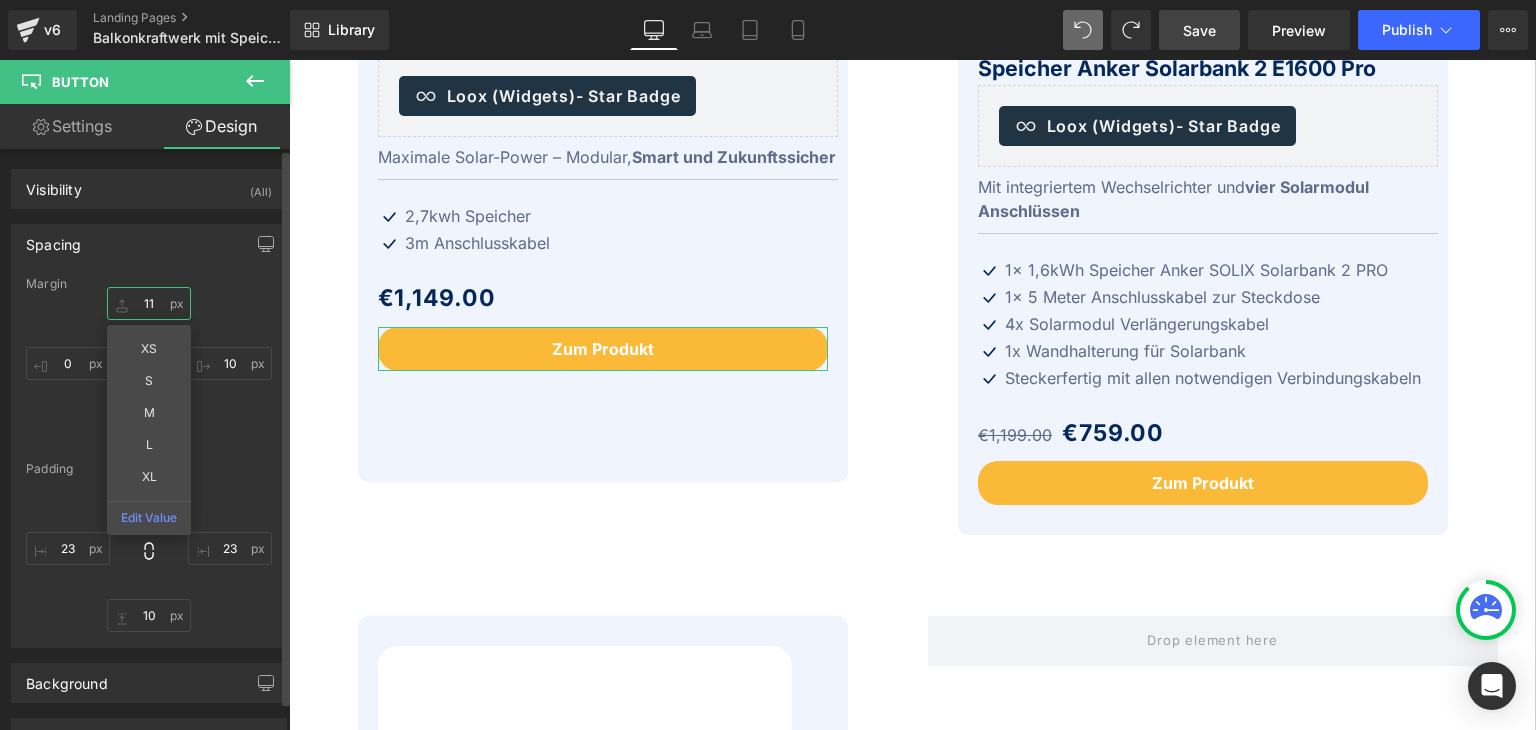 type on "10" 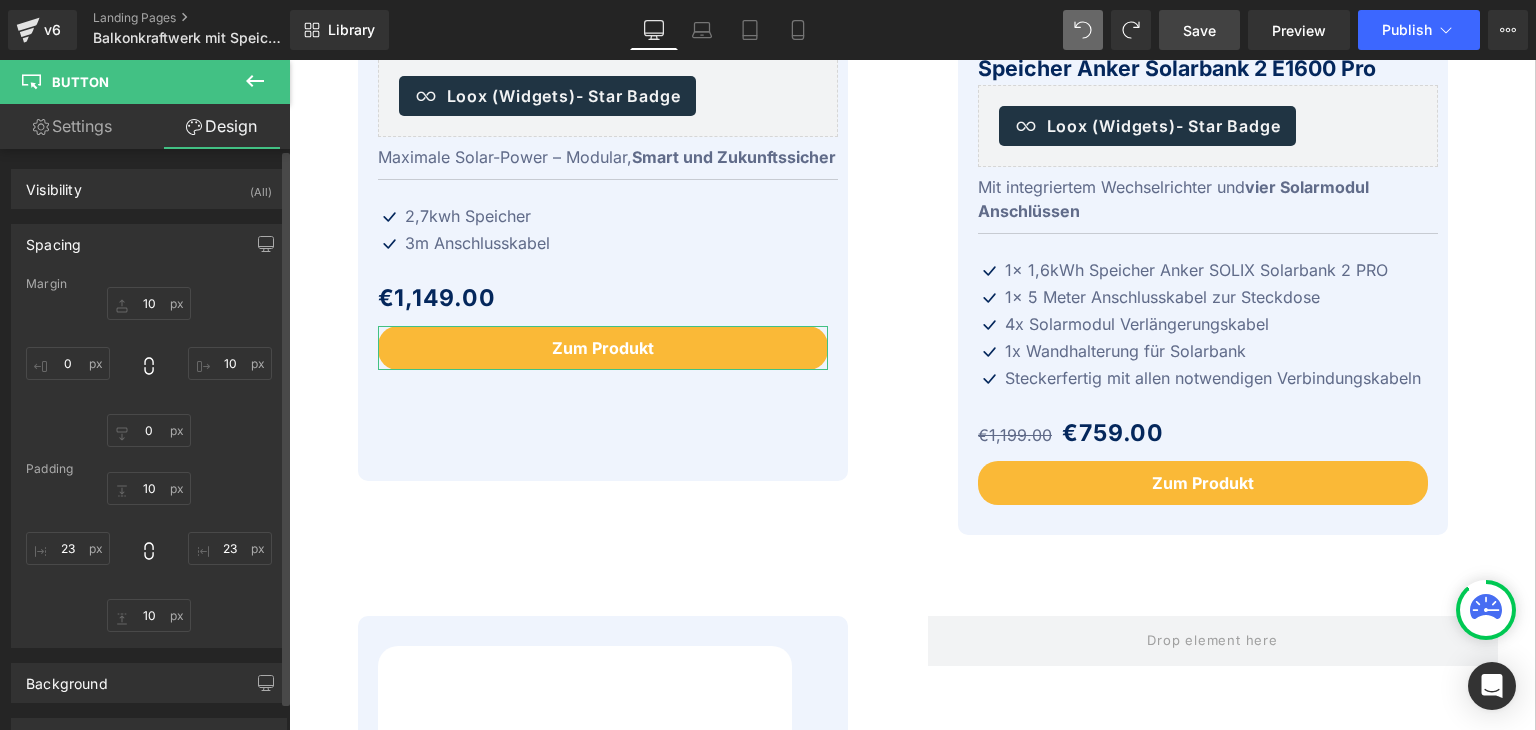 click on "Spacing" at bounding box center [53, 239] 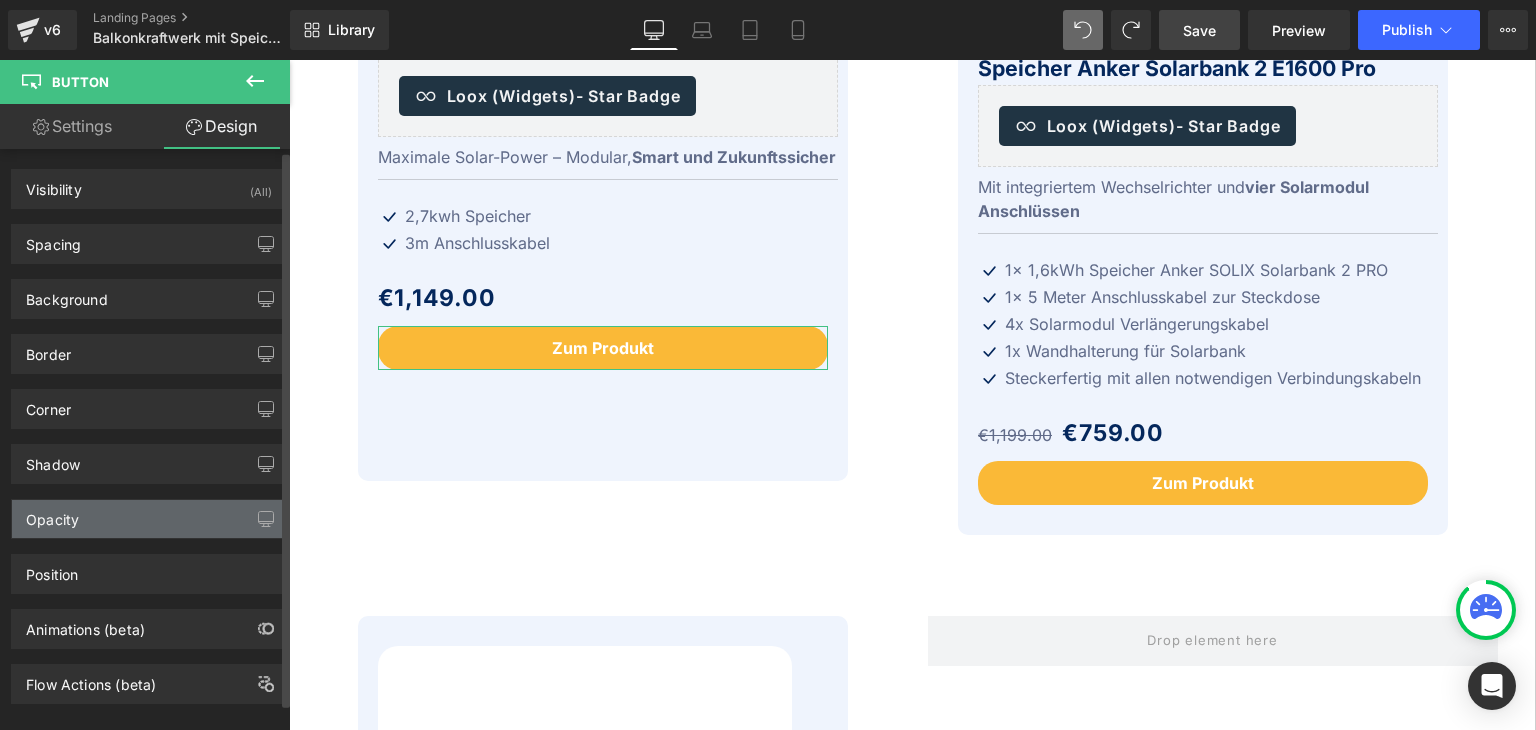 scroll, scrollTop: 26, scrollLeft: 0, axis: vertical 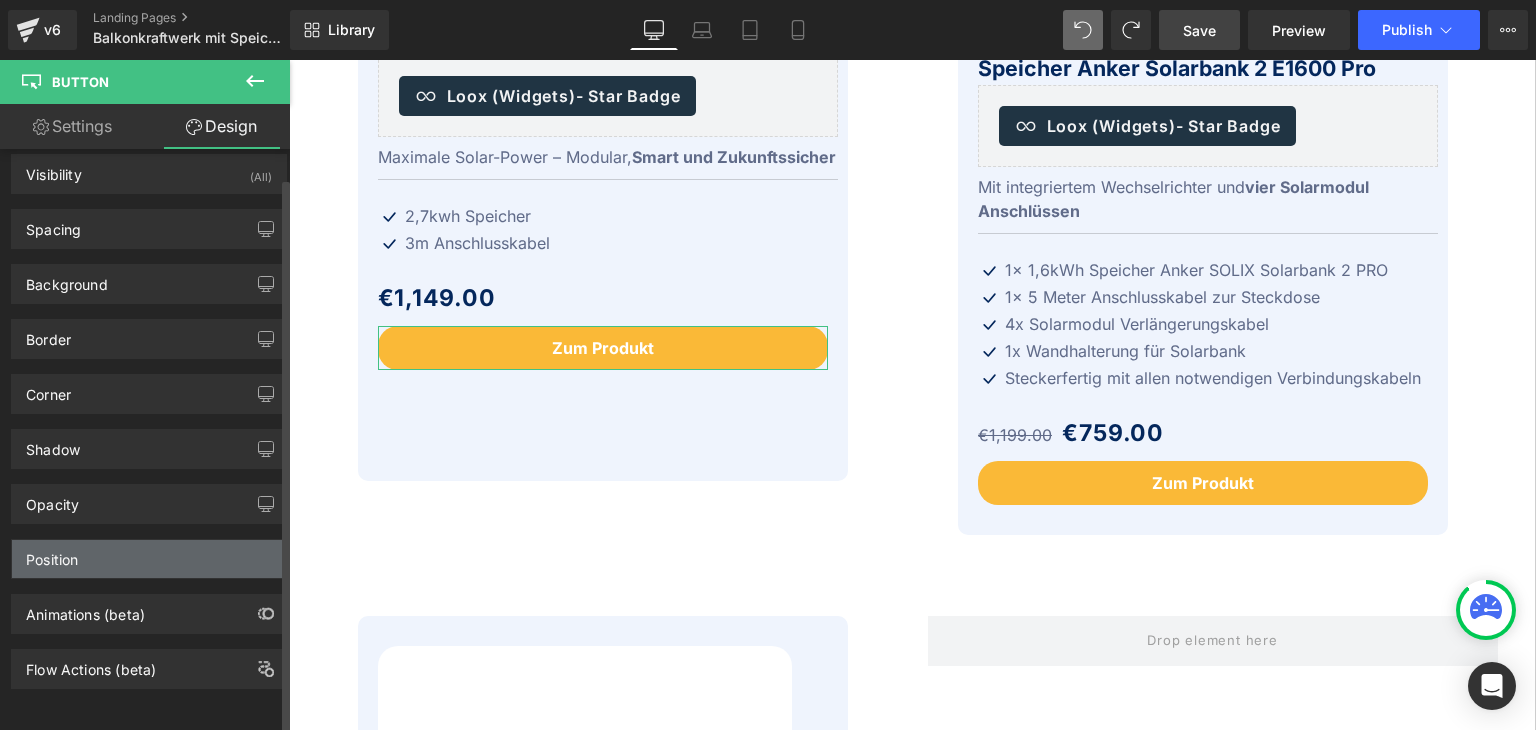 click on "Position" at bounding box center [52, 554] 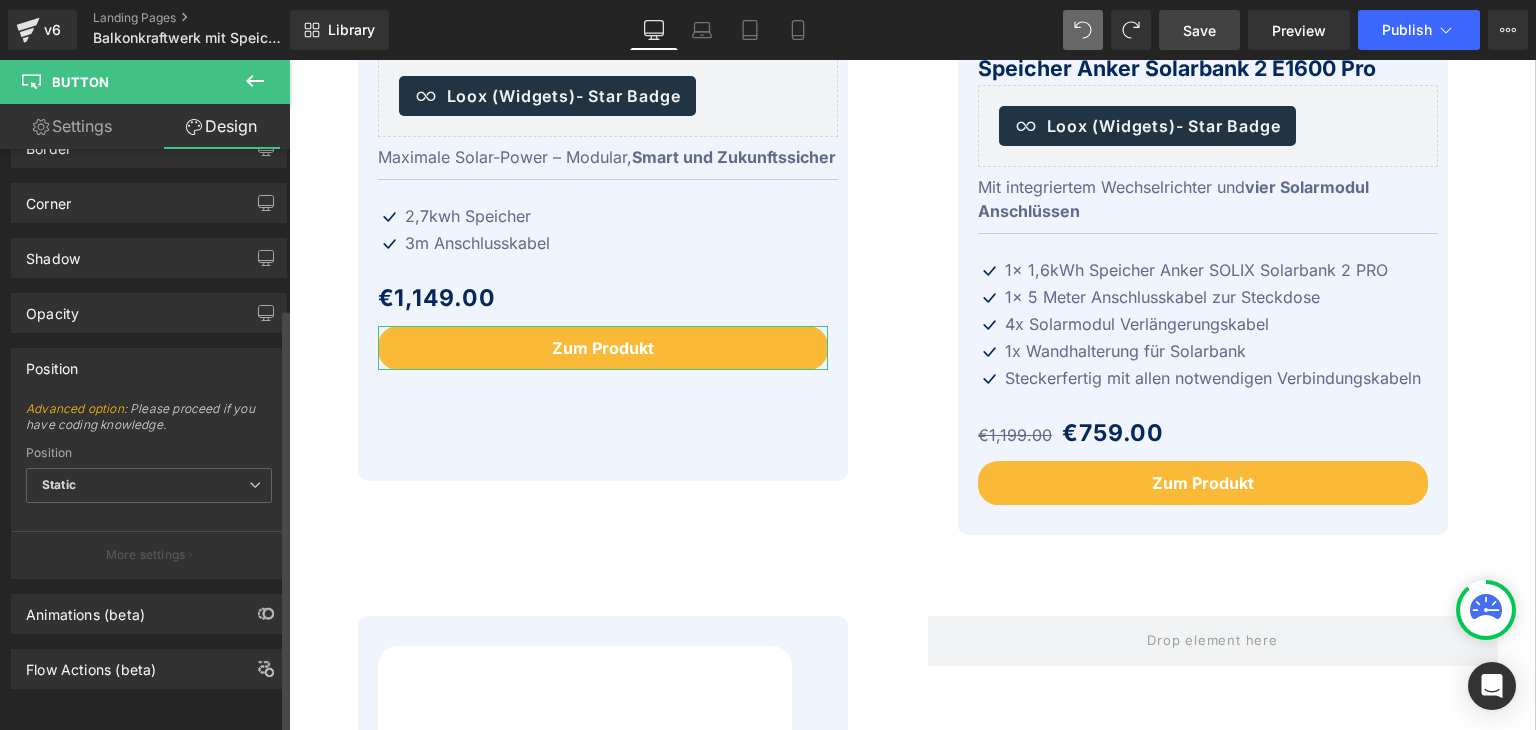 scroll, scrollTop: 216, scrollLeft: 0, axis: vertical 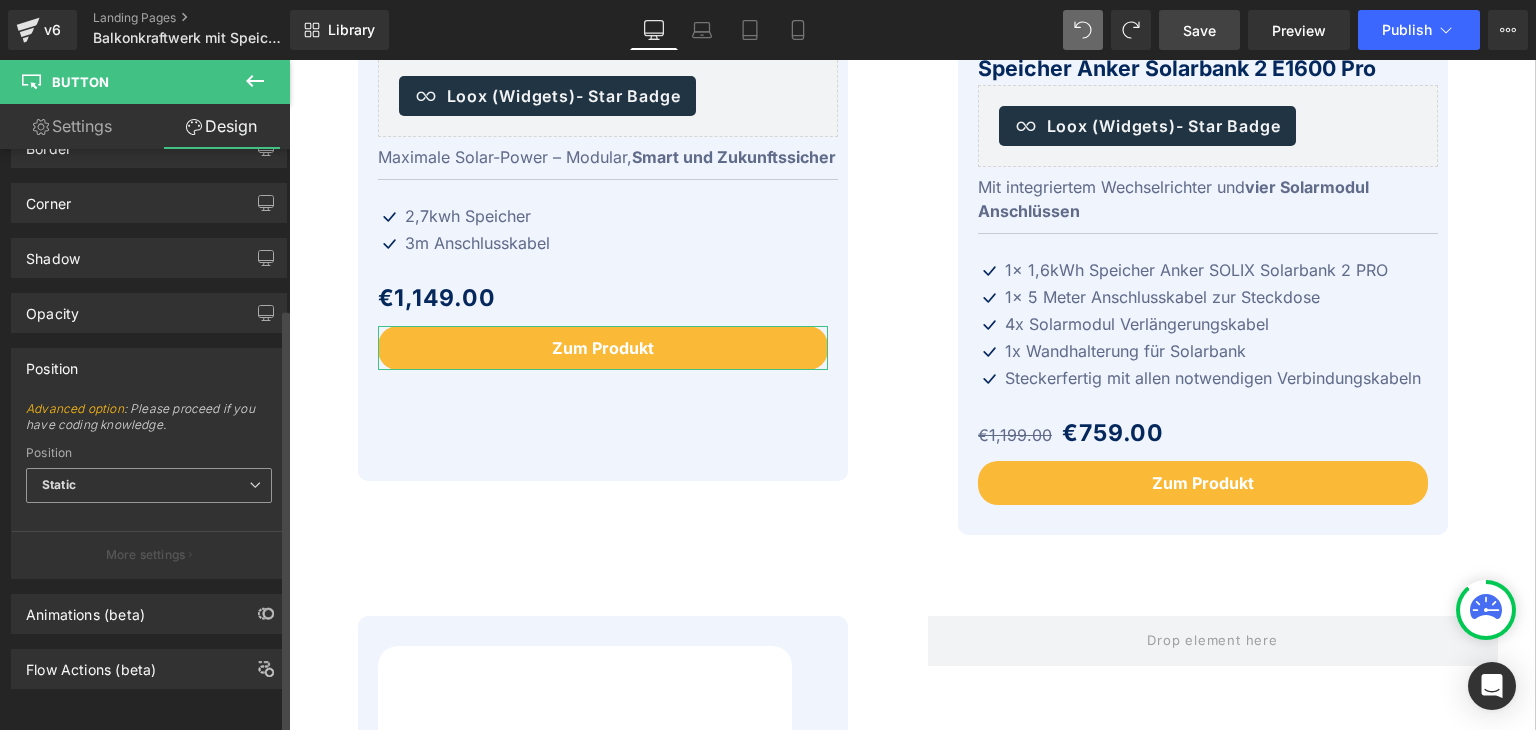 click on "Static" at bounding box center (149, 485) 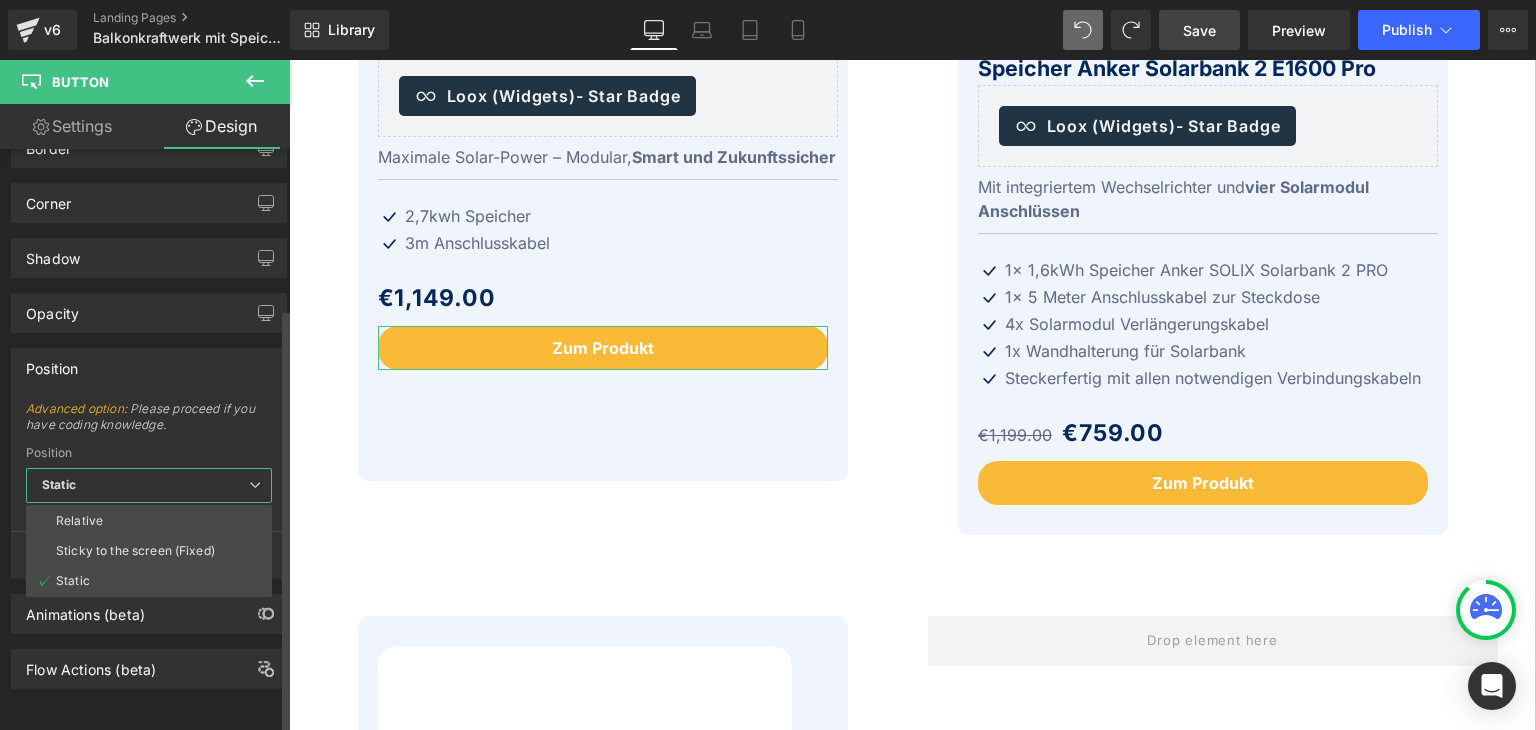 click at bounding box center (255, 485) 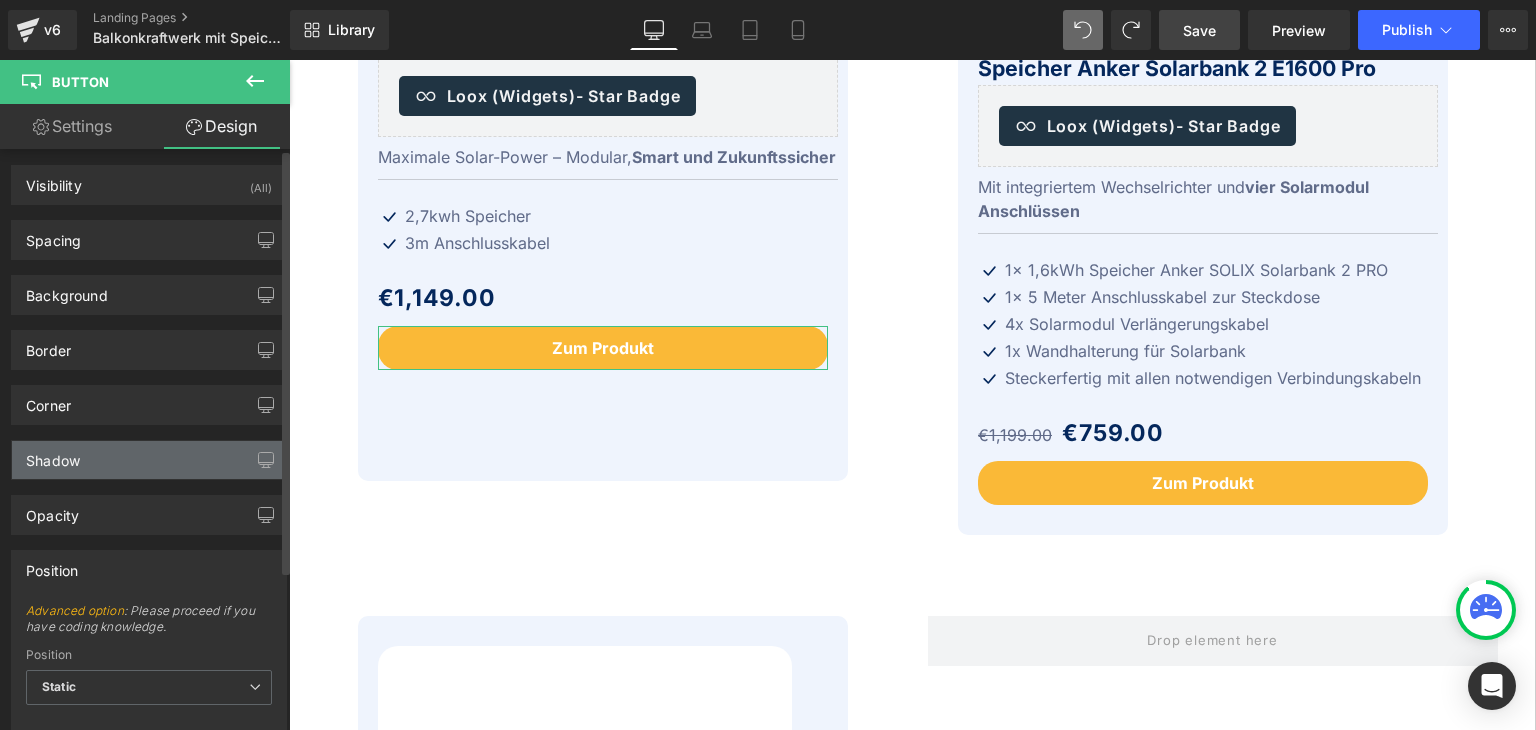 scroll, scrollTop: 0, scrollLeft: 0, axis: both 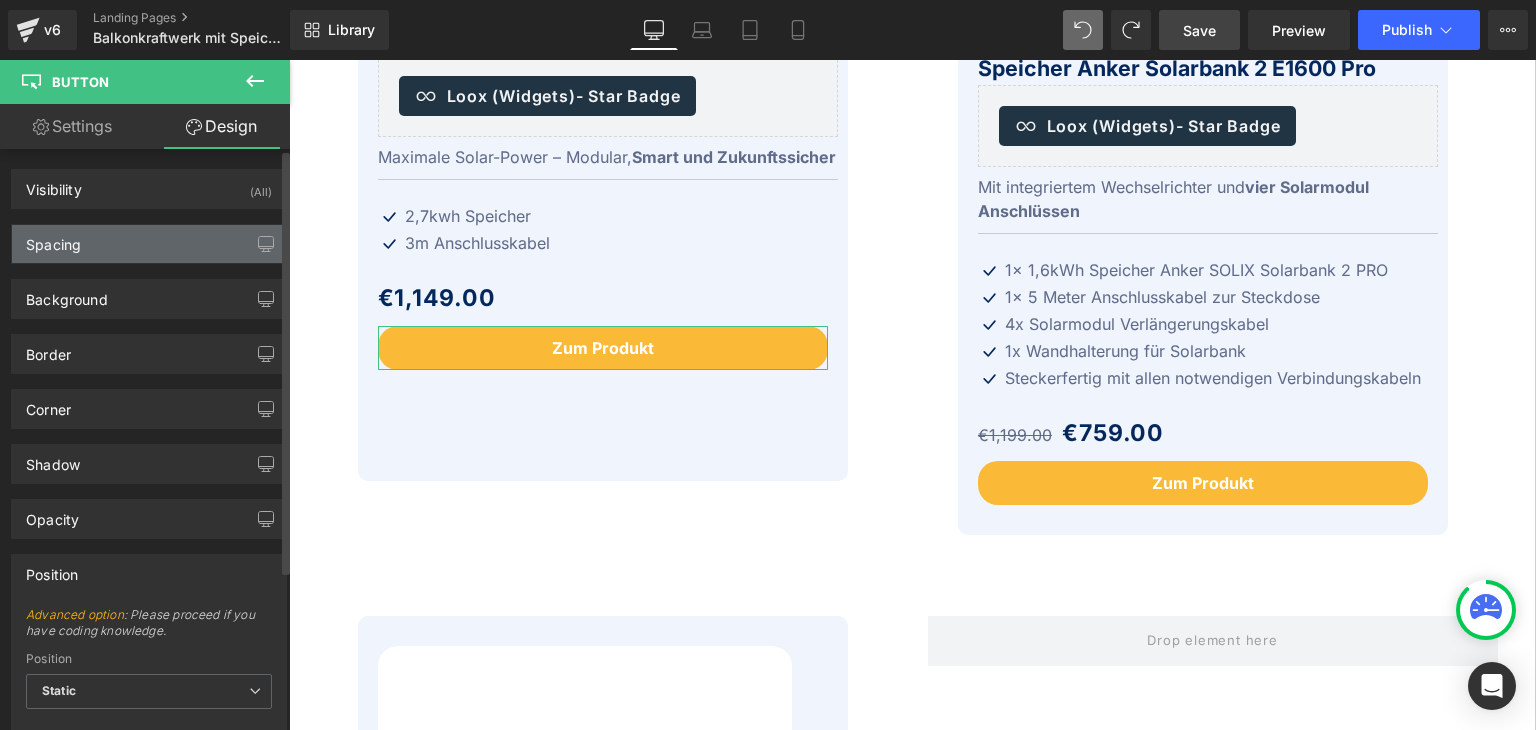 click on "Spacing" at bounding box center (53, 239) 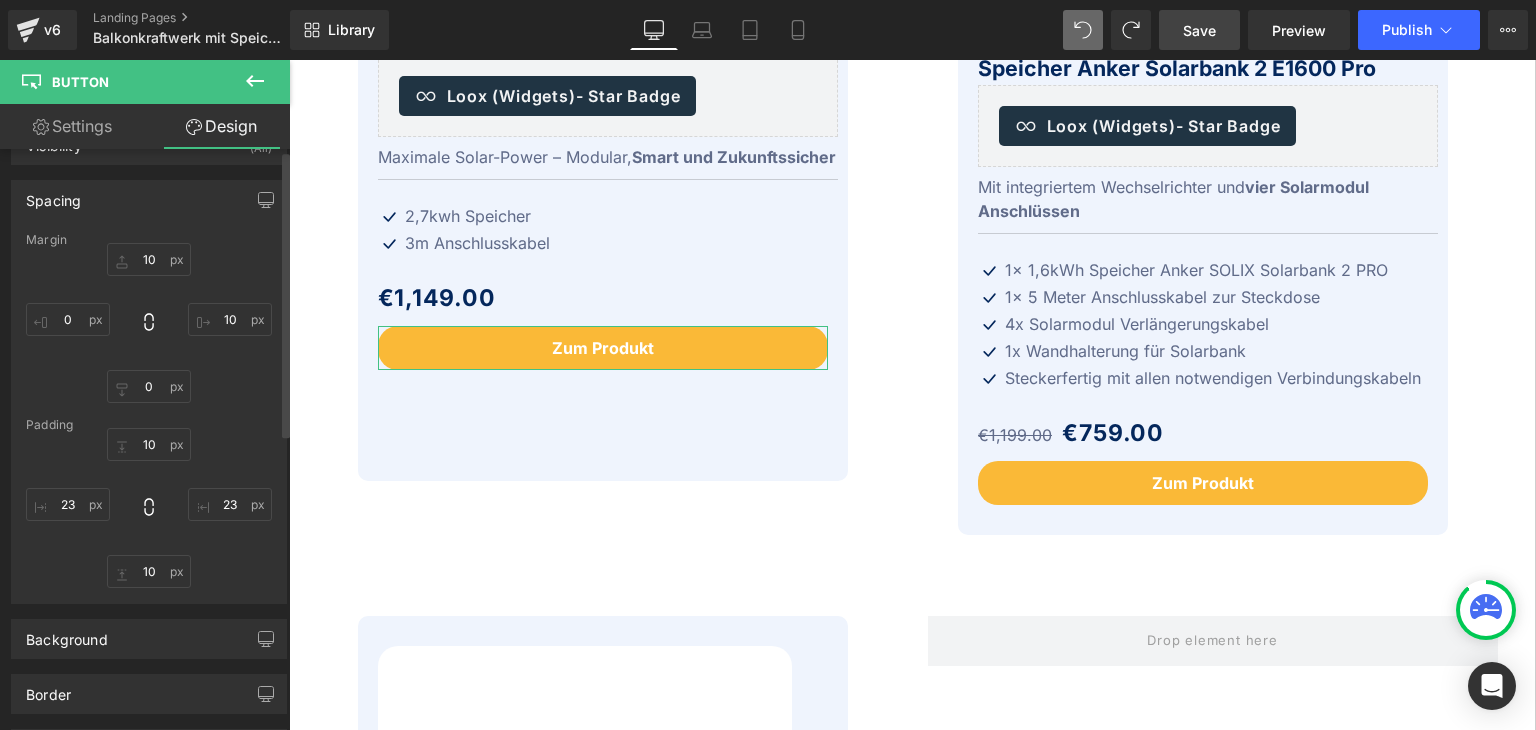 scroll, scrollTop: 0, scrollLeft: 0, axis: both 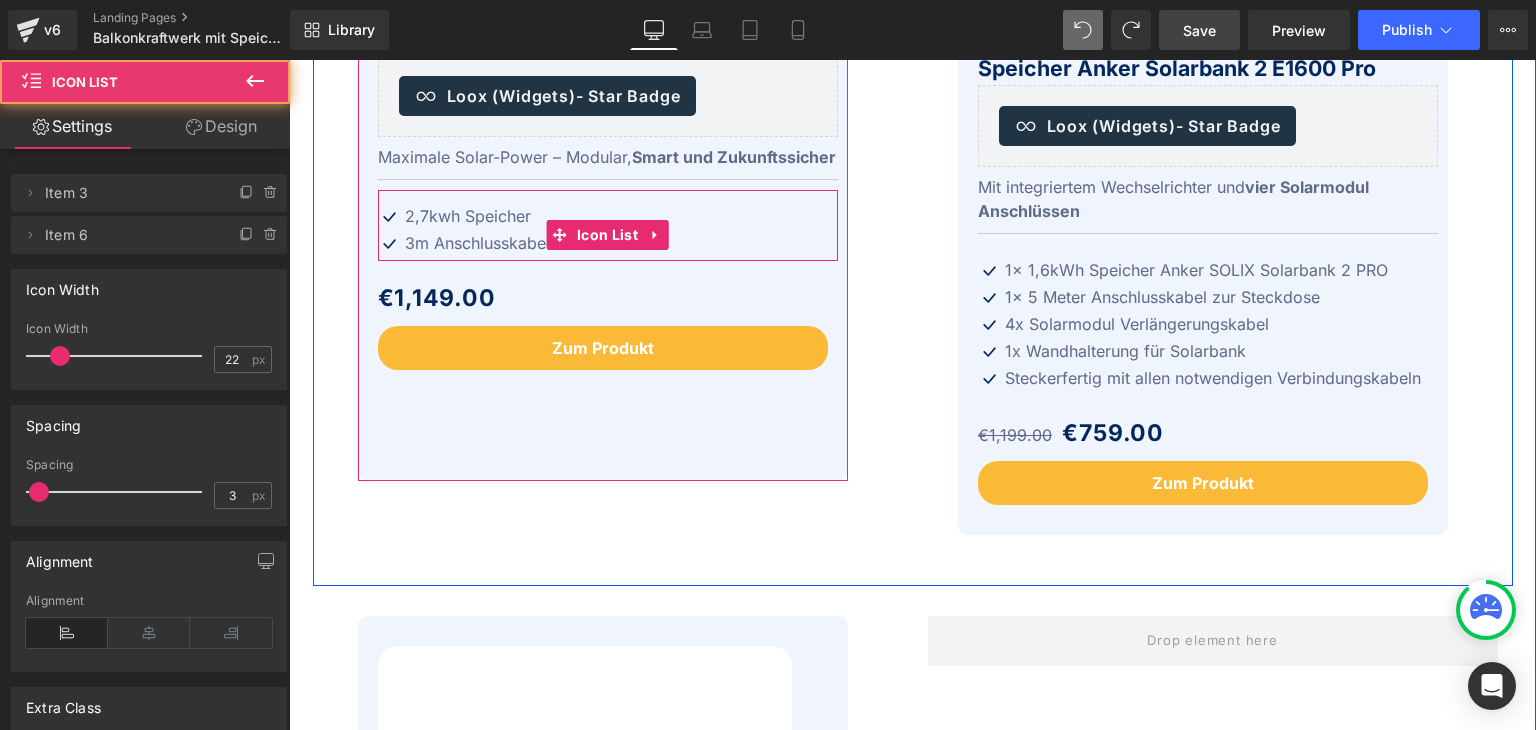 click on "Icon
2,7kwh Speicher
Text Block
Icon
3m Anschlusskabel Text Block" at bounding box center (608, 232) 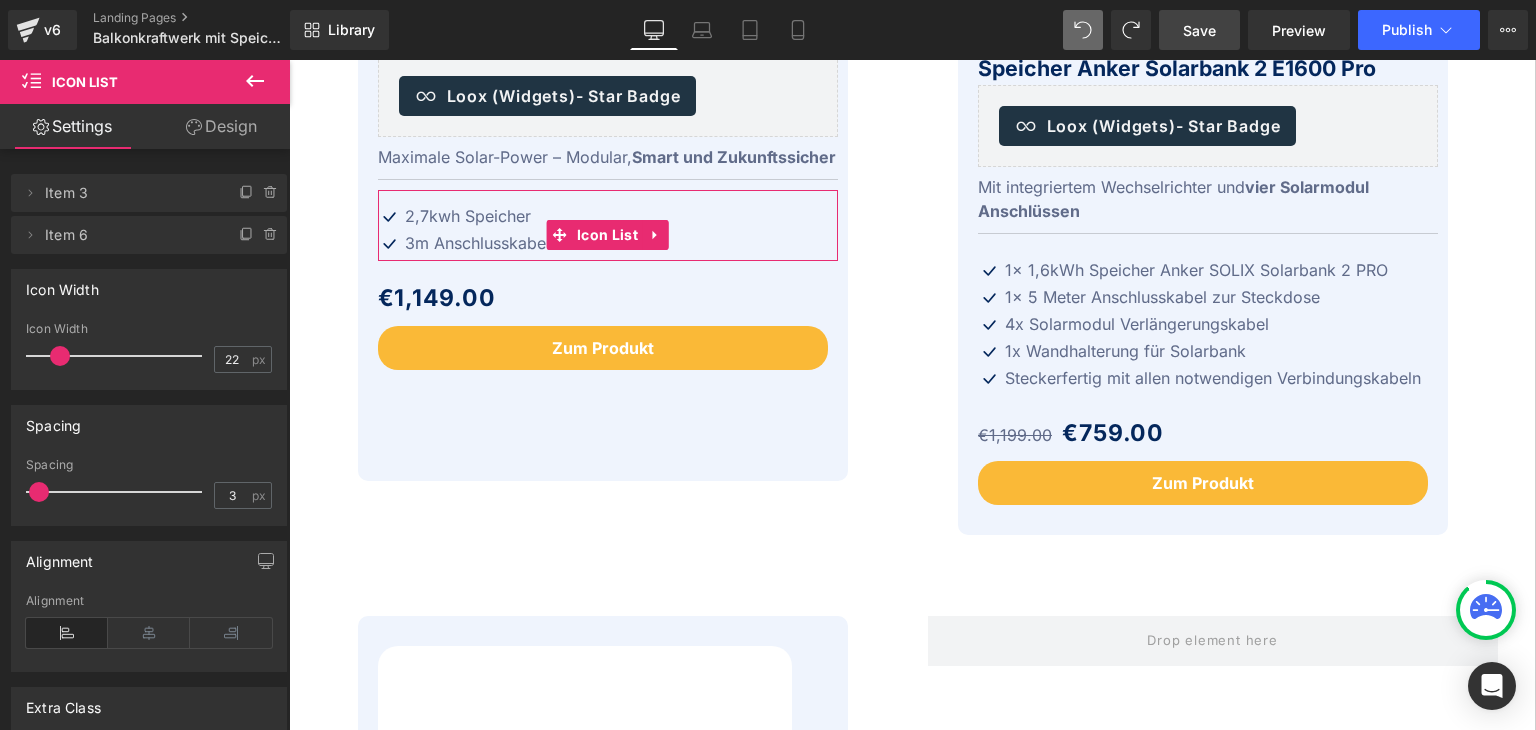 click on "Design" at bounding box center (221, 126) 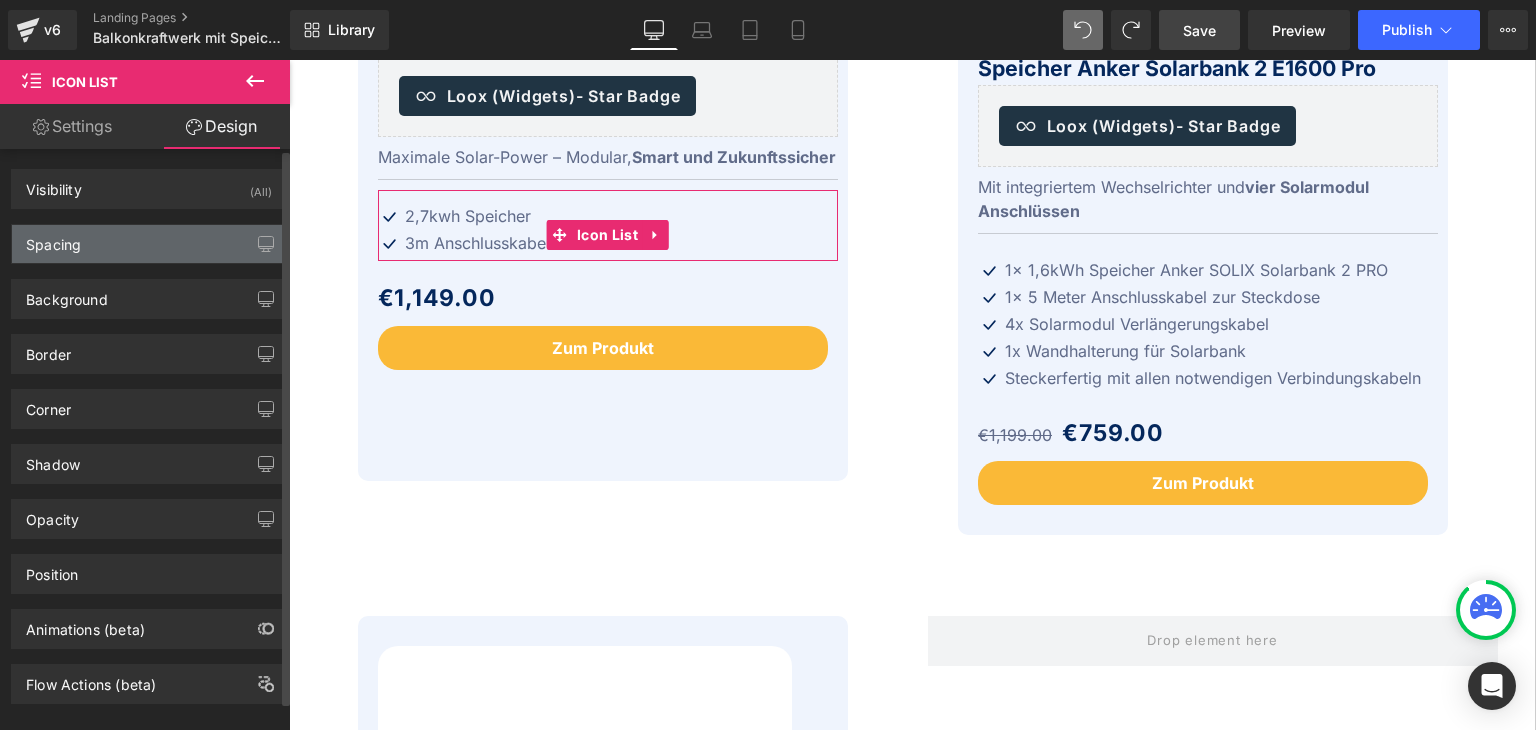 click on "Spacing" at bounding box center (149, 244) 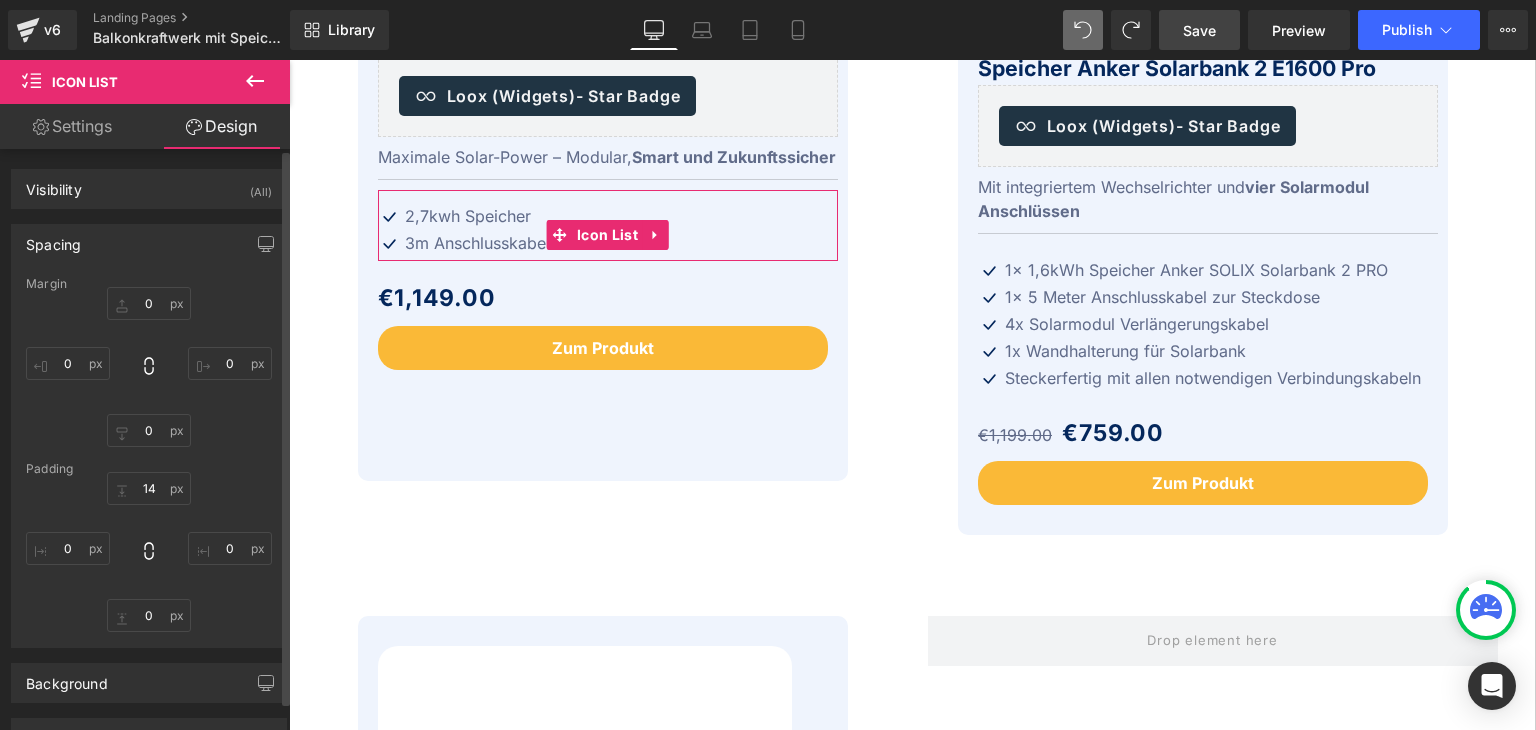 click on "Spacing" at bounding box center [53, 239] 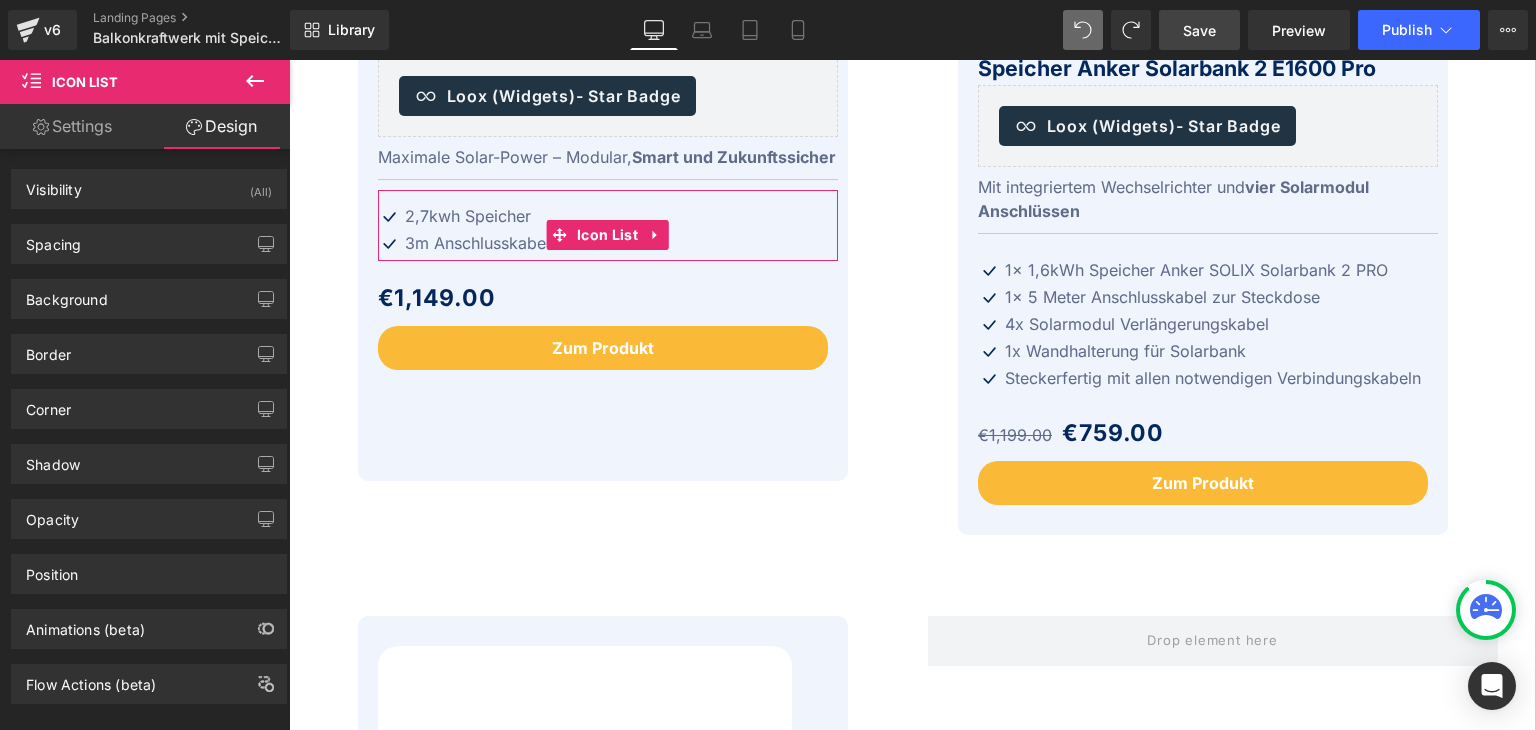 click on "Settings" at bounding box center [72, 126] 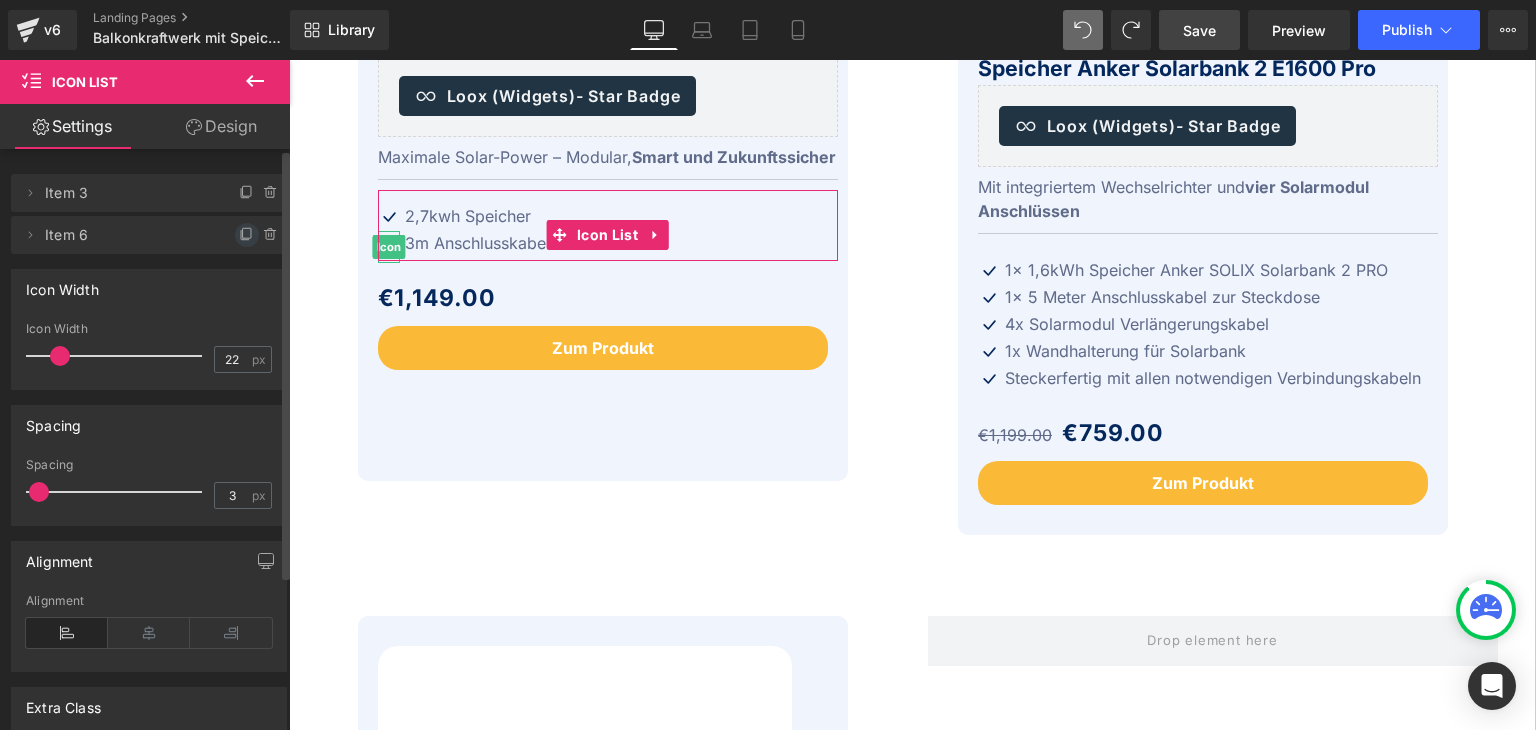 click 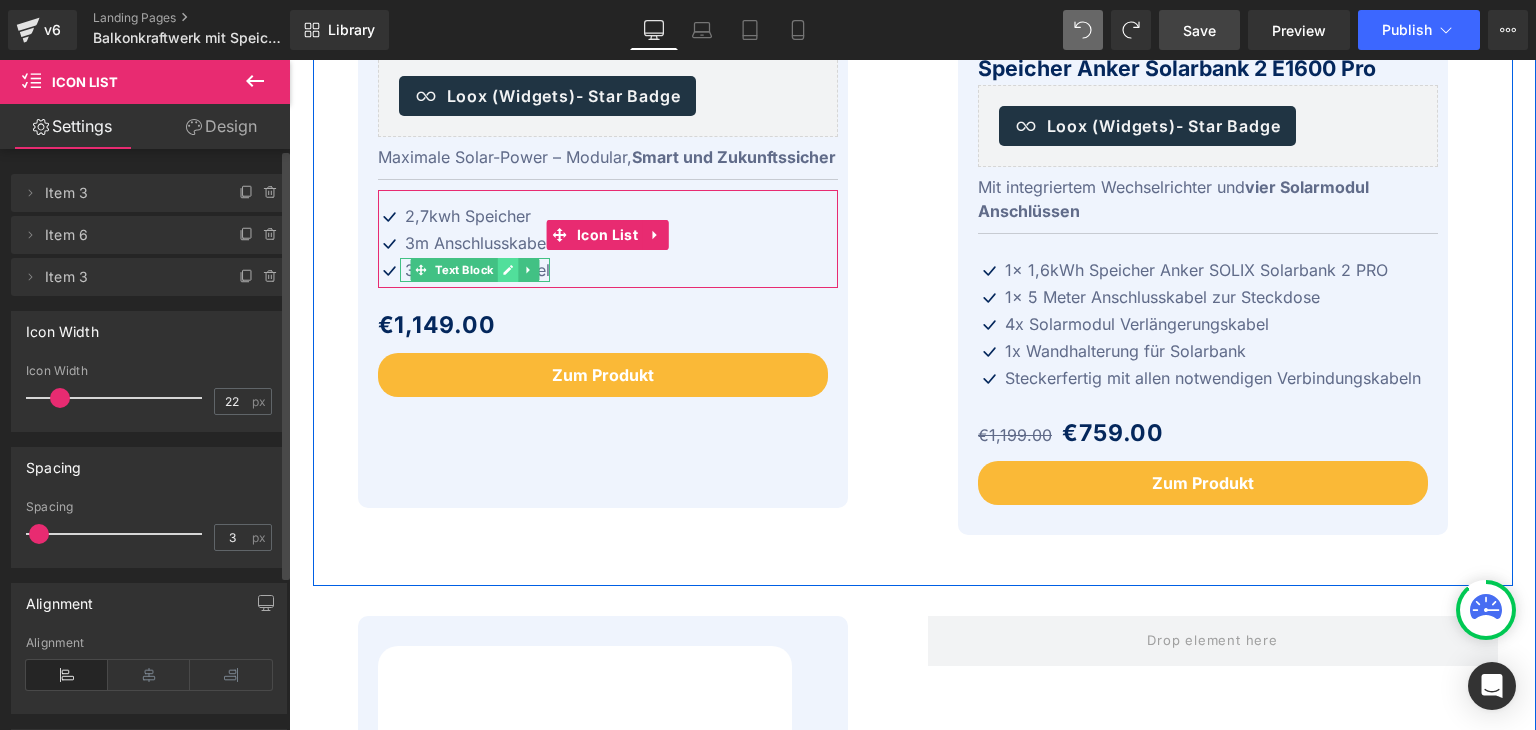 click 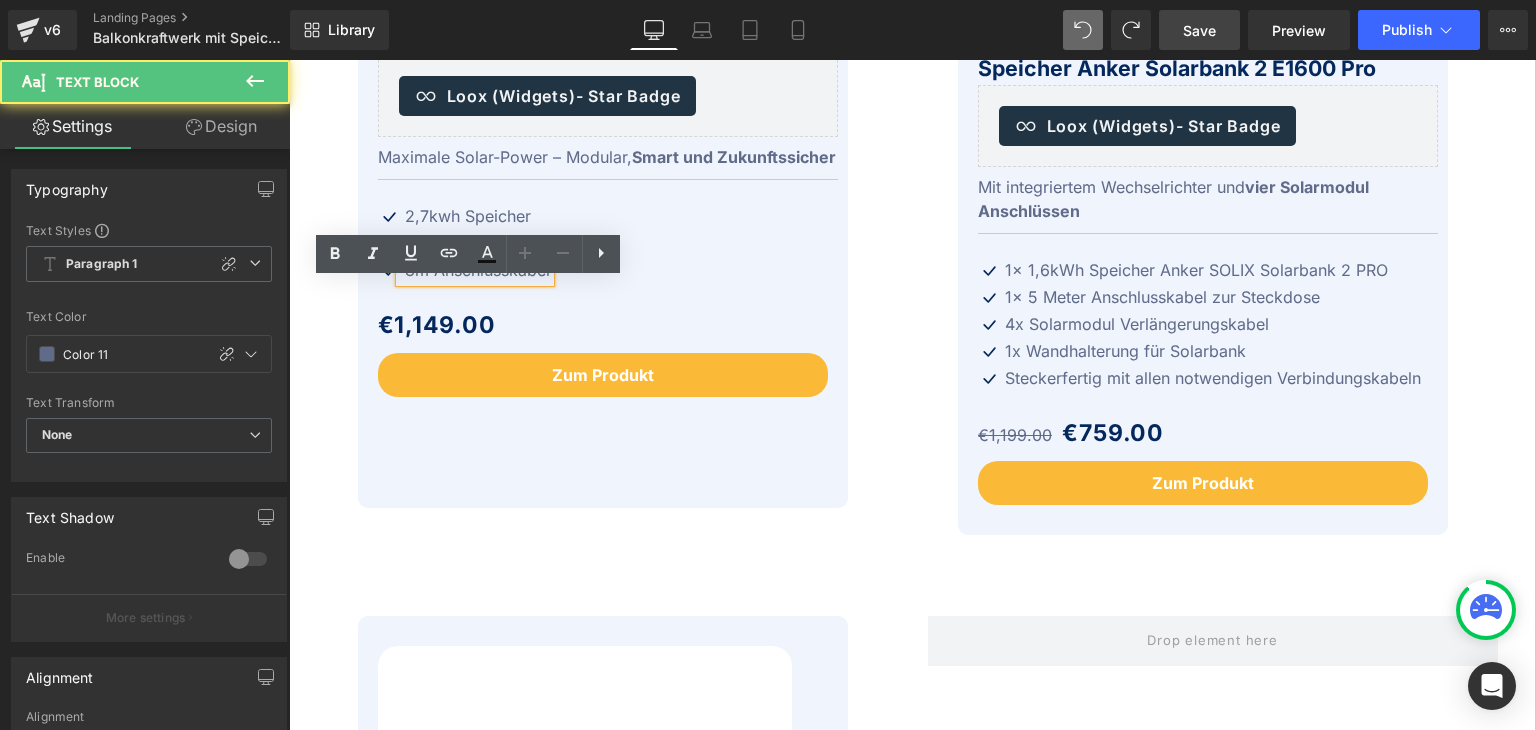 click on "3m Anschlusskabel" at bounding box center (475, 270) 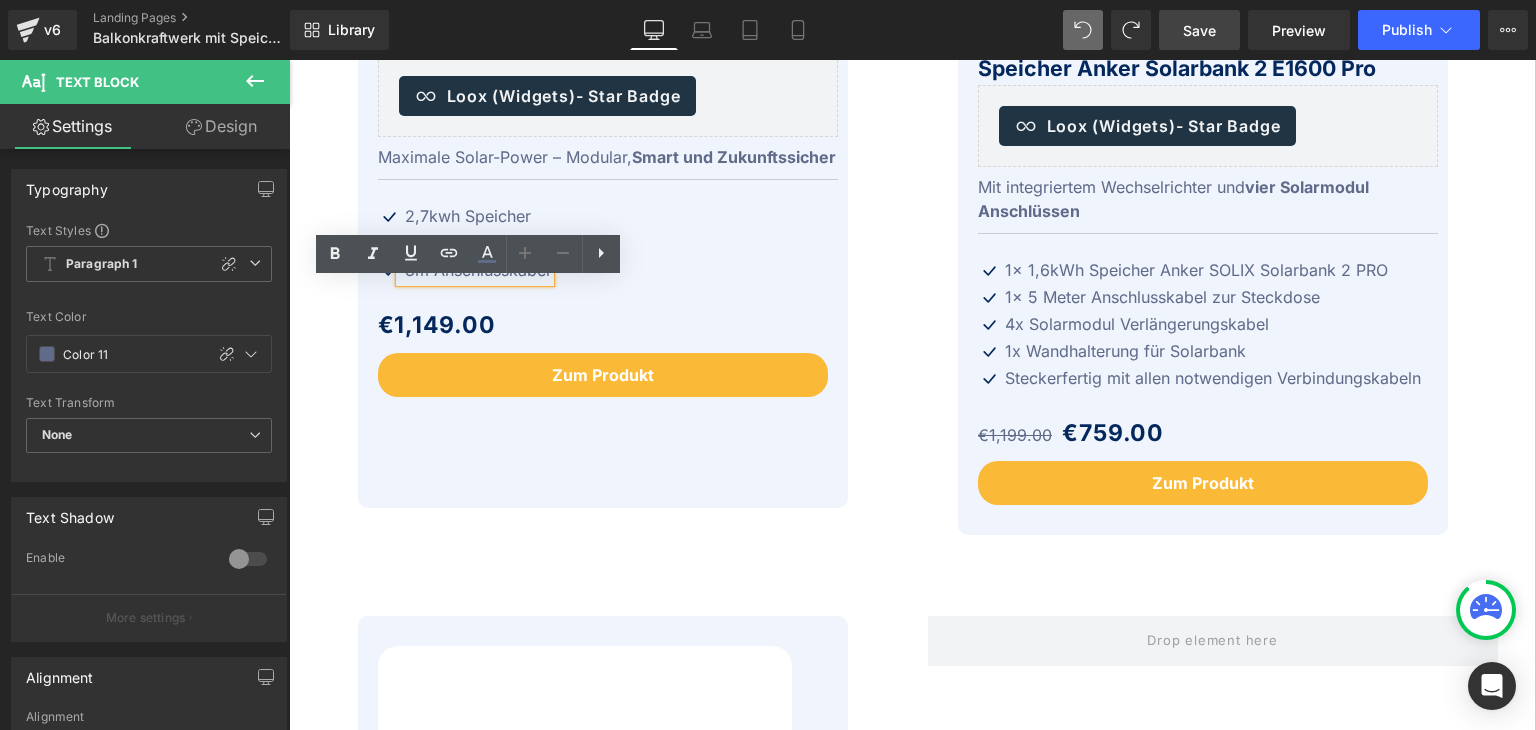 type 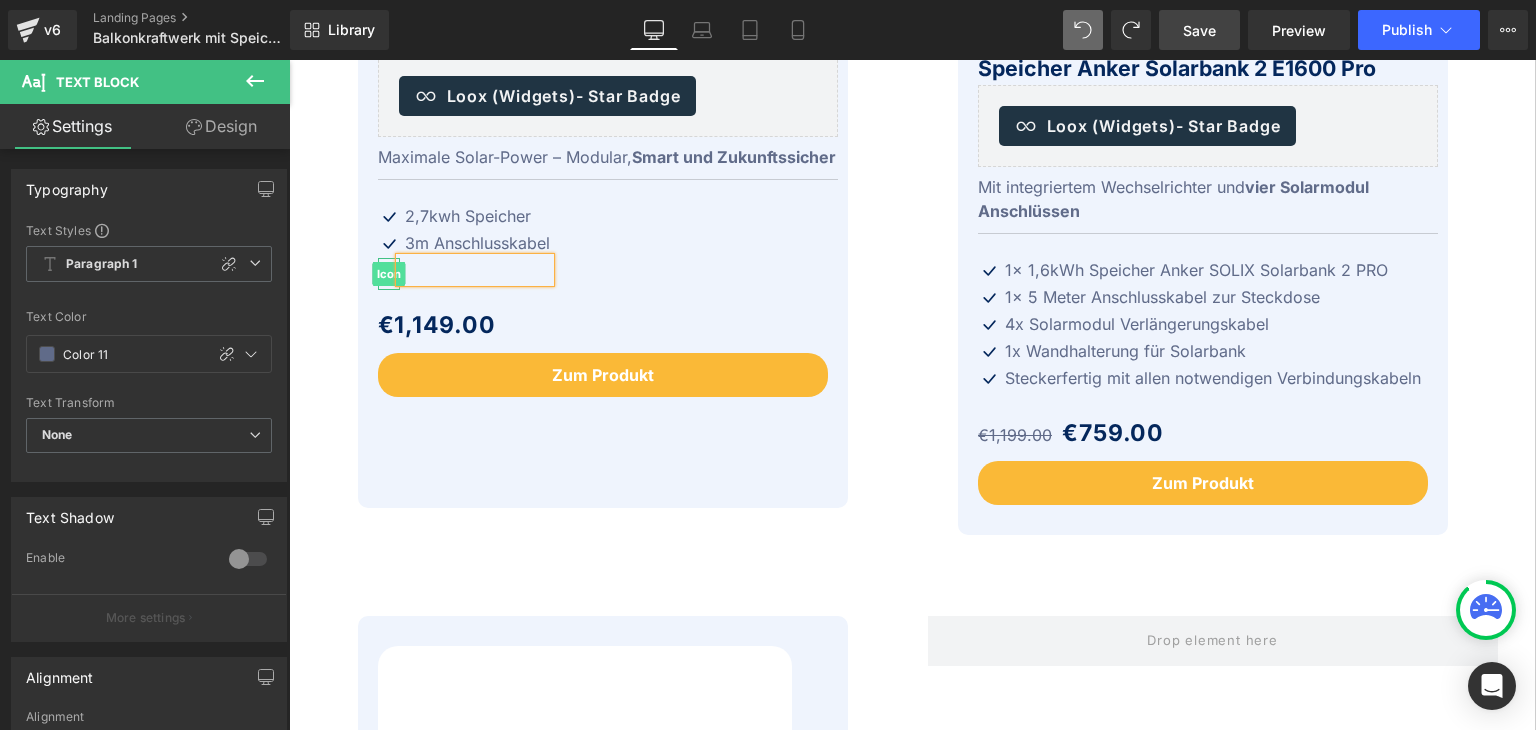 click on "Icon" at bounding box center (388, 274) 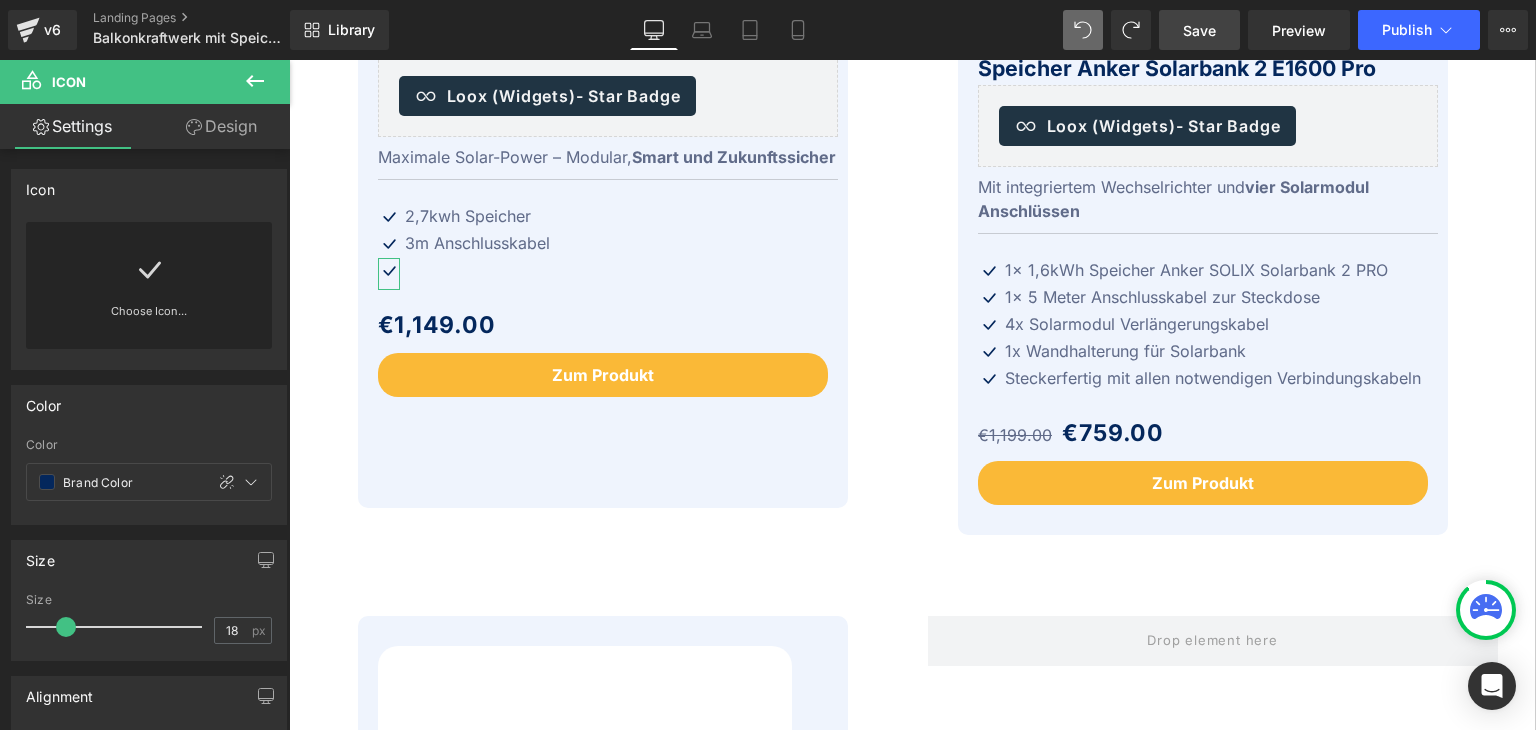 click on "Choose Icon..." at bounding box center (149, 325) 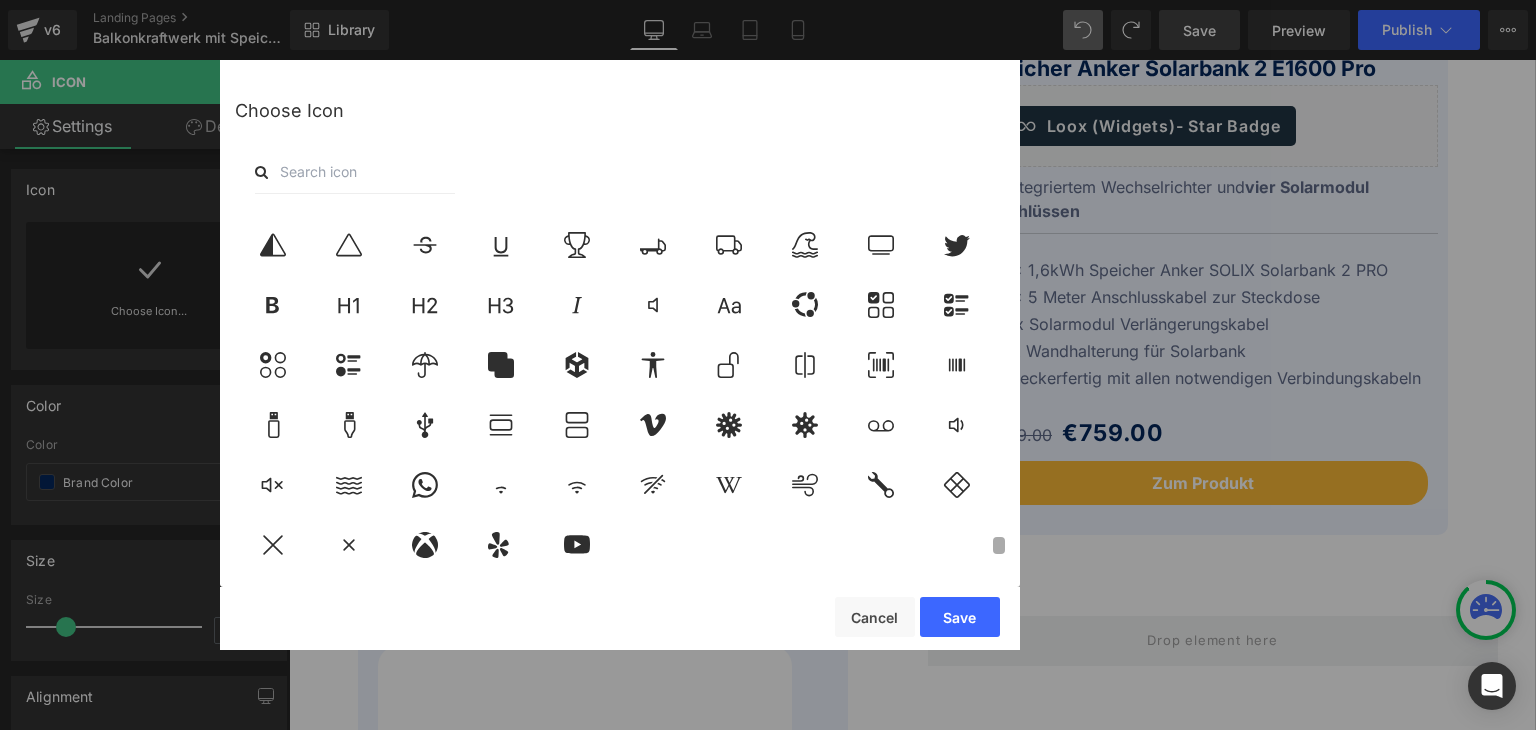 scroll, scrollTop: 6972, scrollLeft: 0, axis: vertical 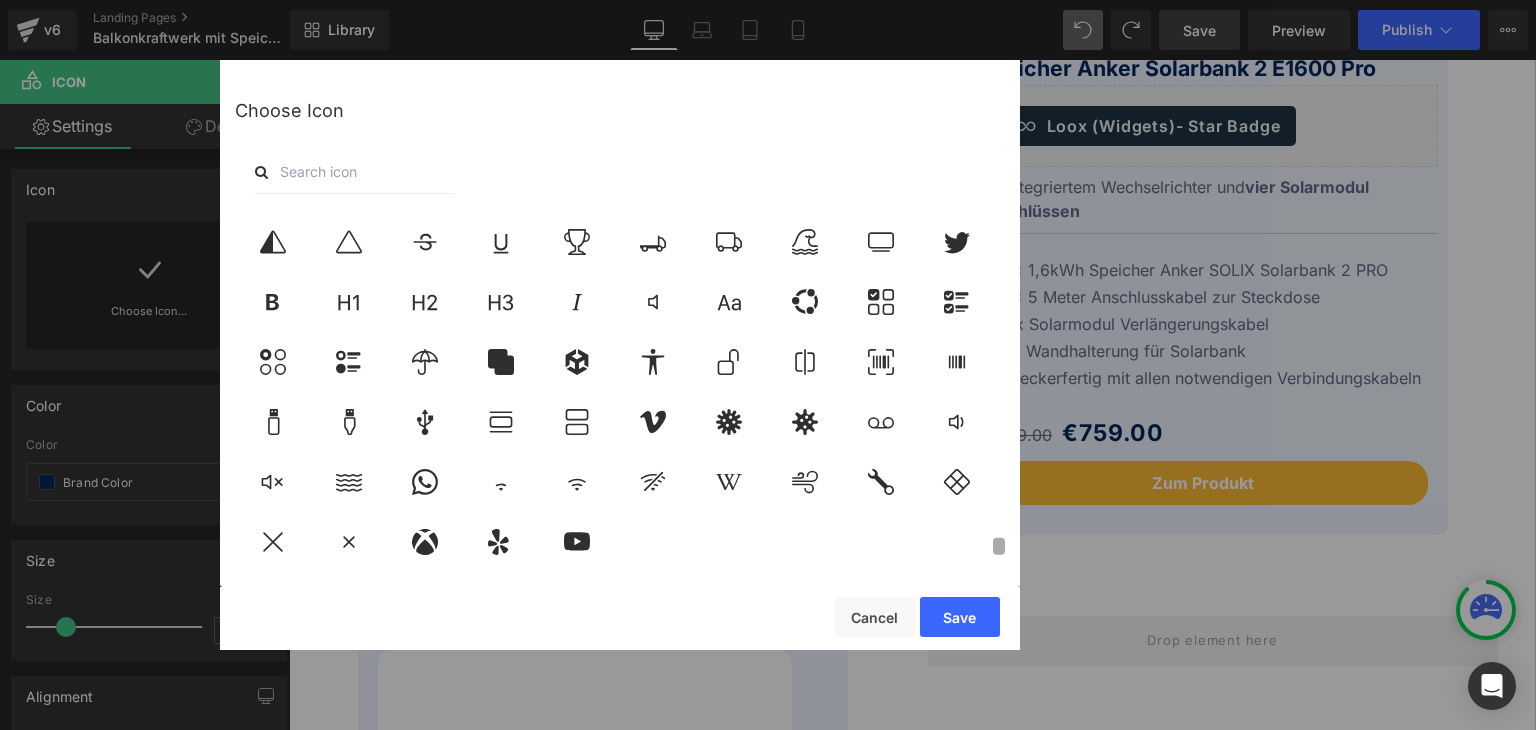 click on "Choose Icon" at bounding box center (620, 322) 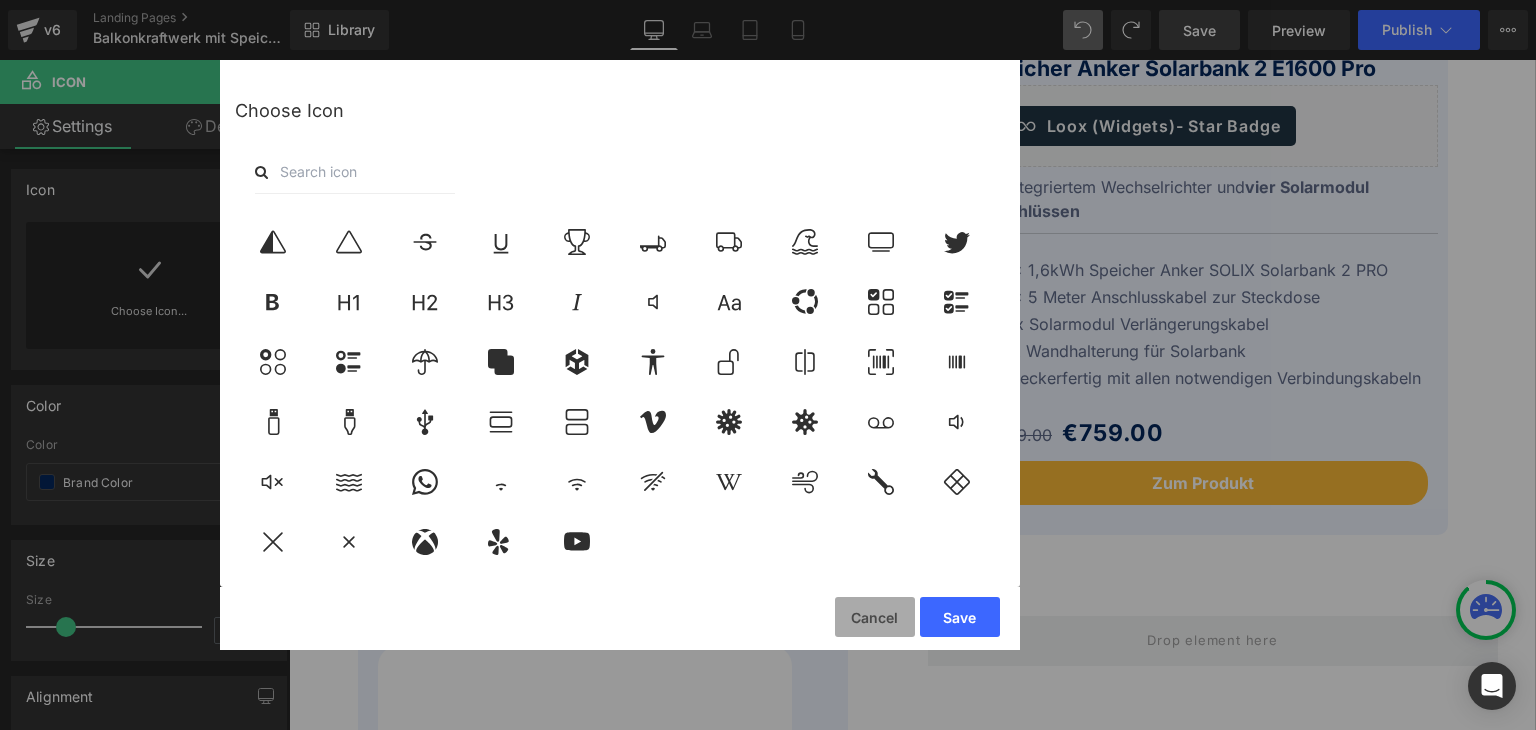 click on "Cancel" at bounding box center [875, 617] 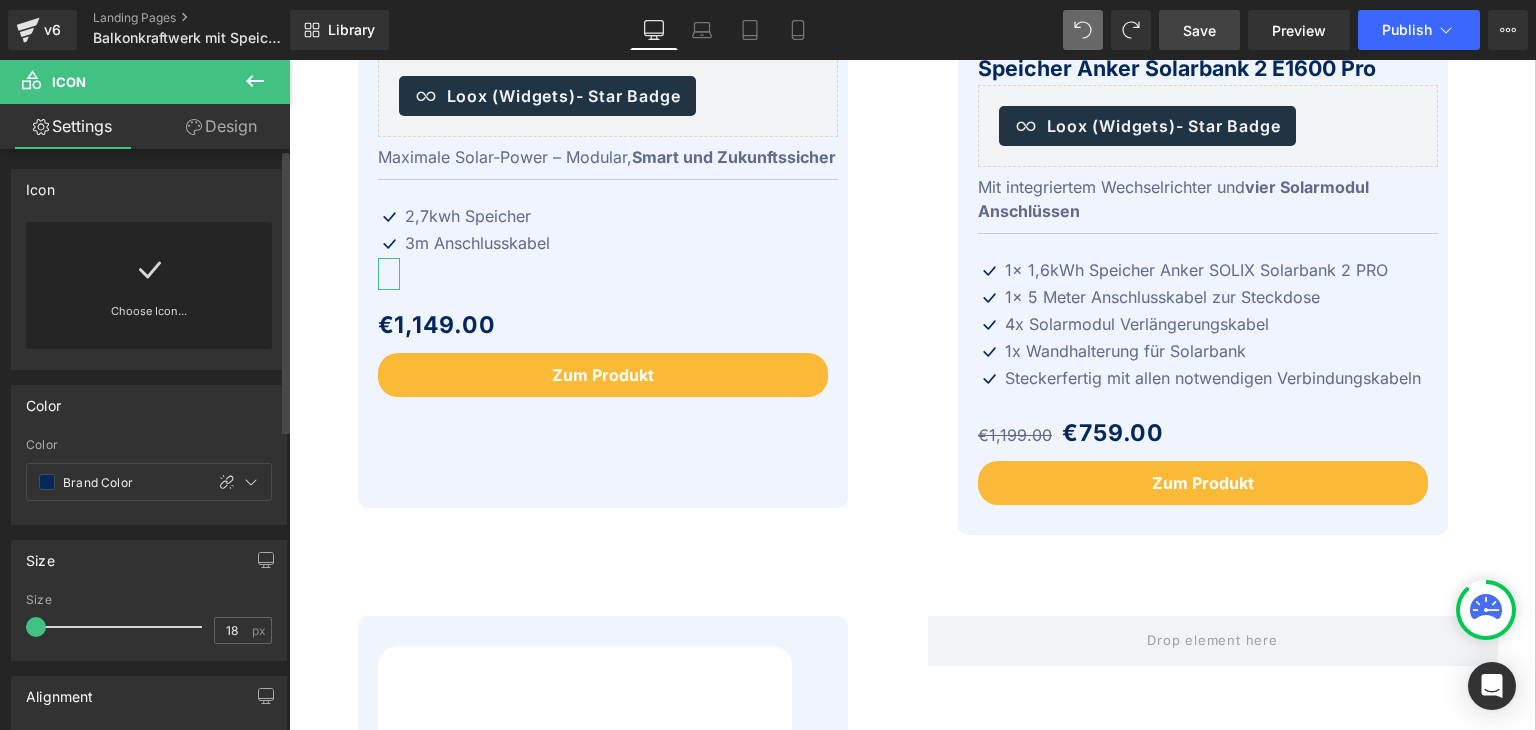 drag, startPoint x: 64, startPoint y: 630, endPoint x: 15, endPoint y: 630, distance: 49 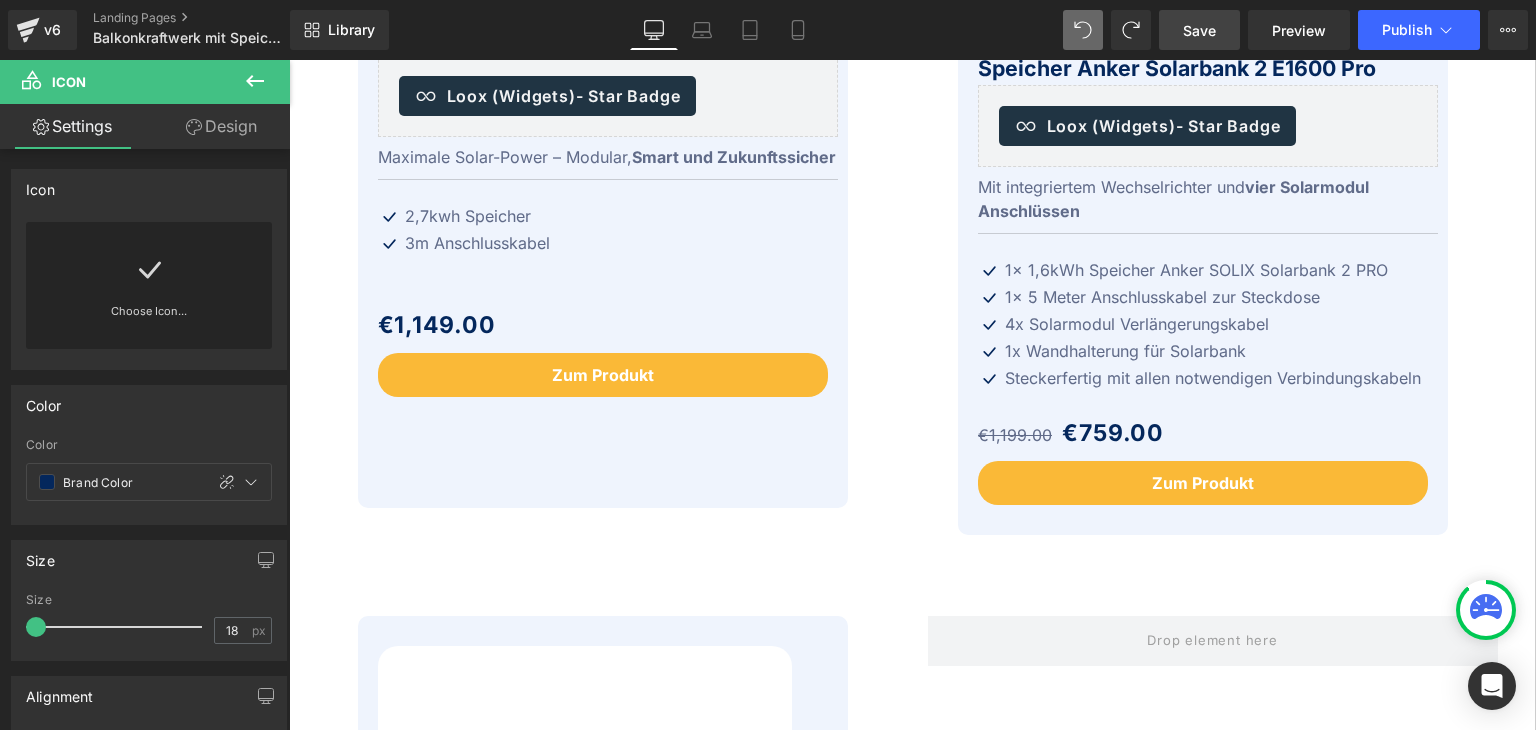 click 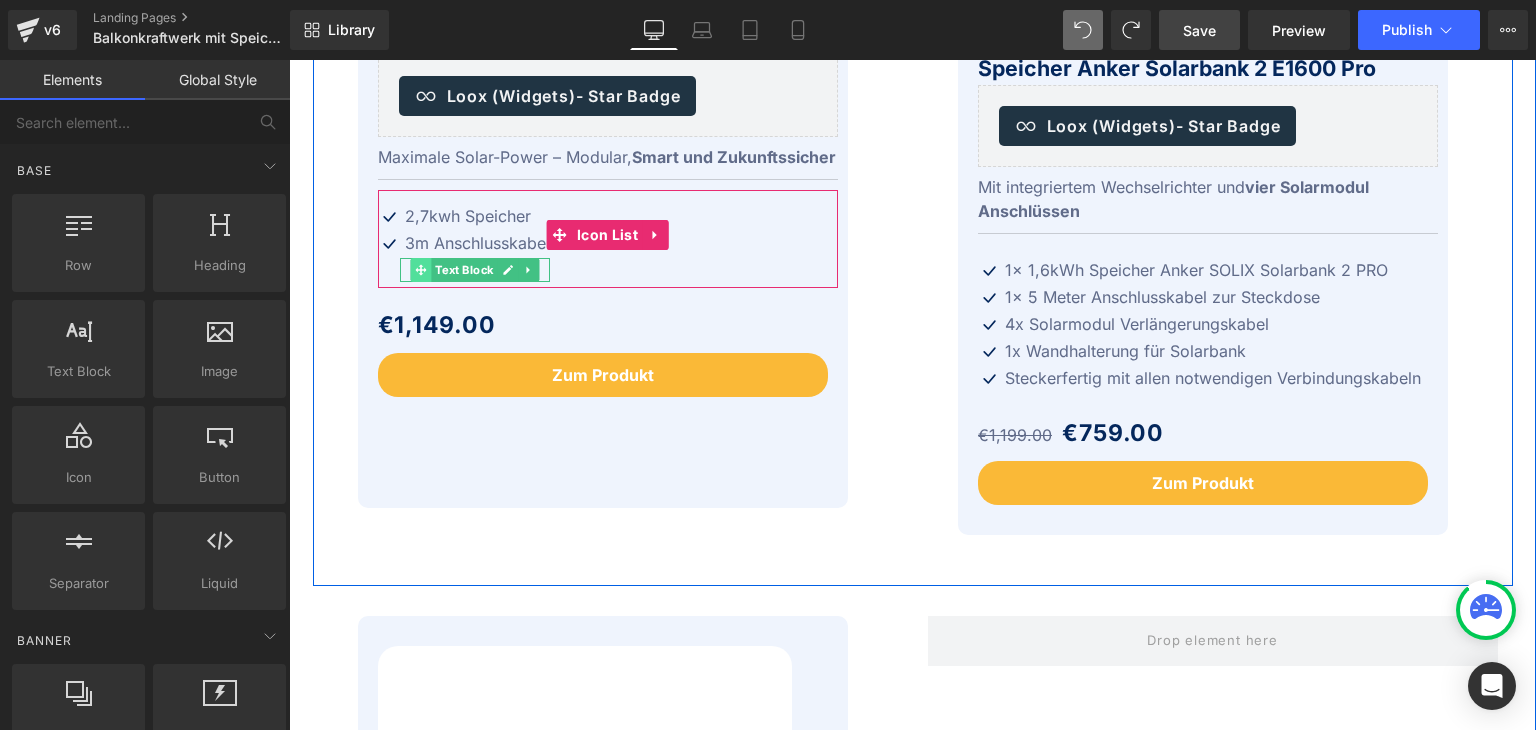 click 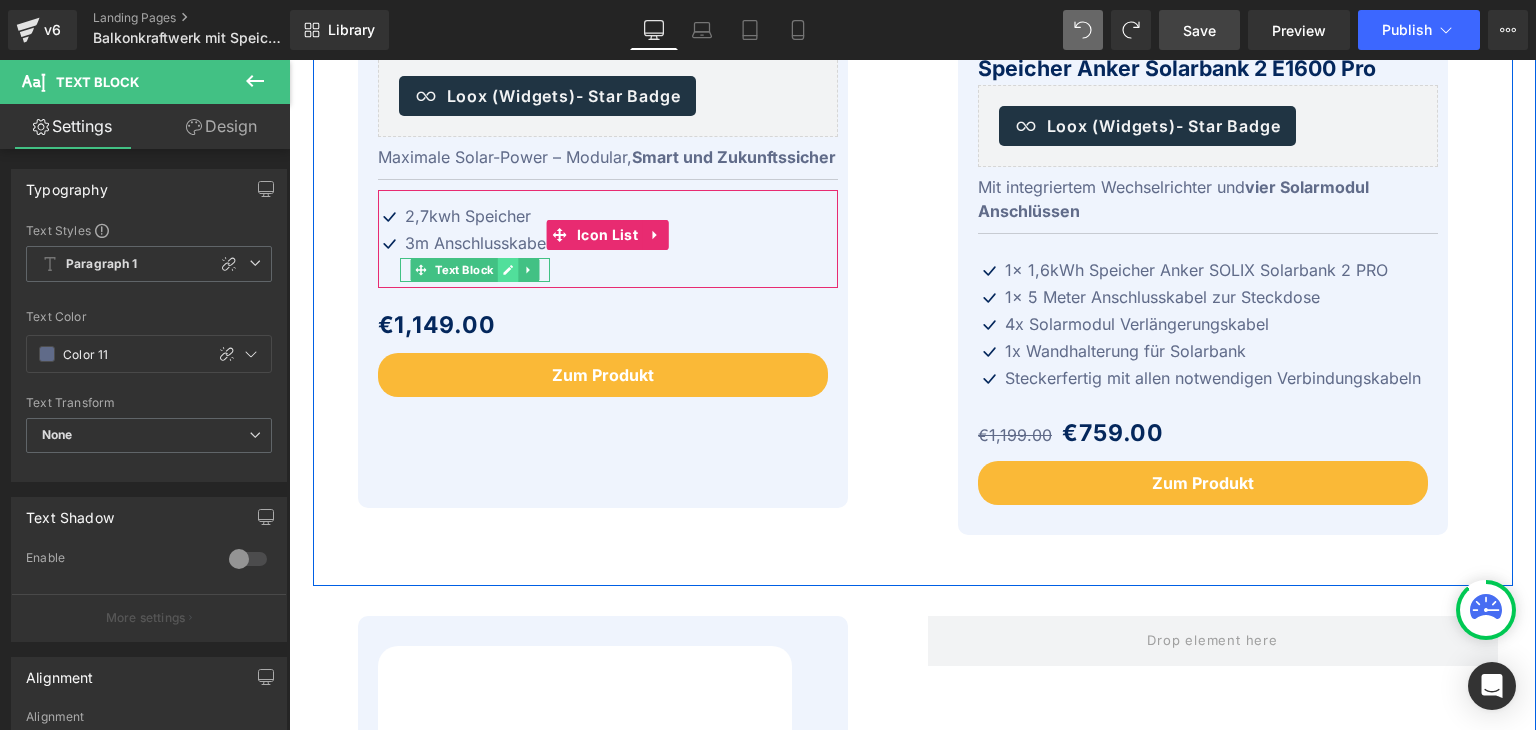 click 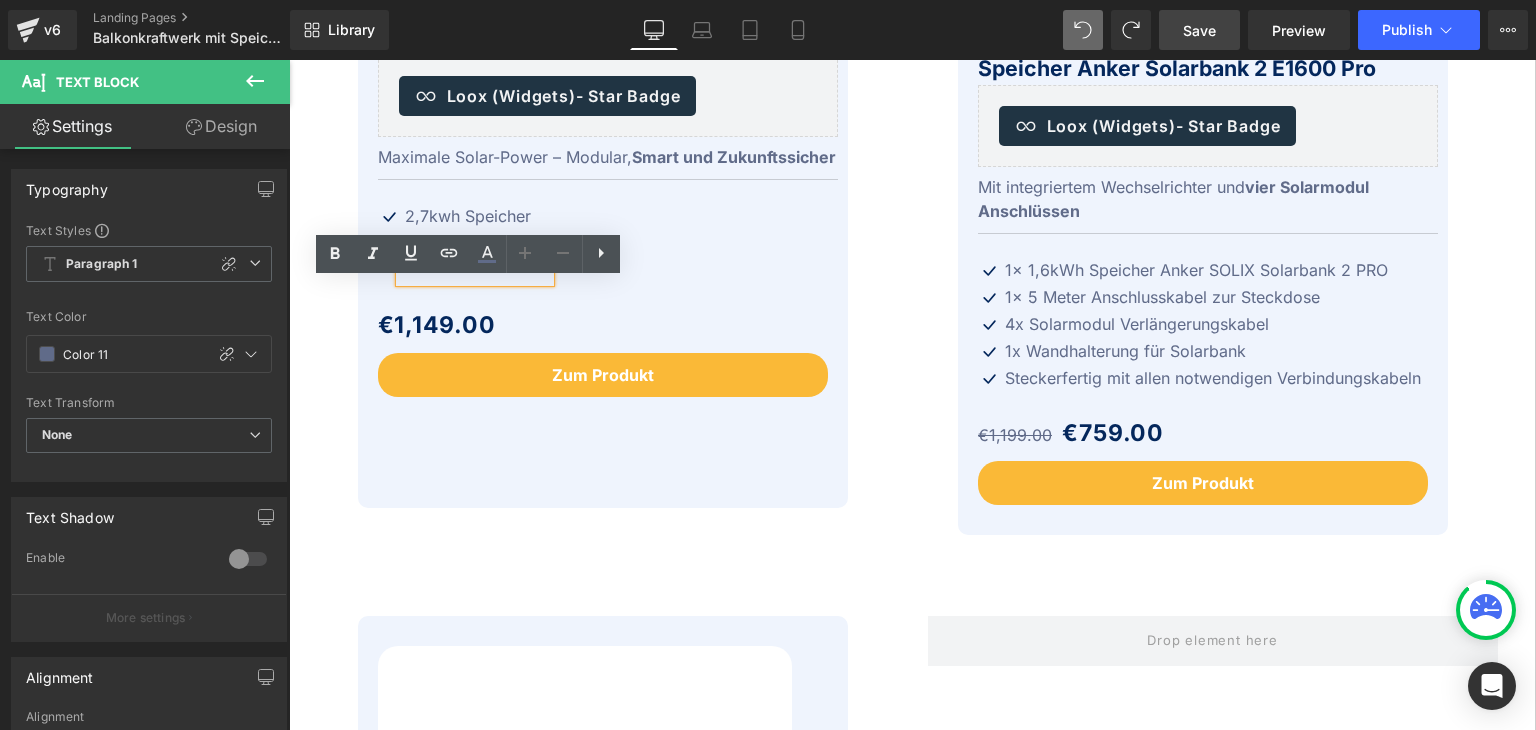 click on "Winter Sale 20%
(P) Image
Anker SOLIX Solarbank 3 E2700 Pro
(P) Title   Loox (Widgets)  - Star Badge Loox (Widgets)         Maximale Solar-Power – Modular,  Smart und Zukunftssicher" at bounding box center [608, -8] 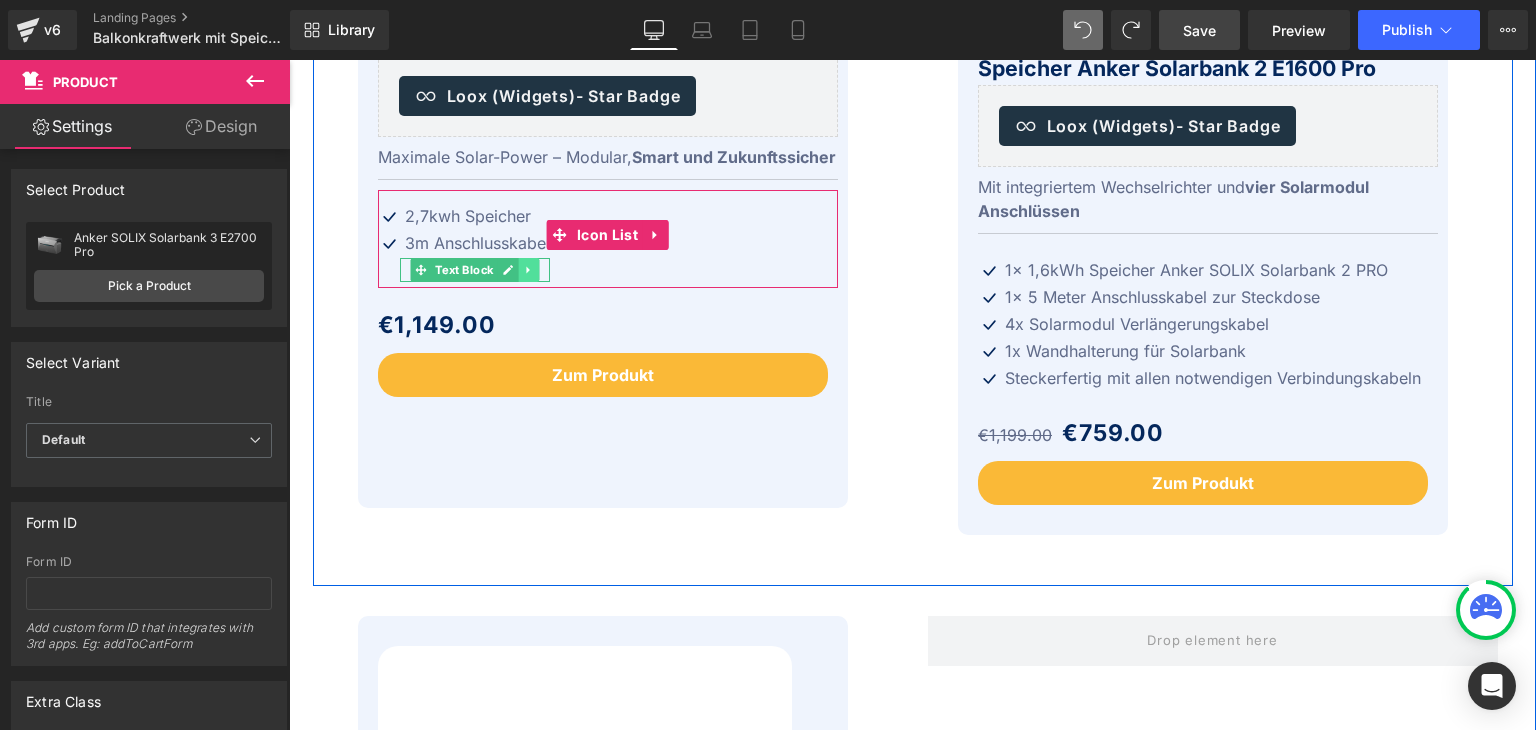 click 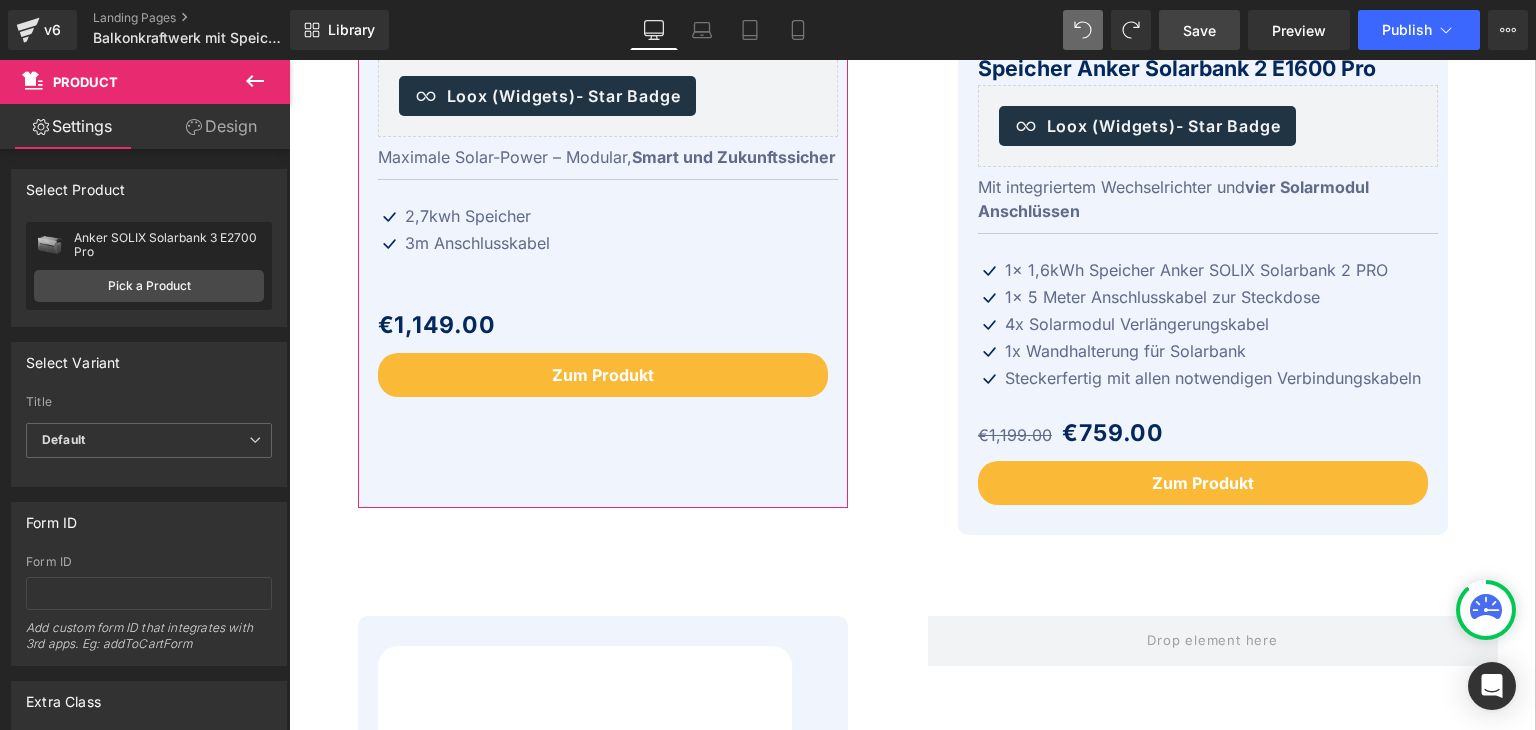 click on "Design" at bounding box center (221, 126) 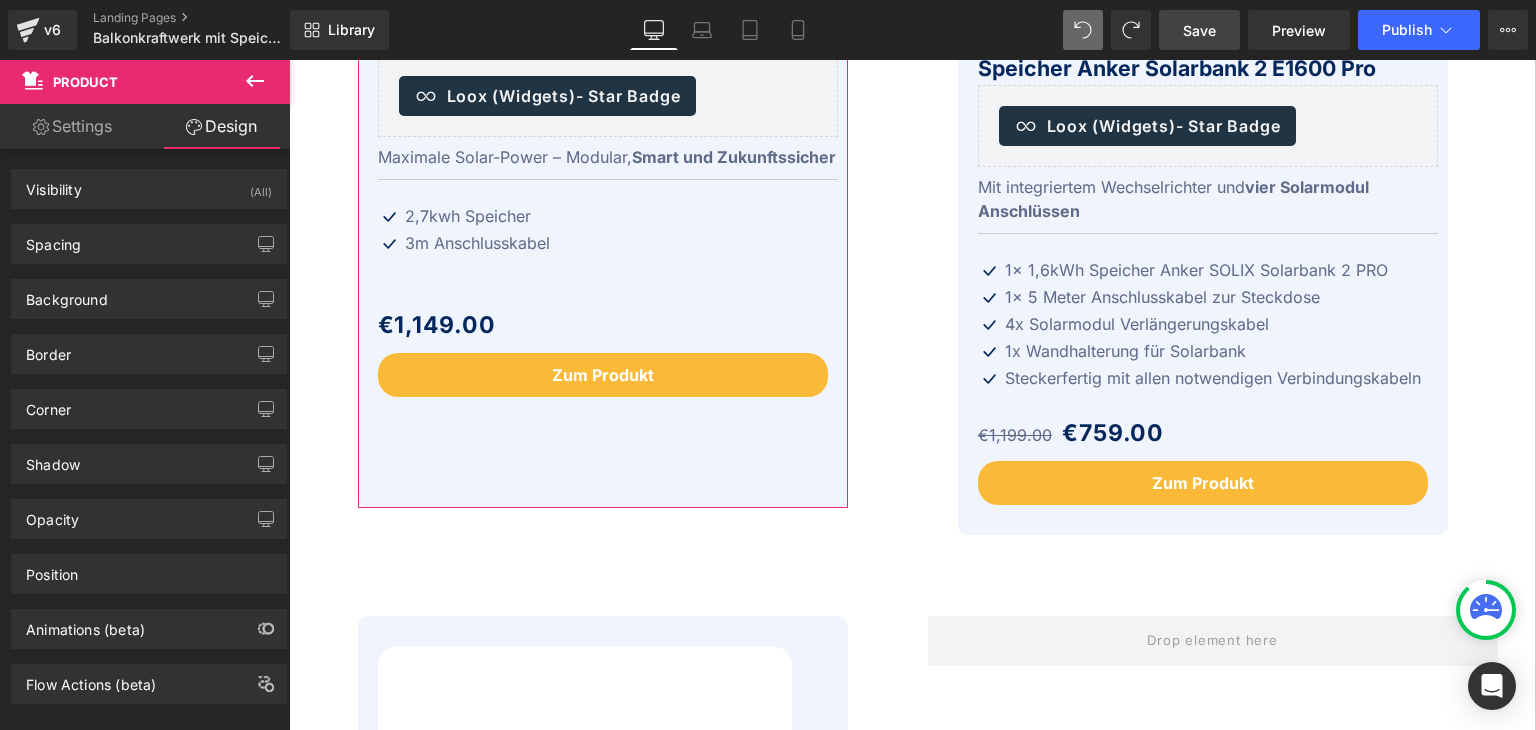 click on "Settings" at bounding box center [72, 126] 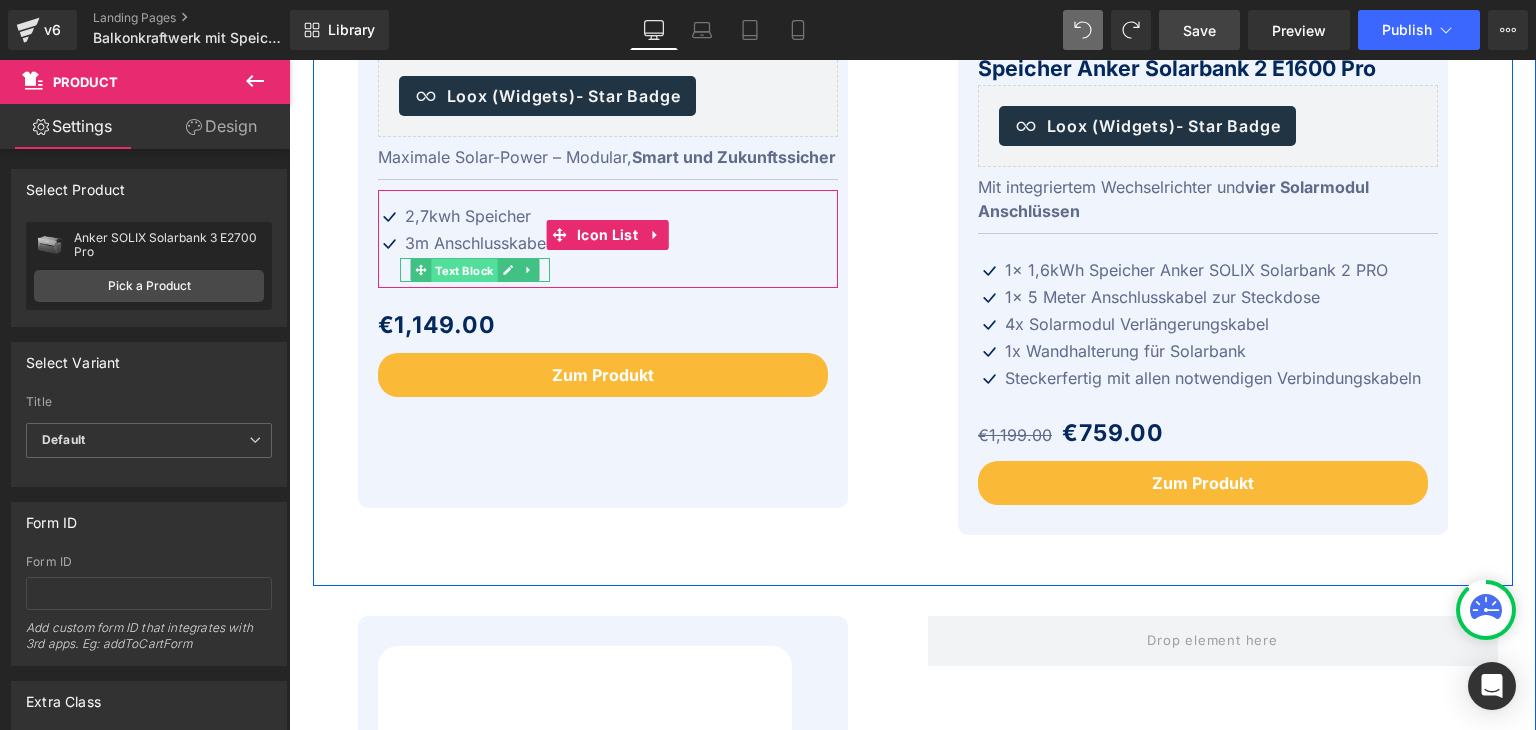 click on "Text Block" at bounding box center [465, 271] 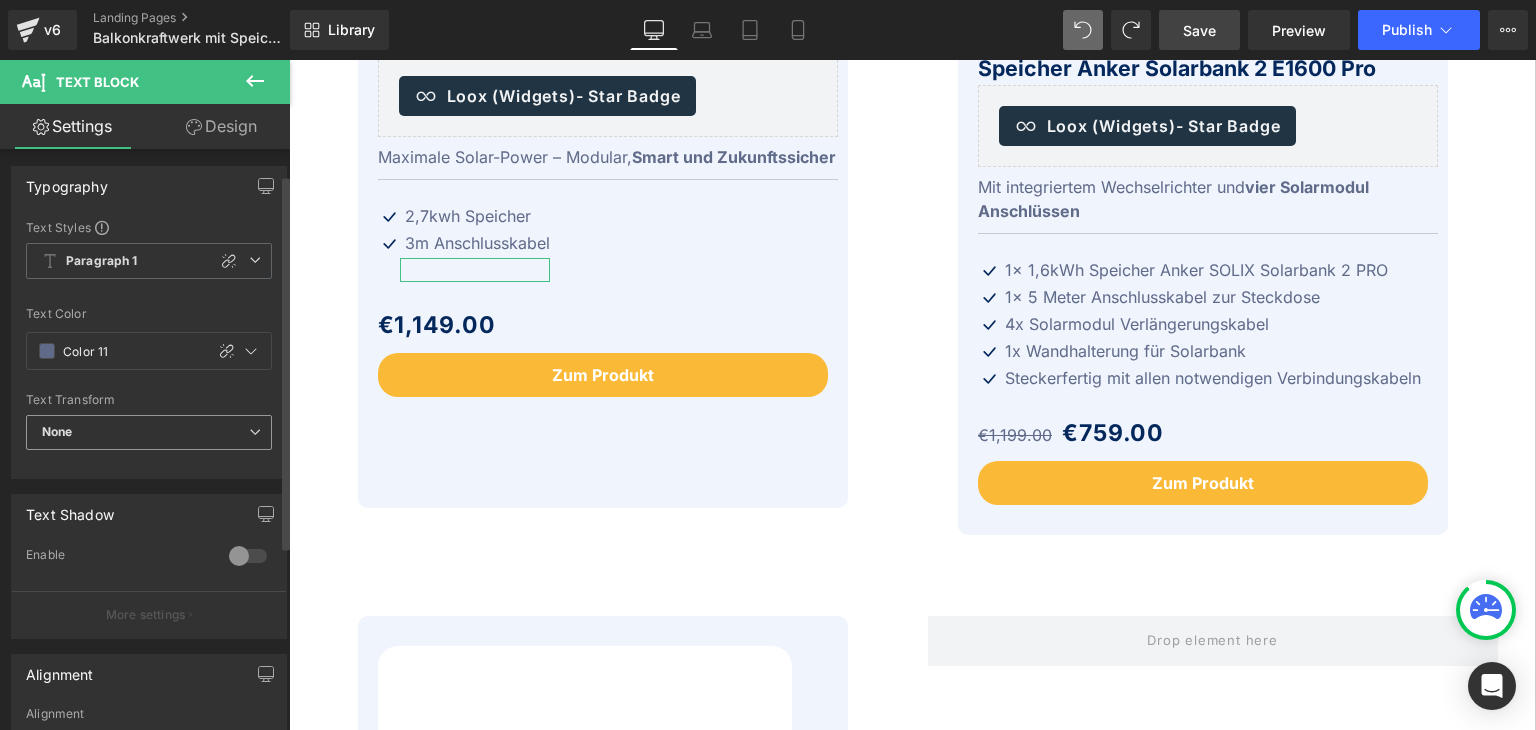 scroll, scrollTop: 0, scrollLeft: 0, axis: both 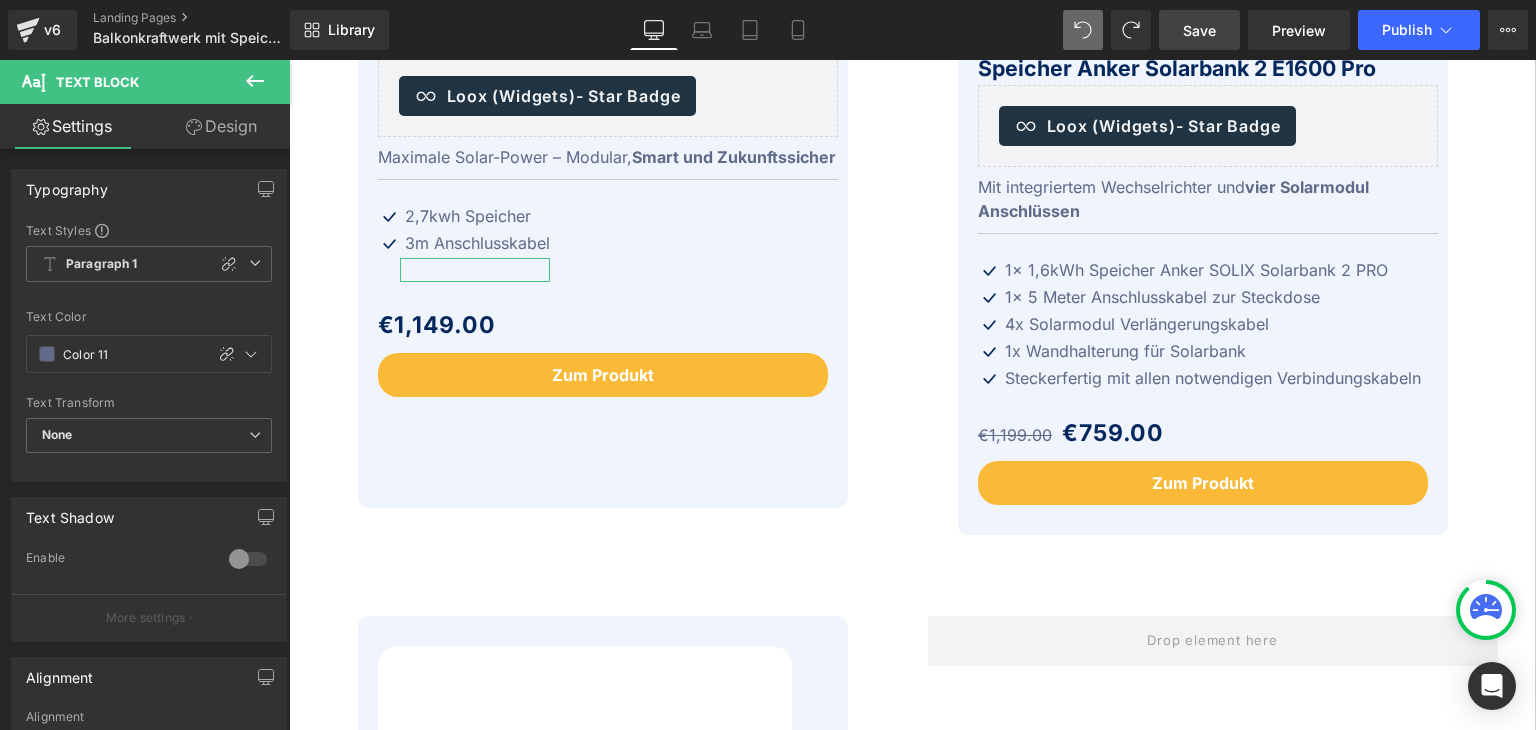 click on "Design" at bounding box center (221, 126) 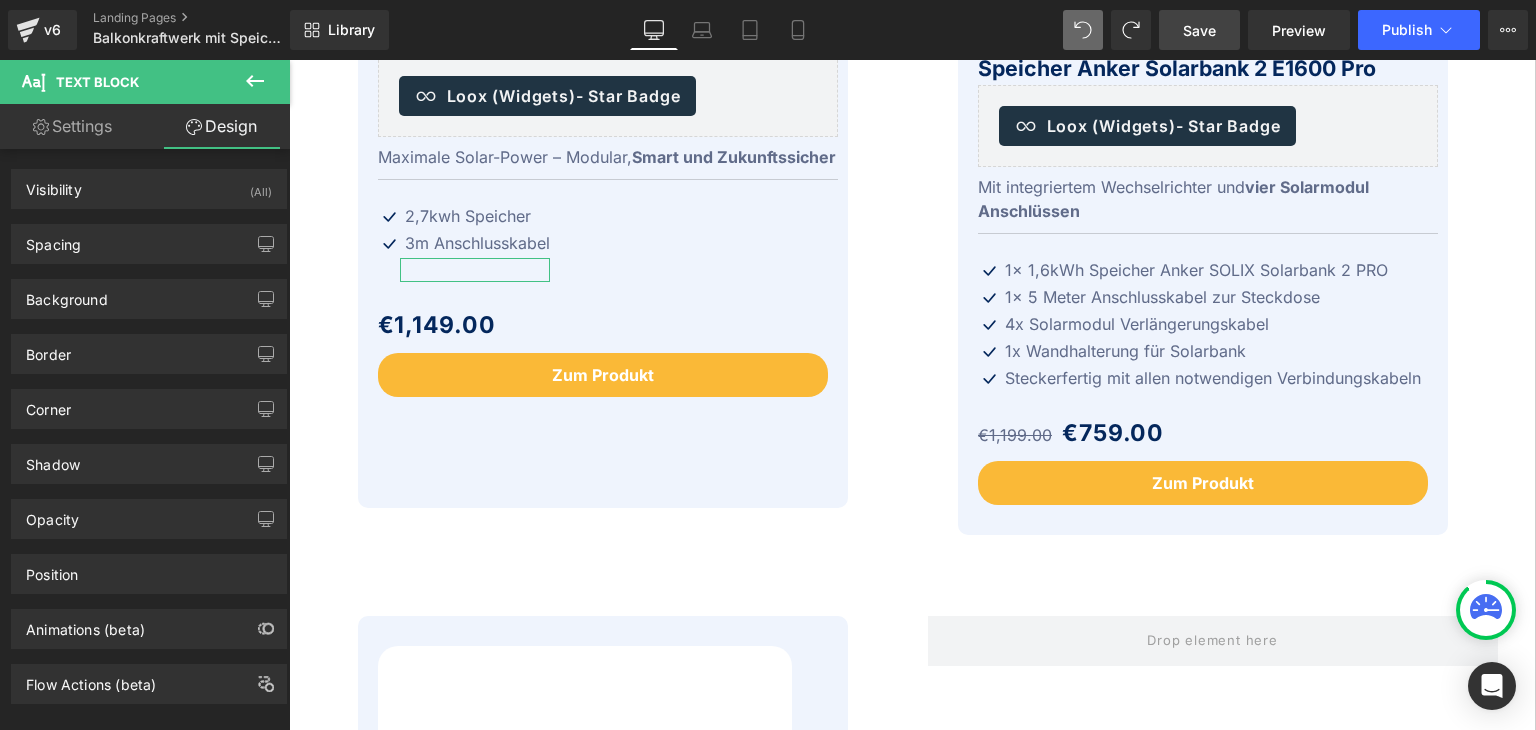 click on "Settings" at bounding box center [72, 126] 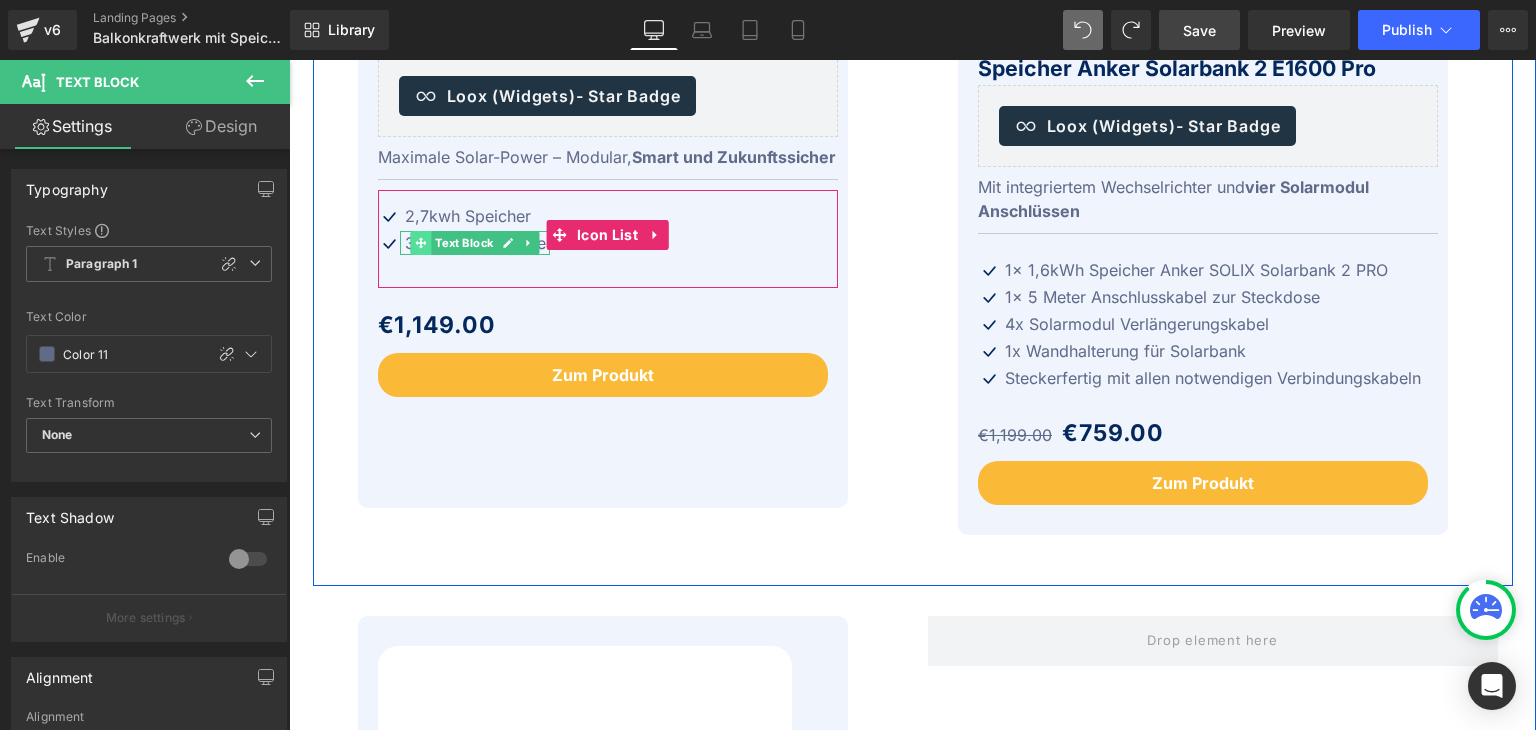 click at bounding box center (421, 243) 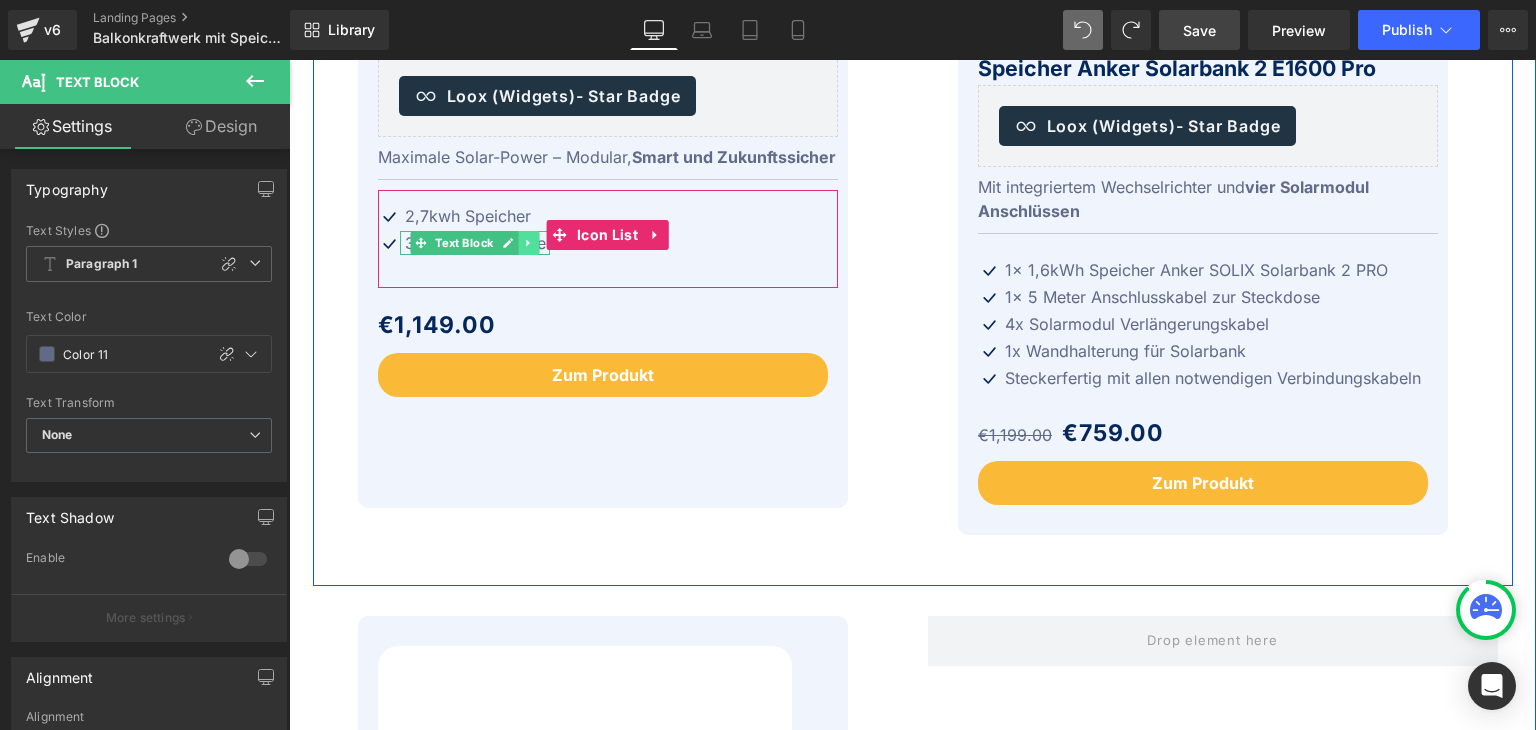 click 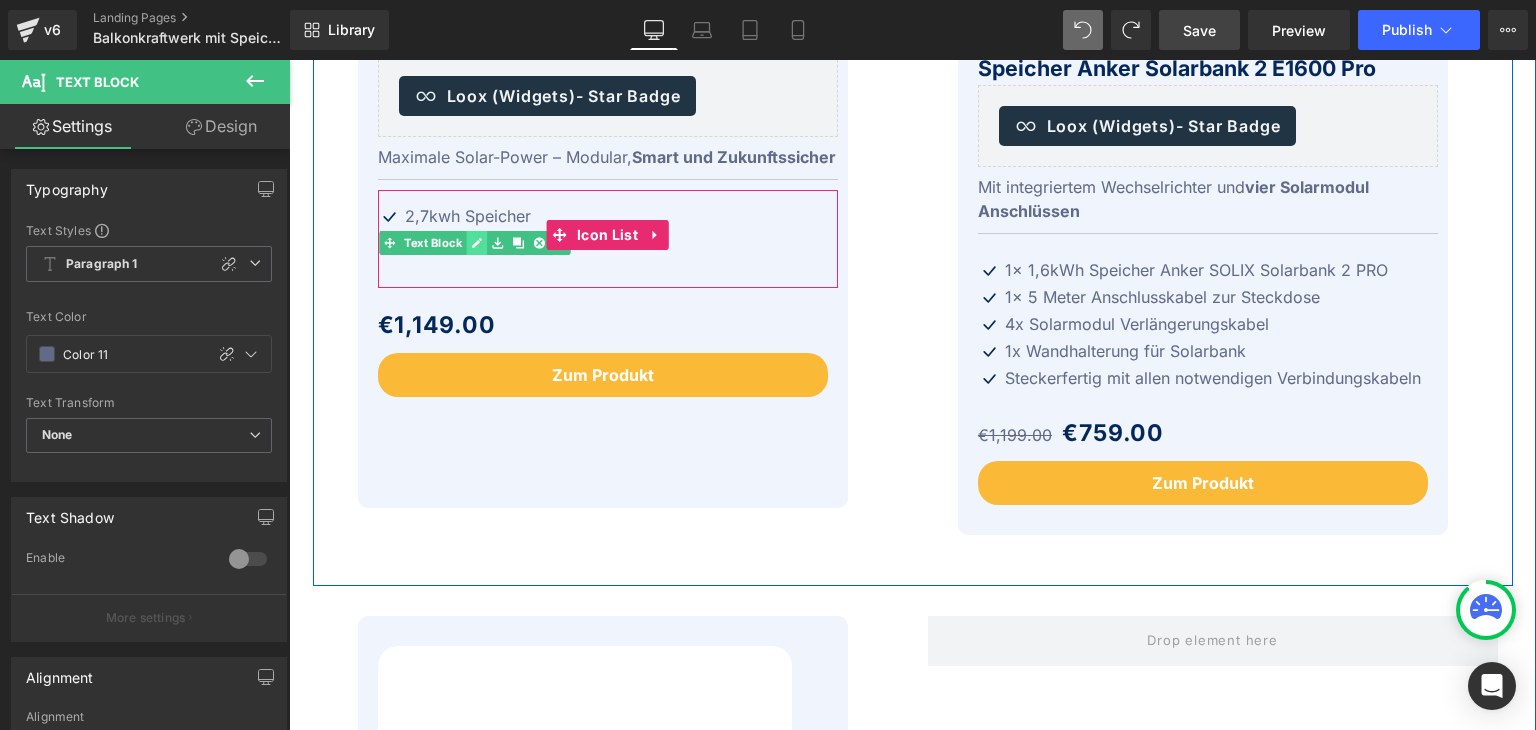 click 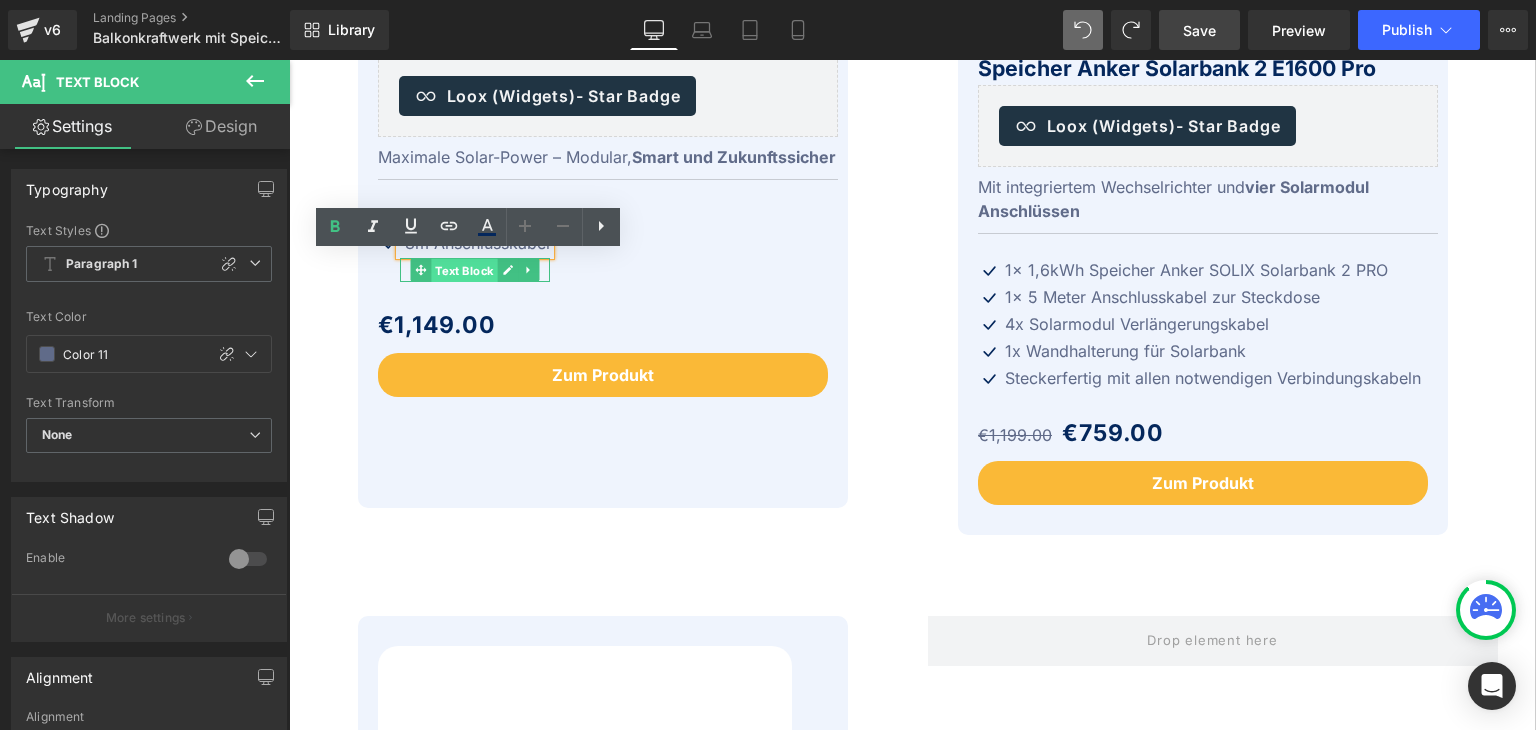 click on "Text Block" at bounding box center (465, 271) 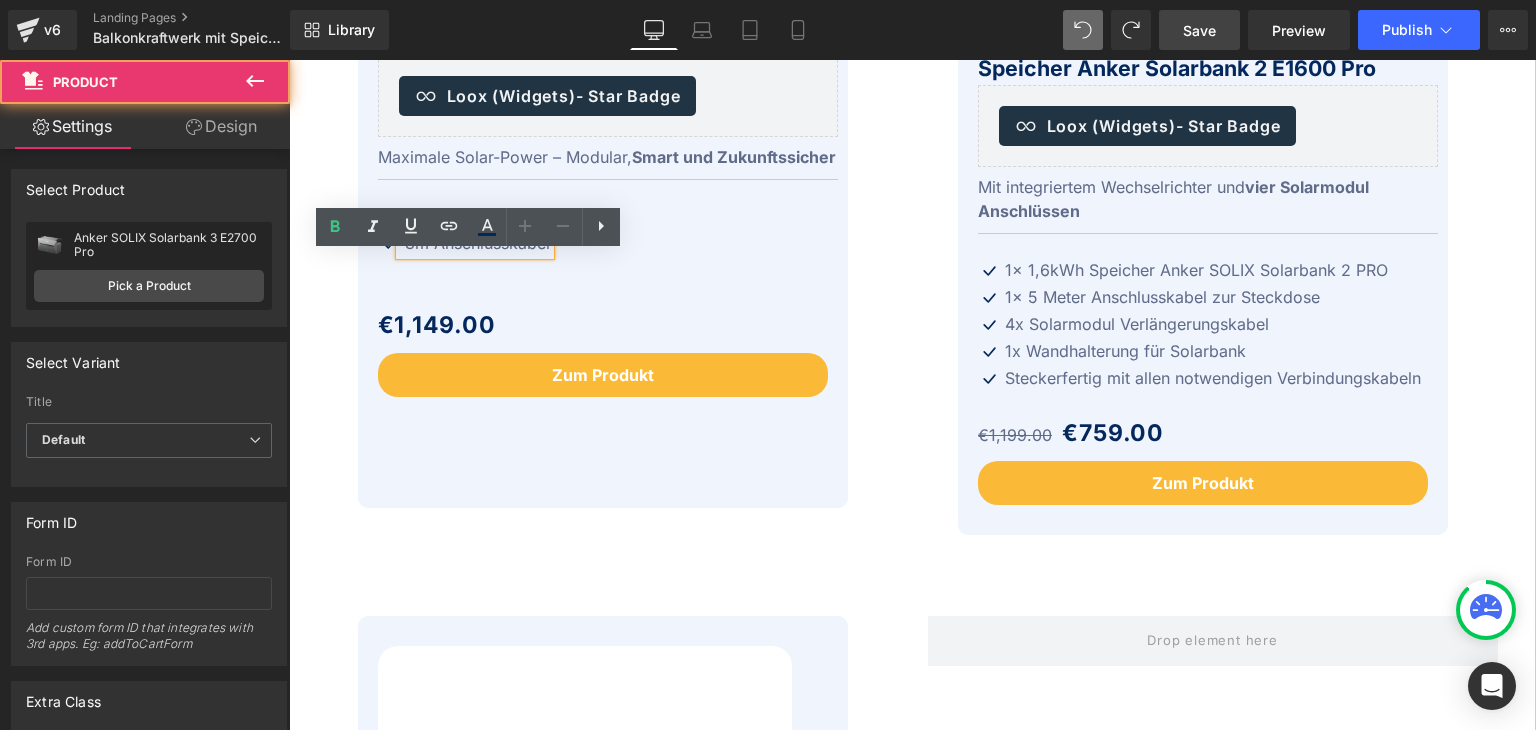click on "Winter Sale 20%
(P) Image
Anker SOLIX Solarbank 3 E2700 Pro
(P) Title   Loox (Widgets)  - Star Badge Loox (Widgets)         Maximale Solar-Power – Modular,  Smart und Zukunftssicher" at bounding box center [608, -8] 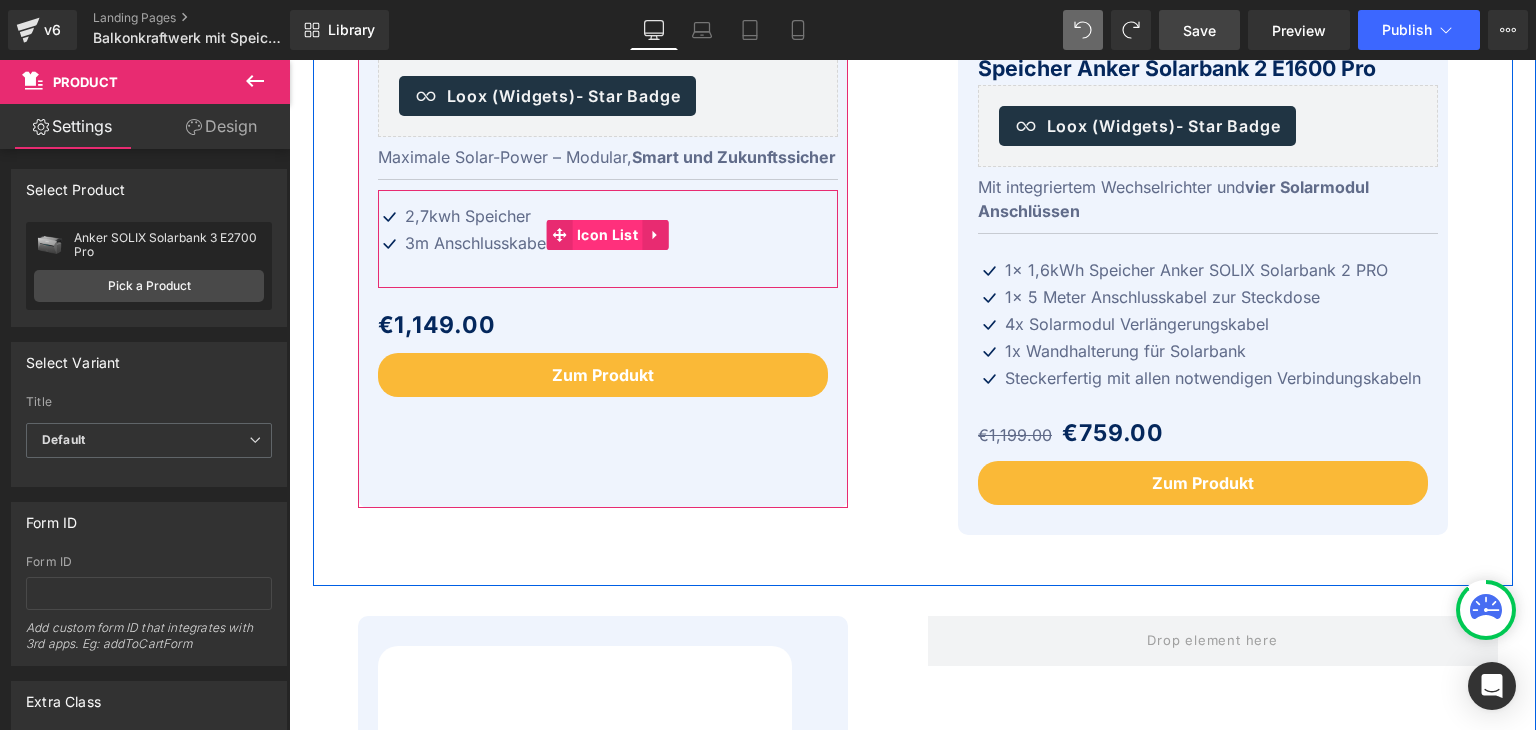 click on "Icon List" at bounding box center (607, 235) 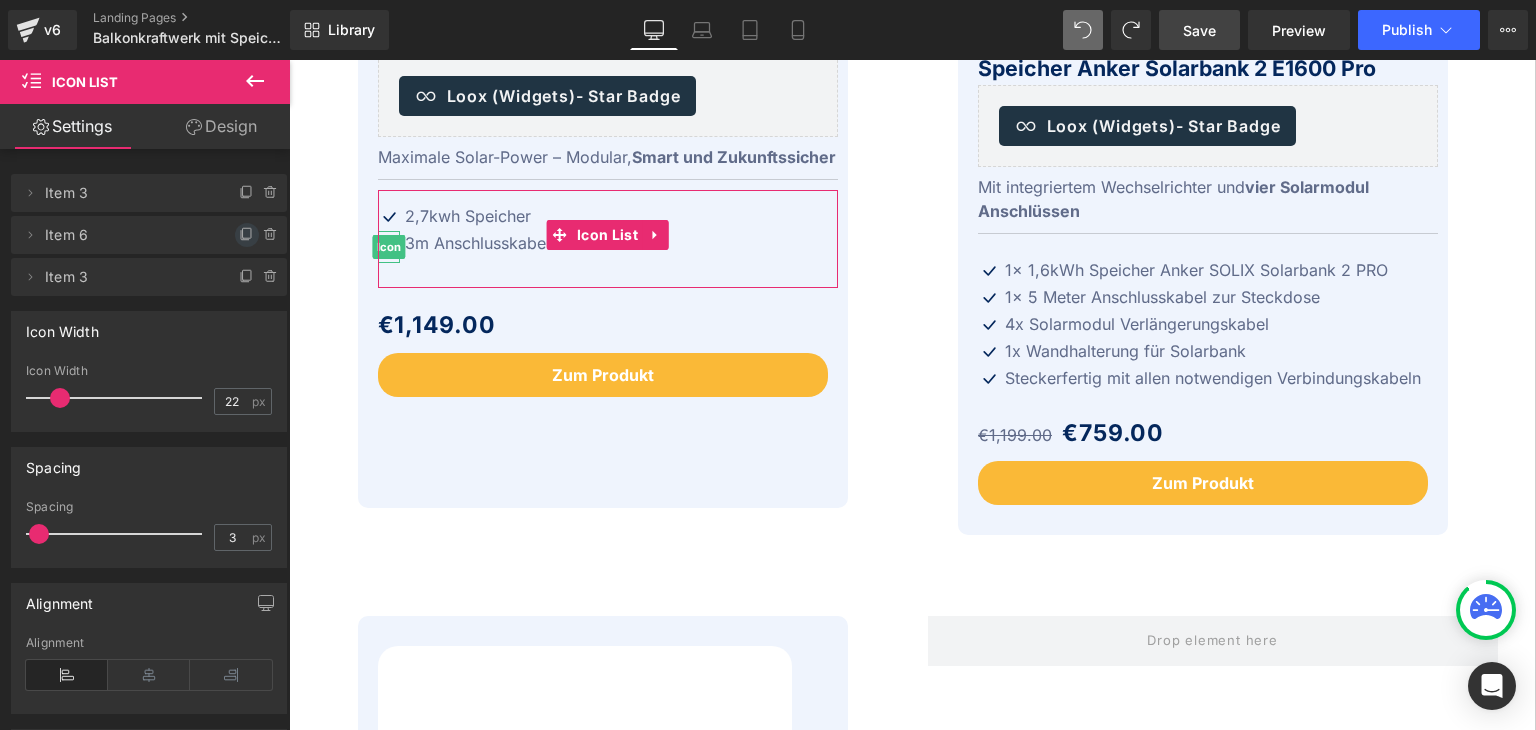 click 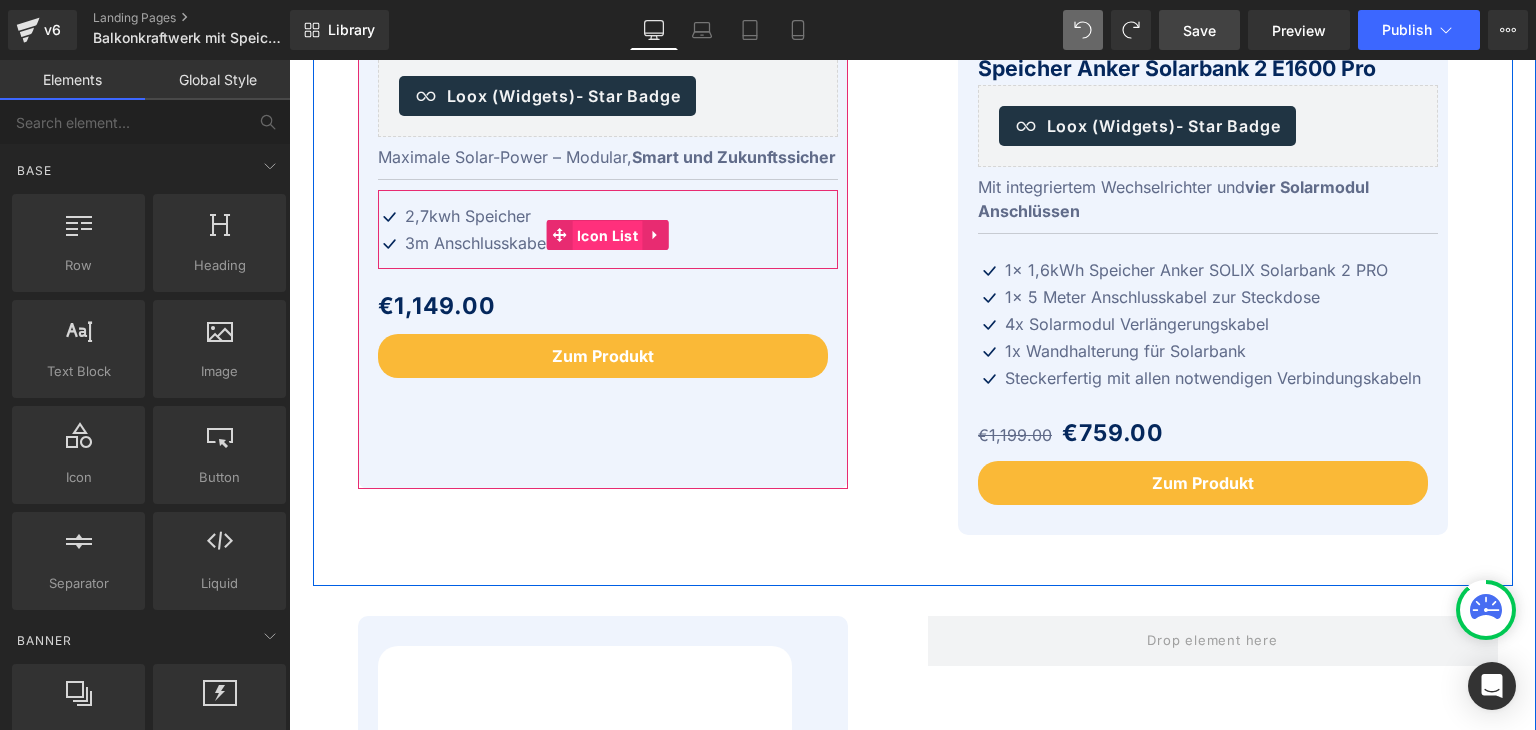 click on "Icon List" at bounding box center (607, 236) 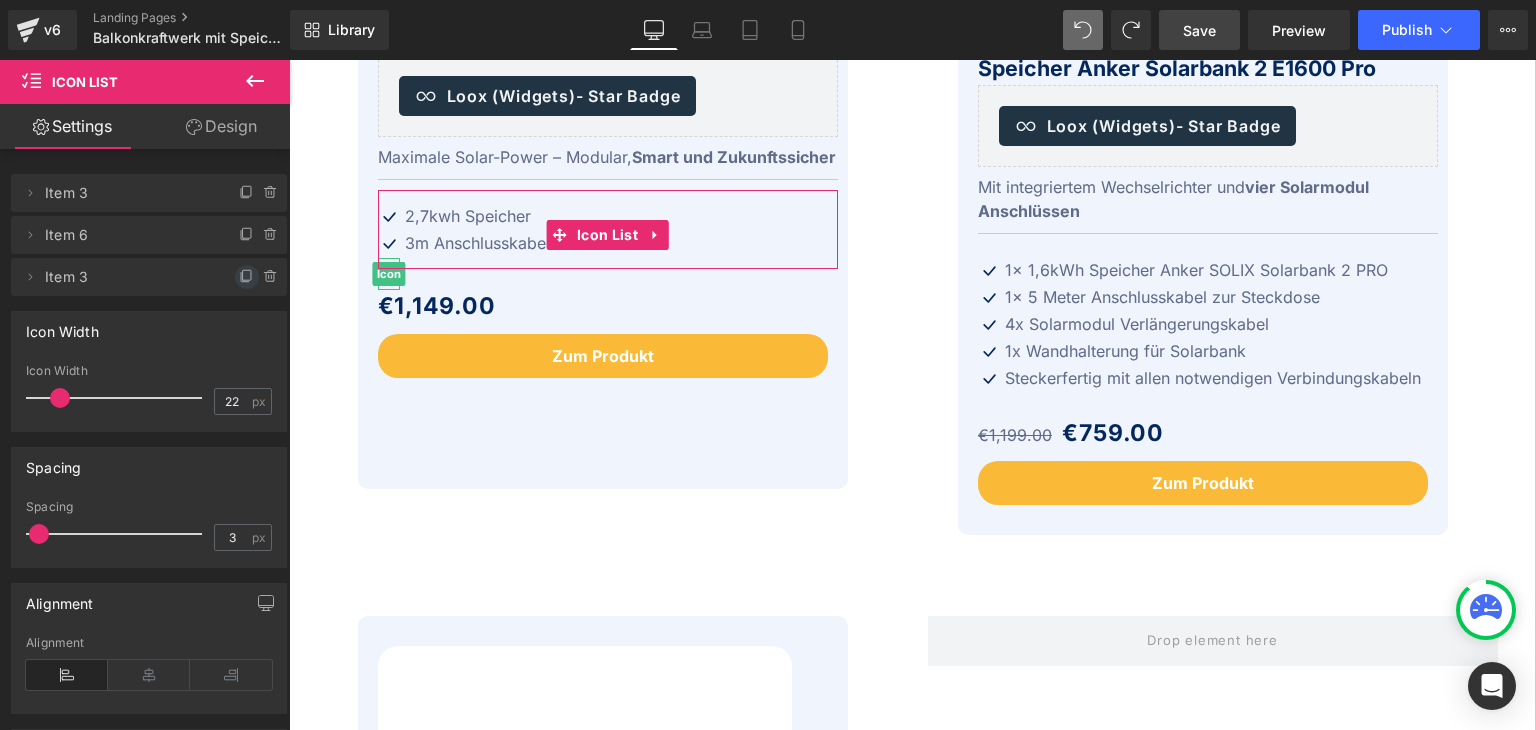 click 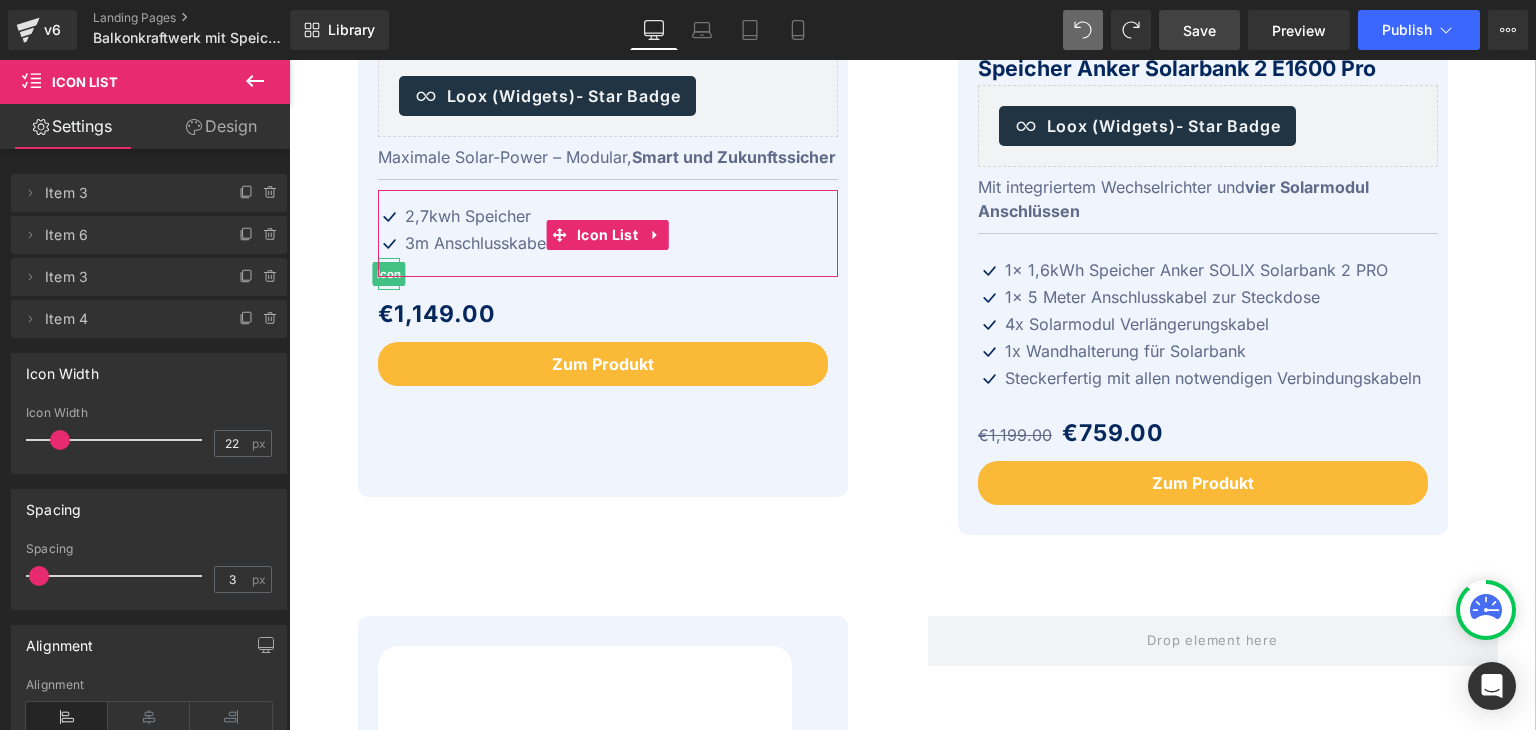 click 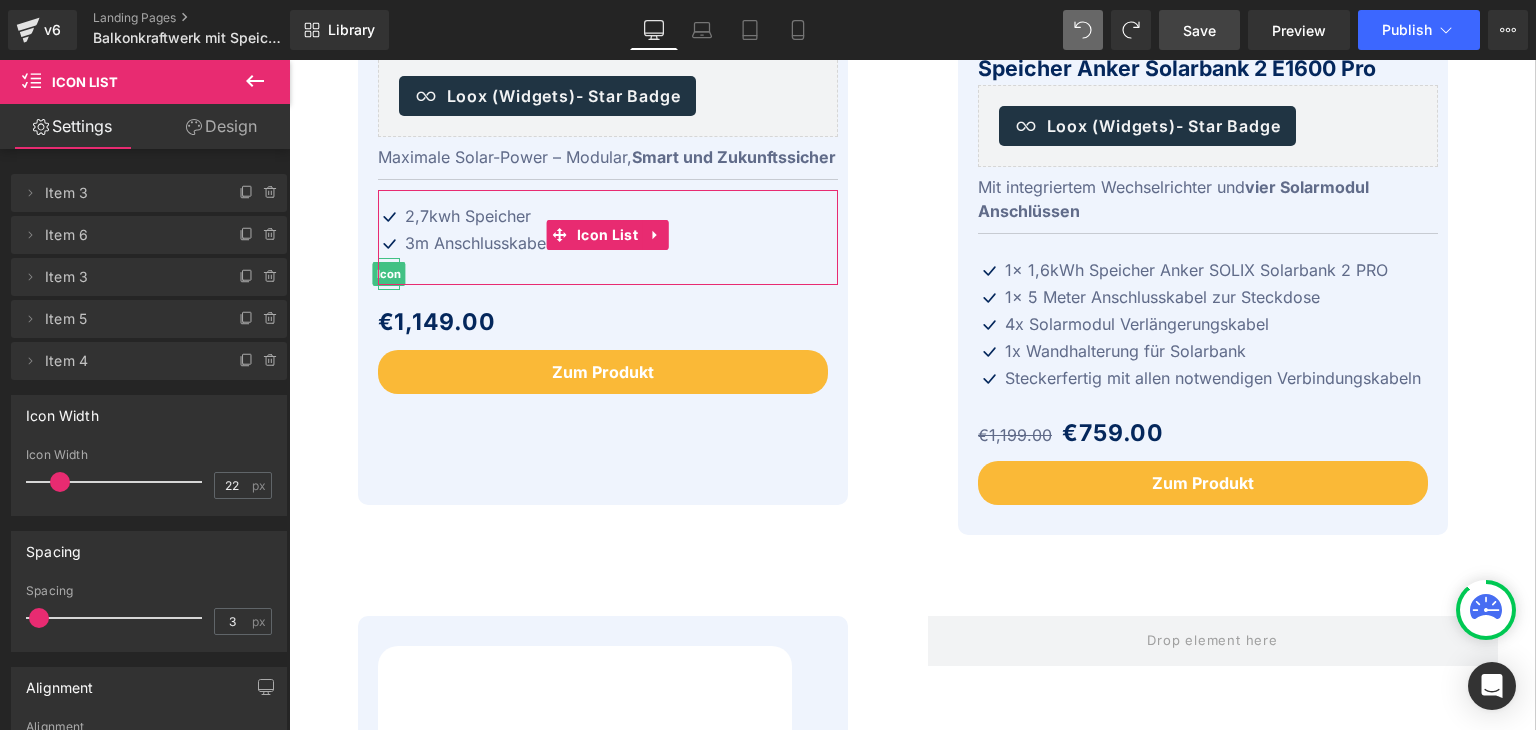click 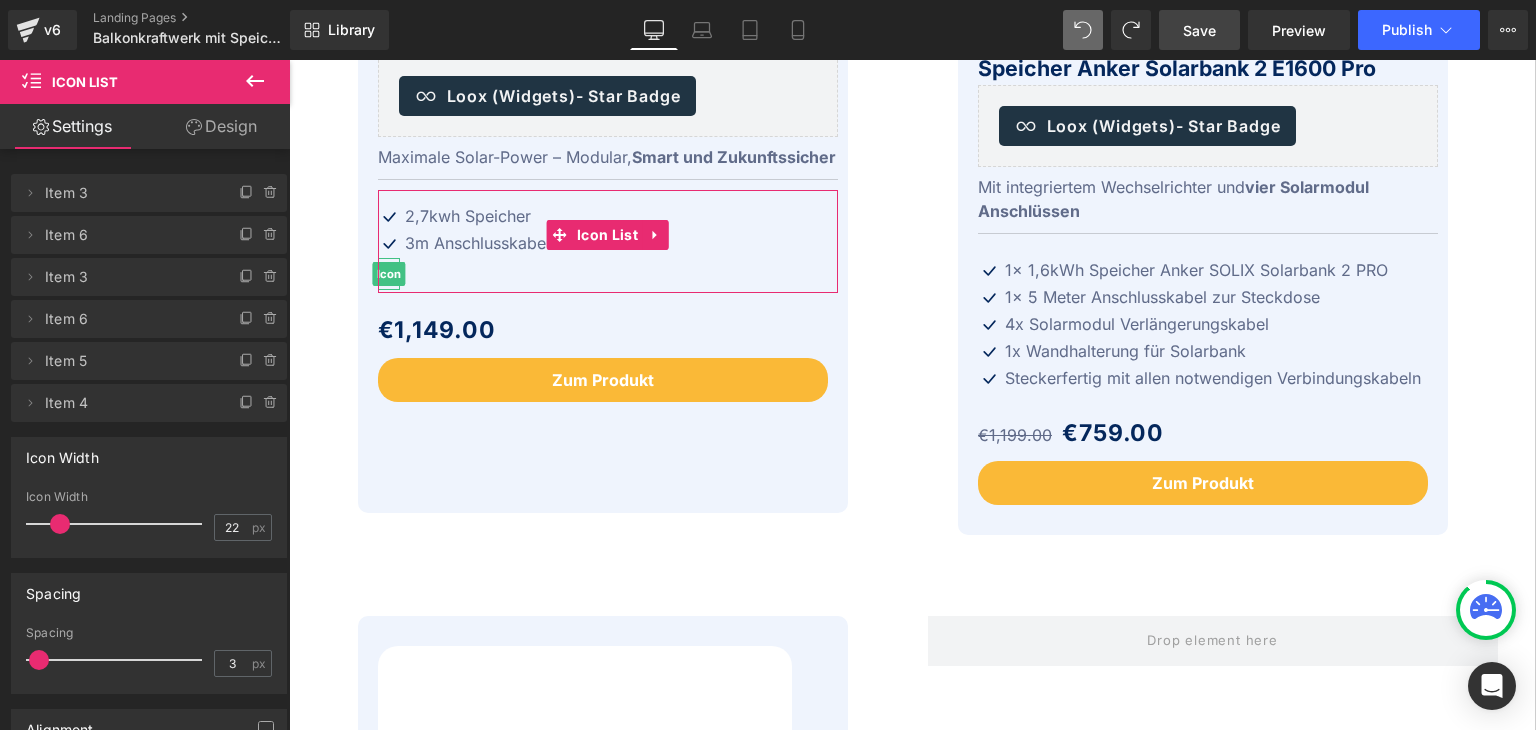 click 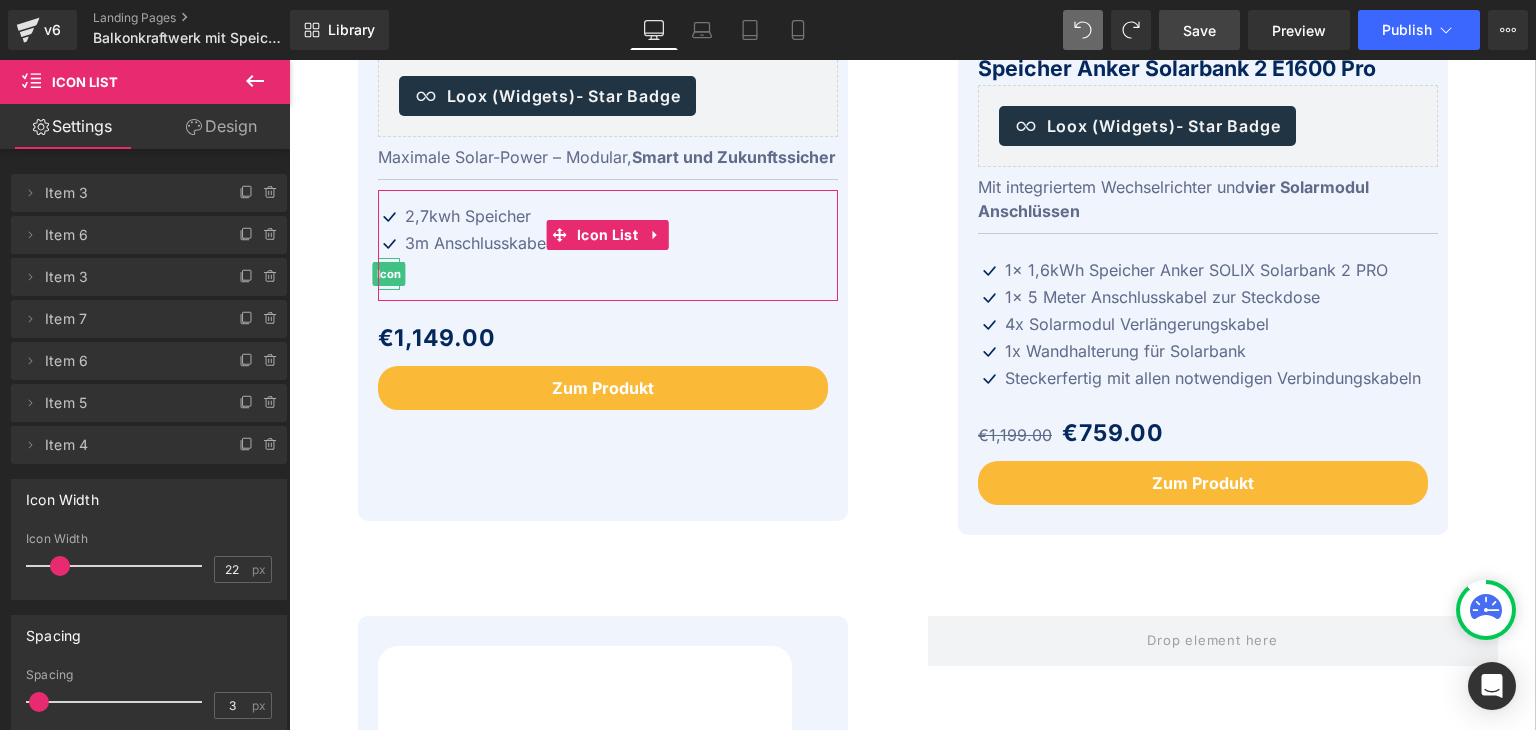 click 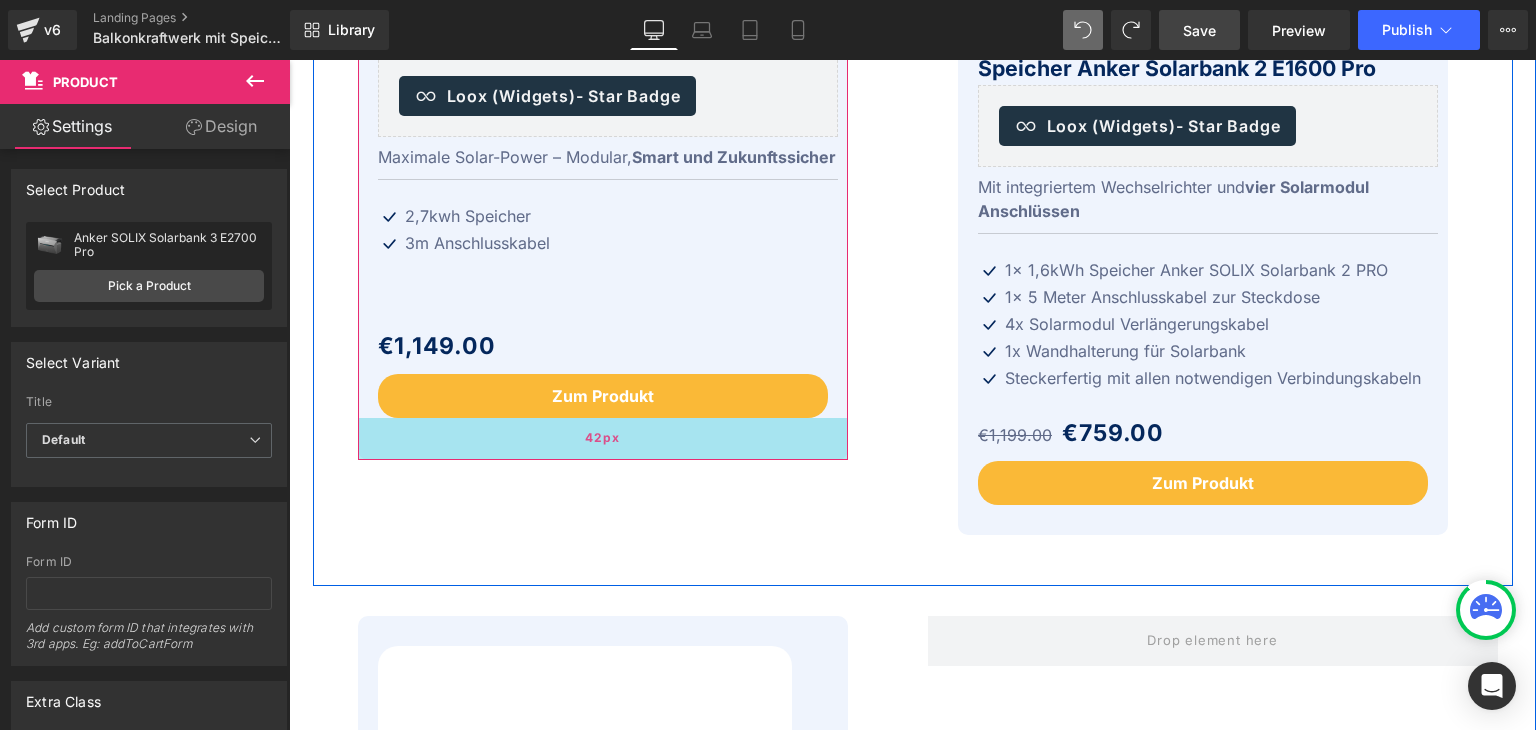 drag, startPoint x: 540, startPoint y: 551, endPoint x: 544, endPoint y: 482, distance: 69.115845 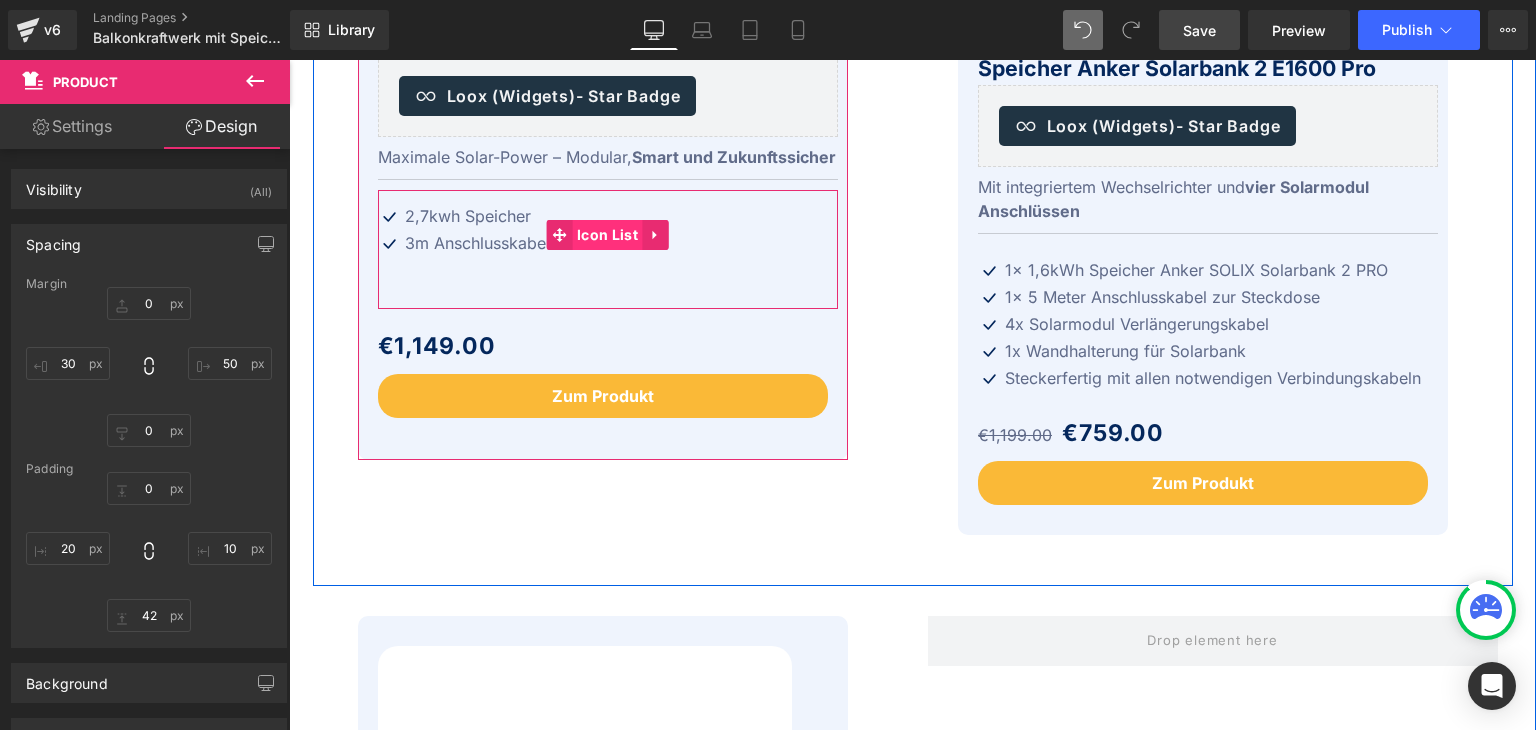 click on "Icon List" at bounding box center (607, 235) 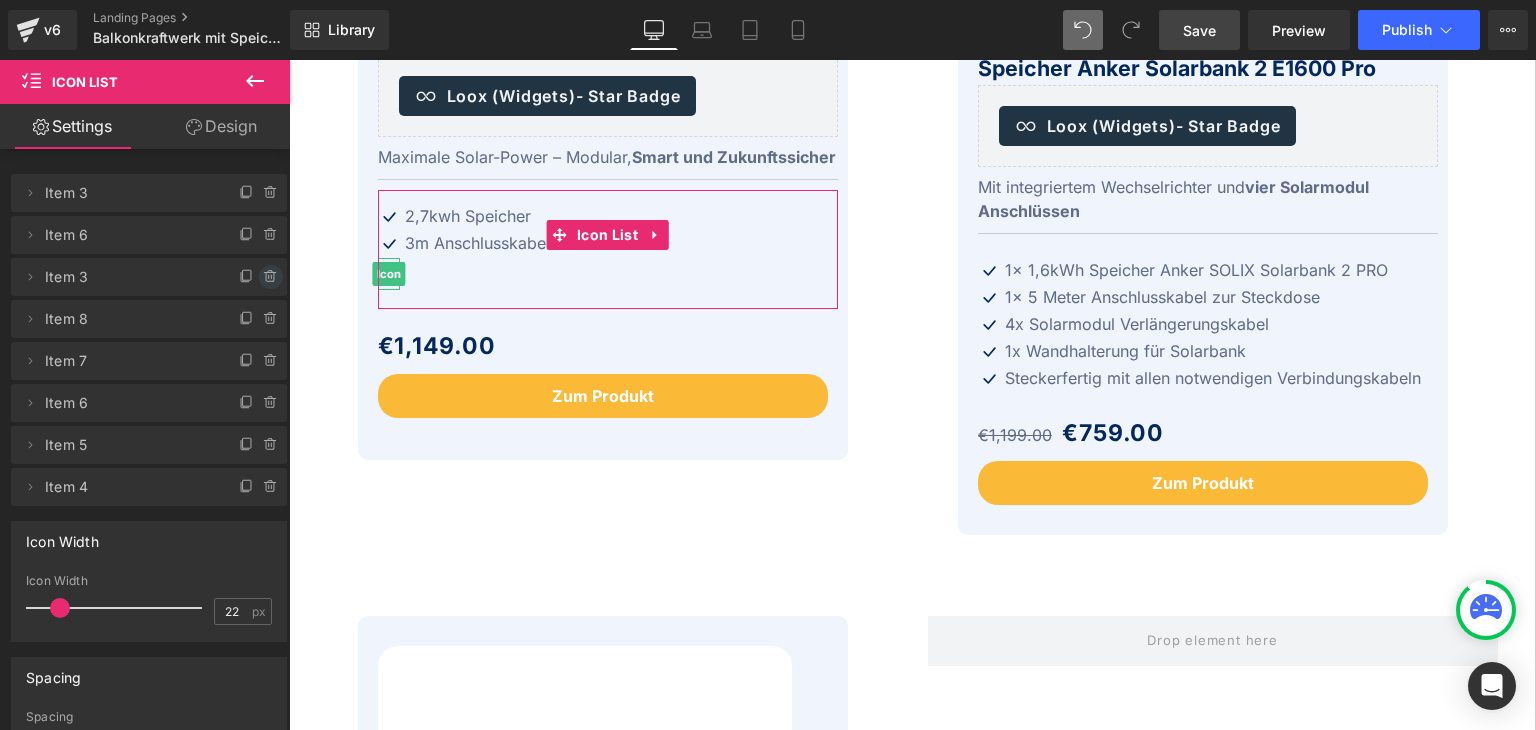 click 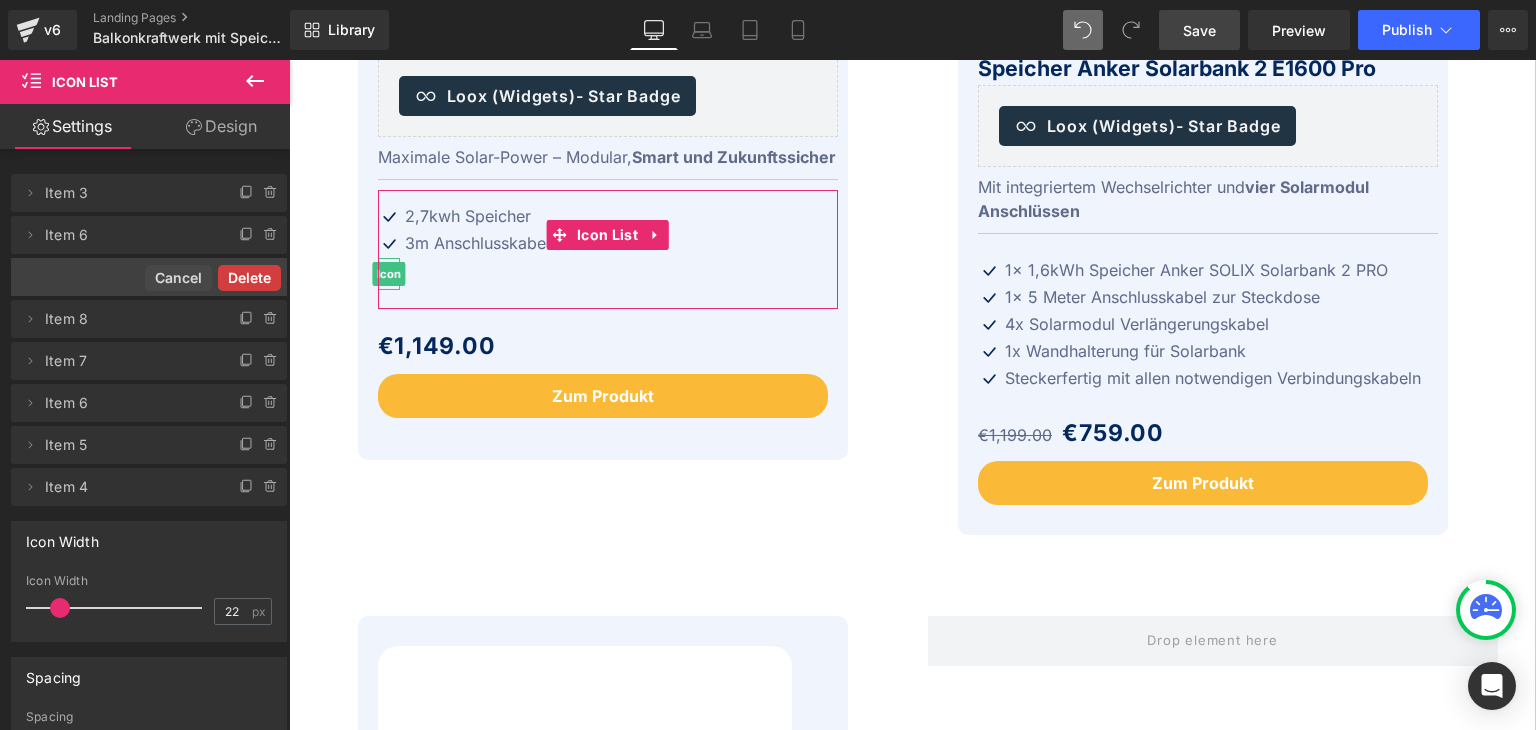click on "Delete" at bounding box center [249, 278] 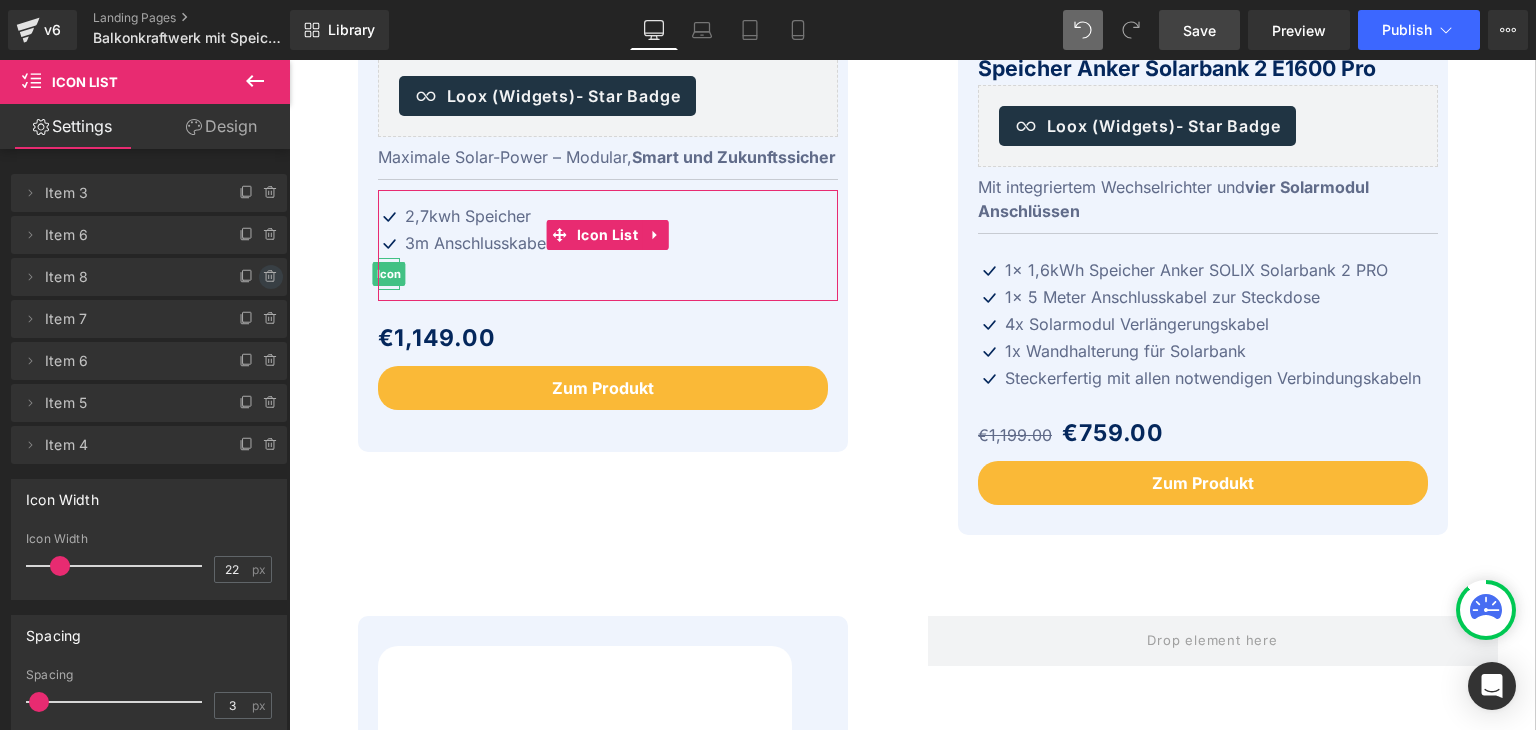 click 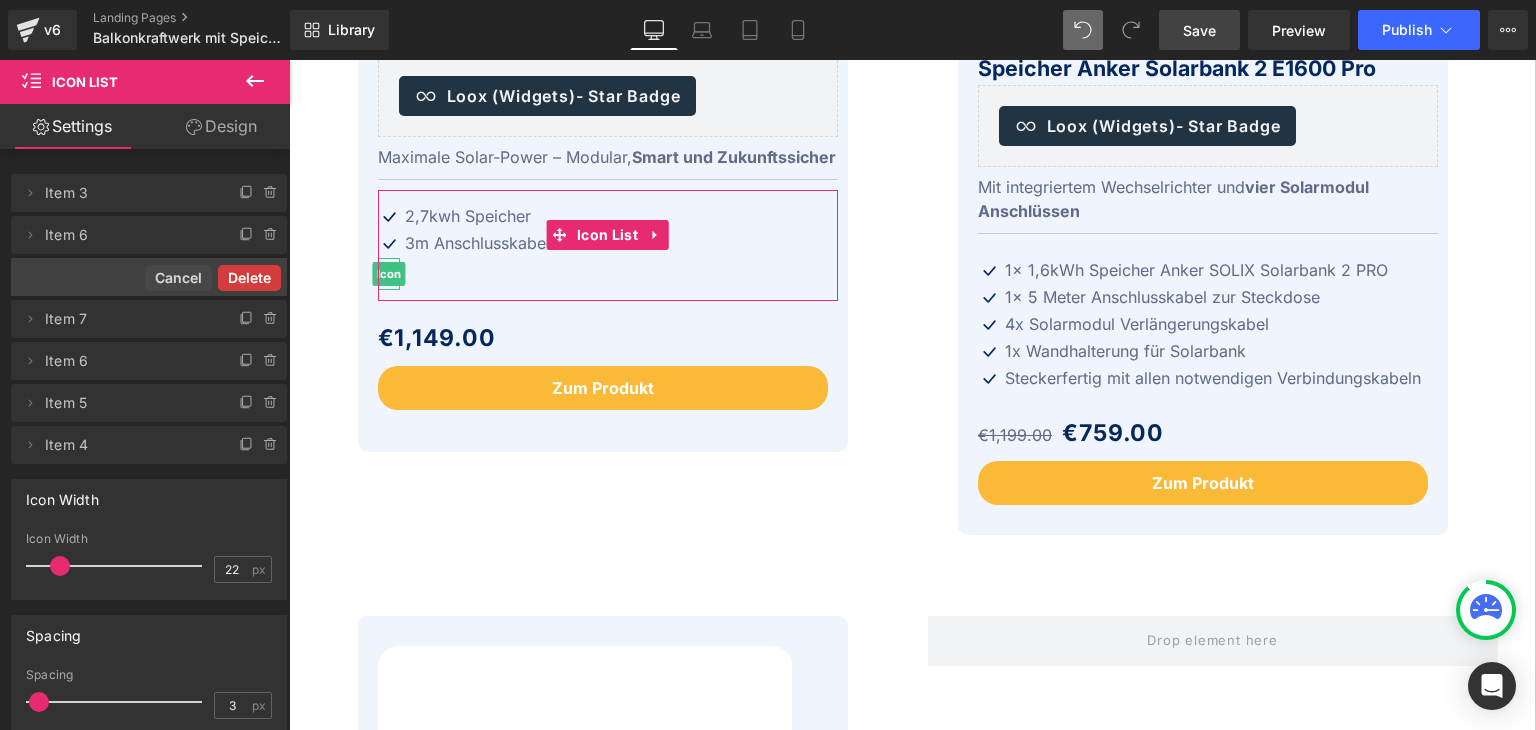 click on "Delete" at bounding box center (249, 278) 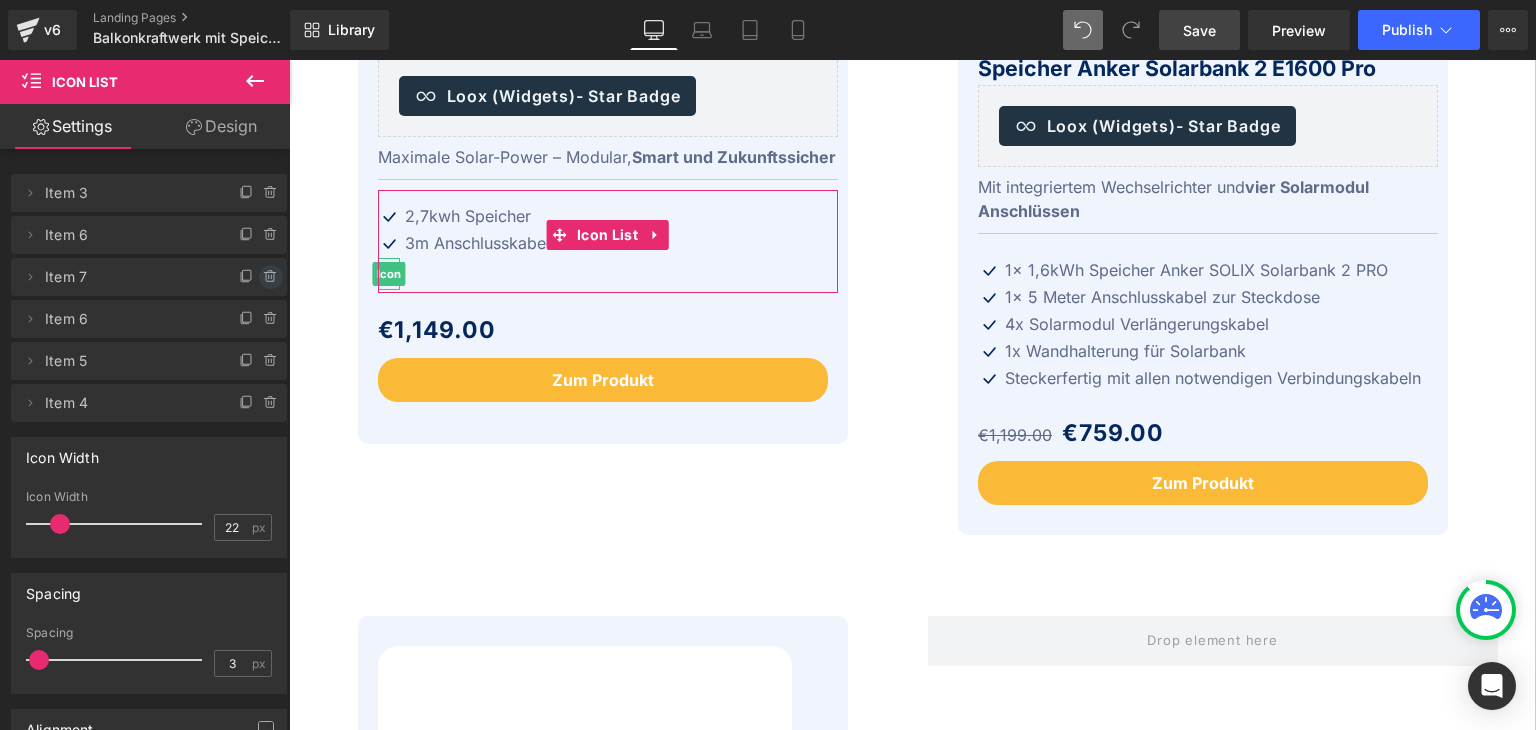 click 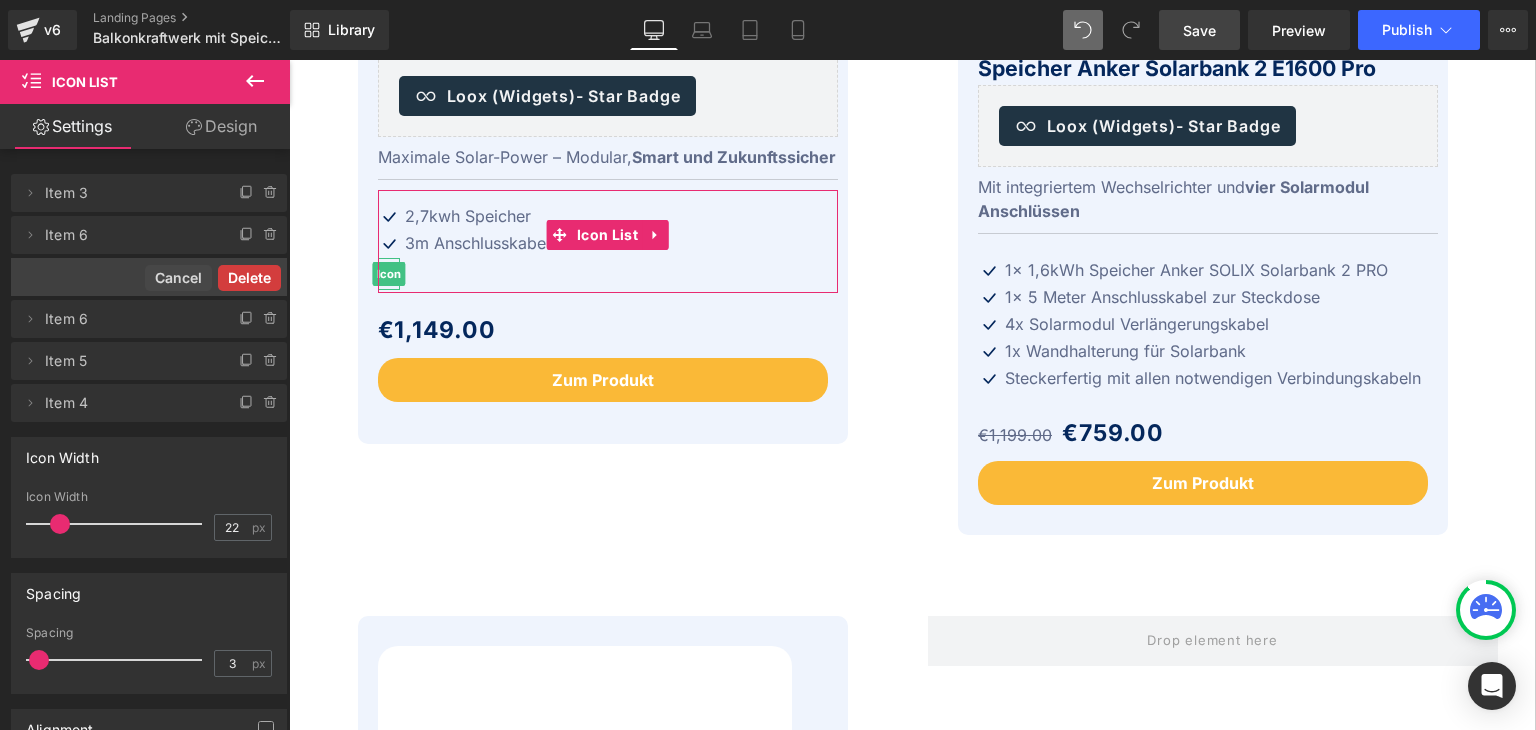 click on "Delete" at bounding box center (249, 278) 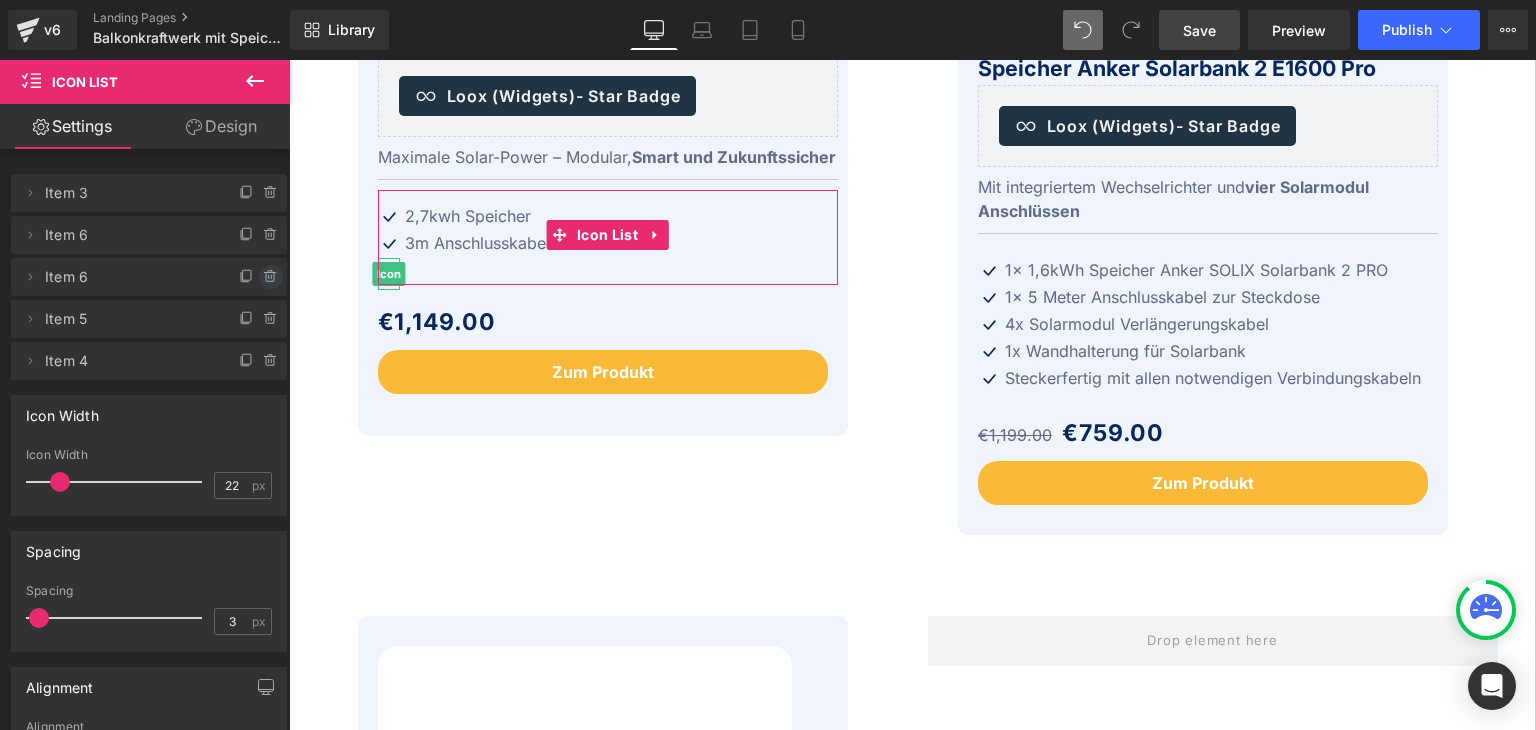 click 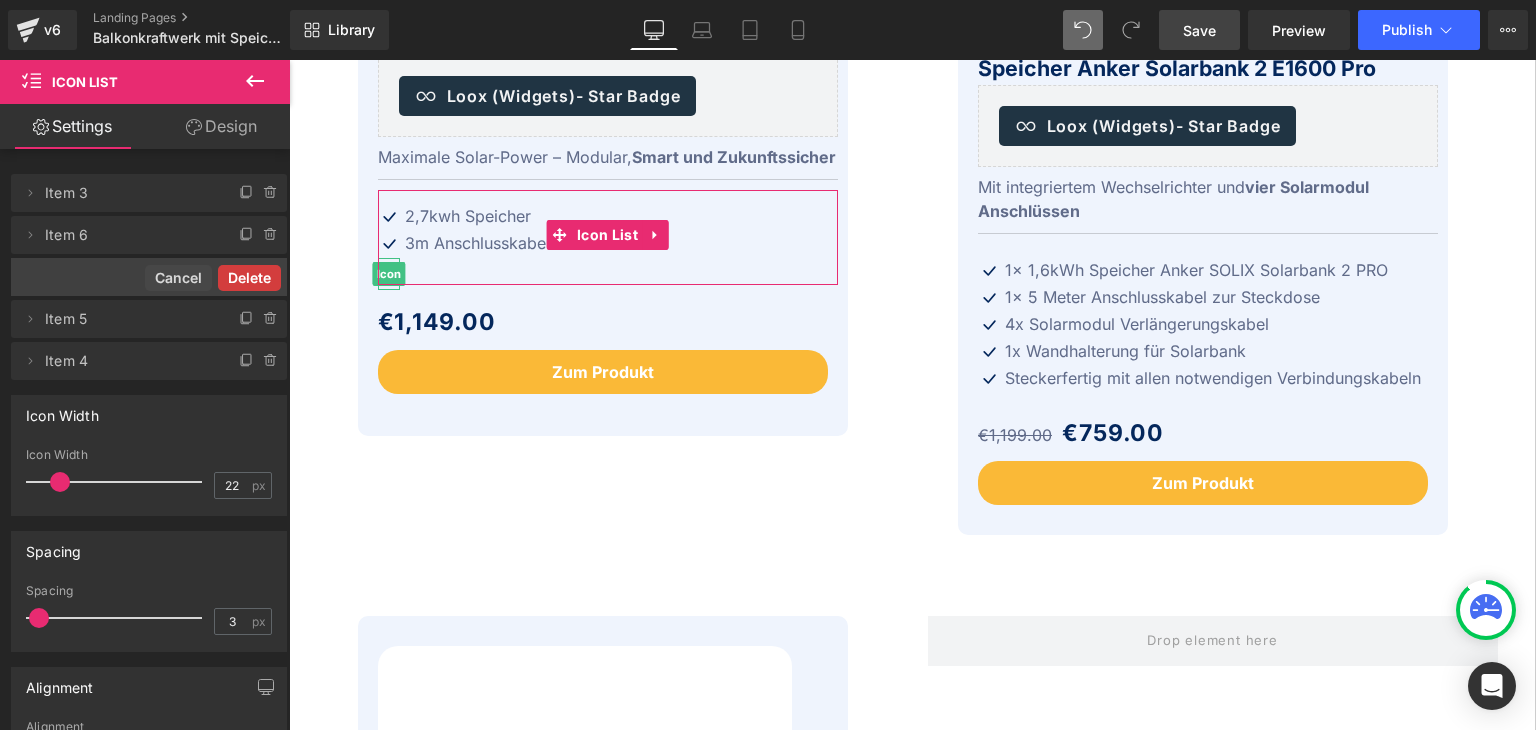 click on "Delete" at bounding box center [249, 278] 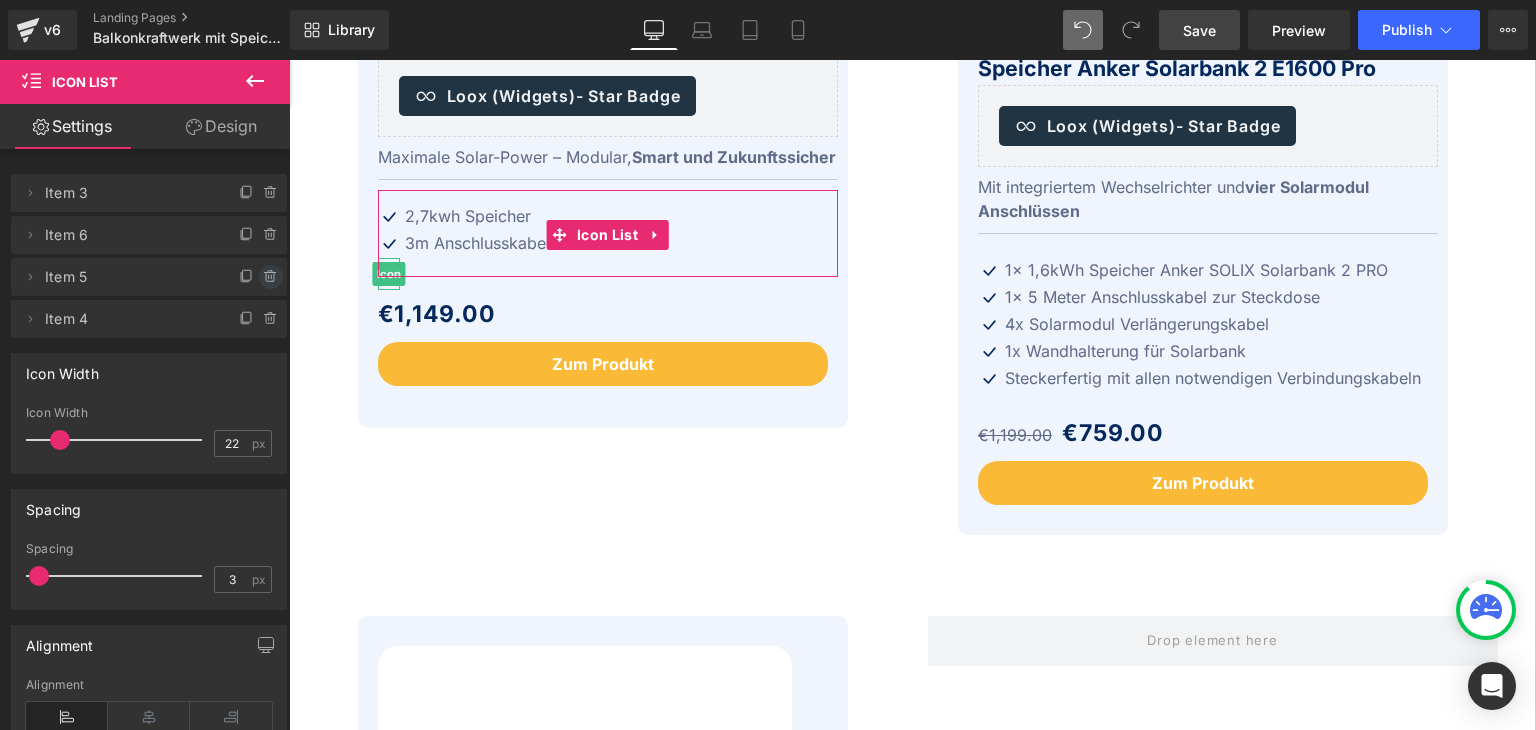 click 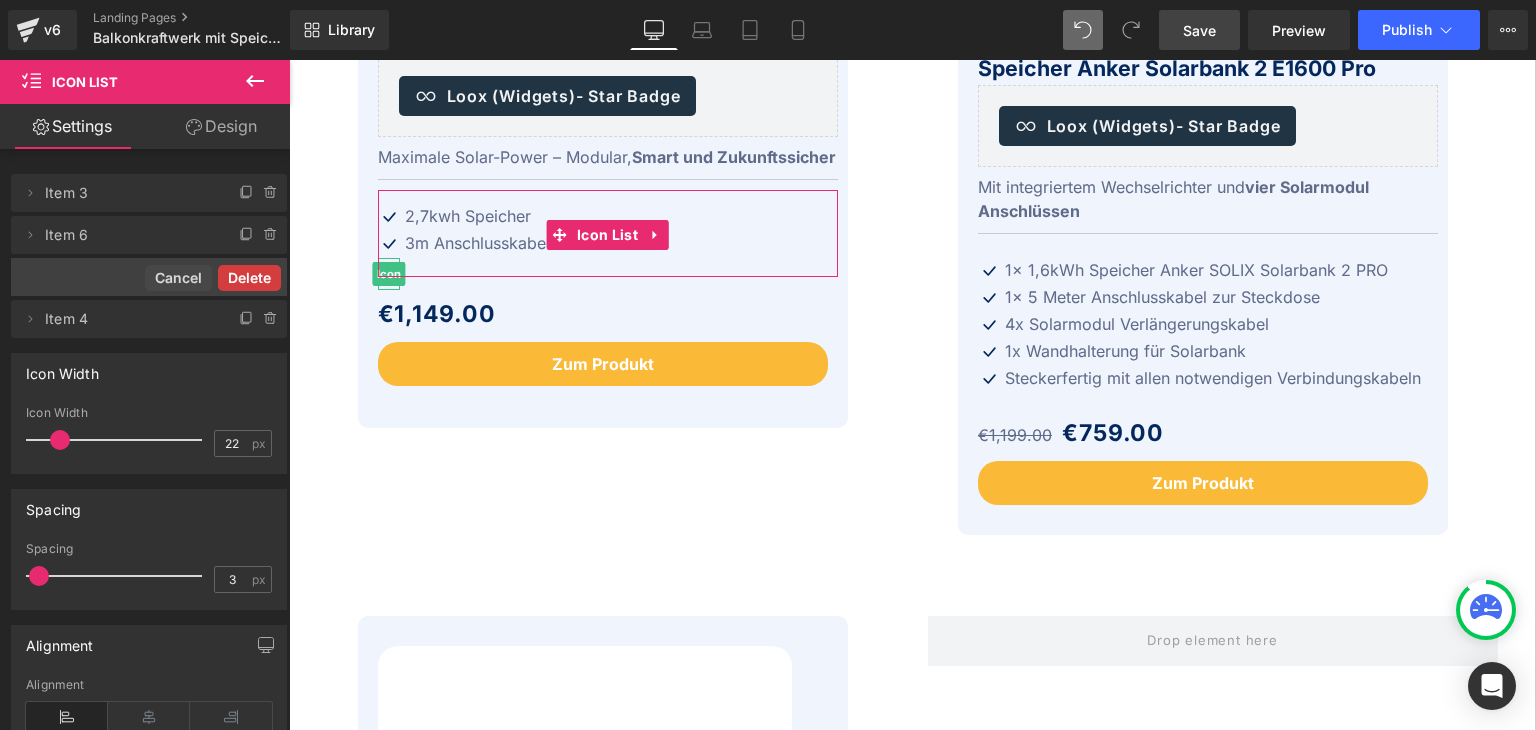 click on "Delete" at bounding box center (249, 278) 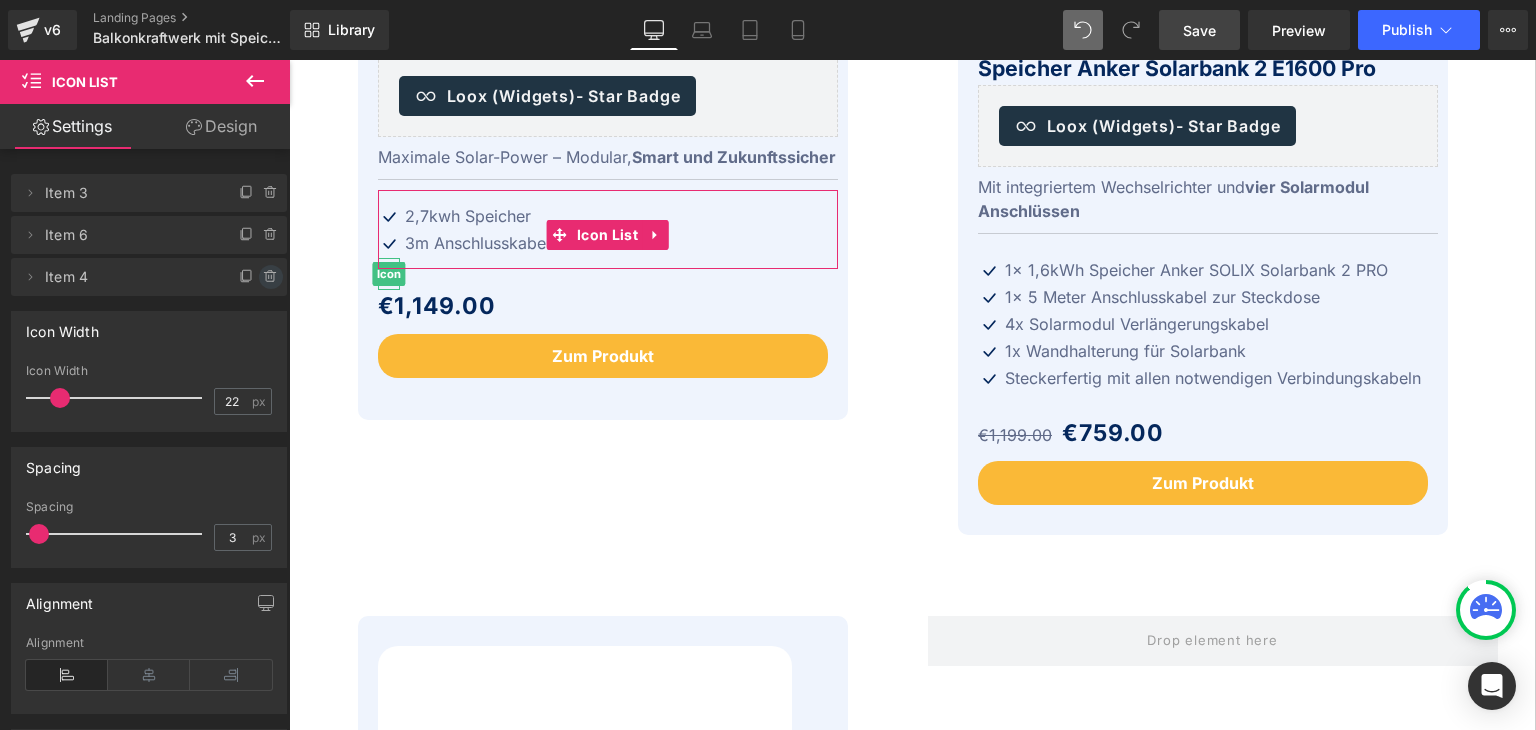 click 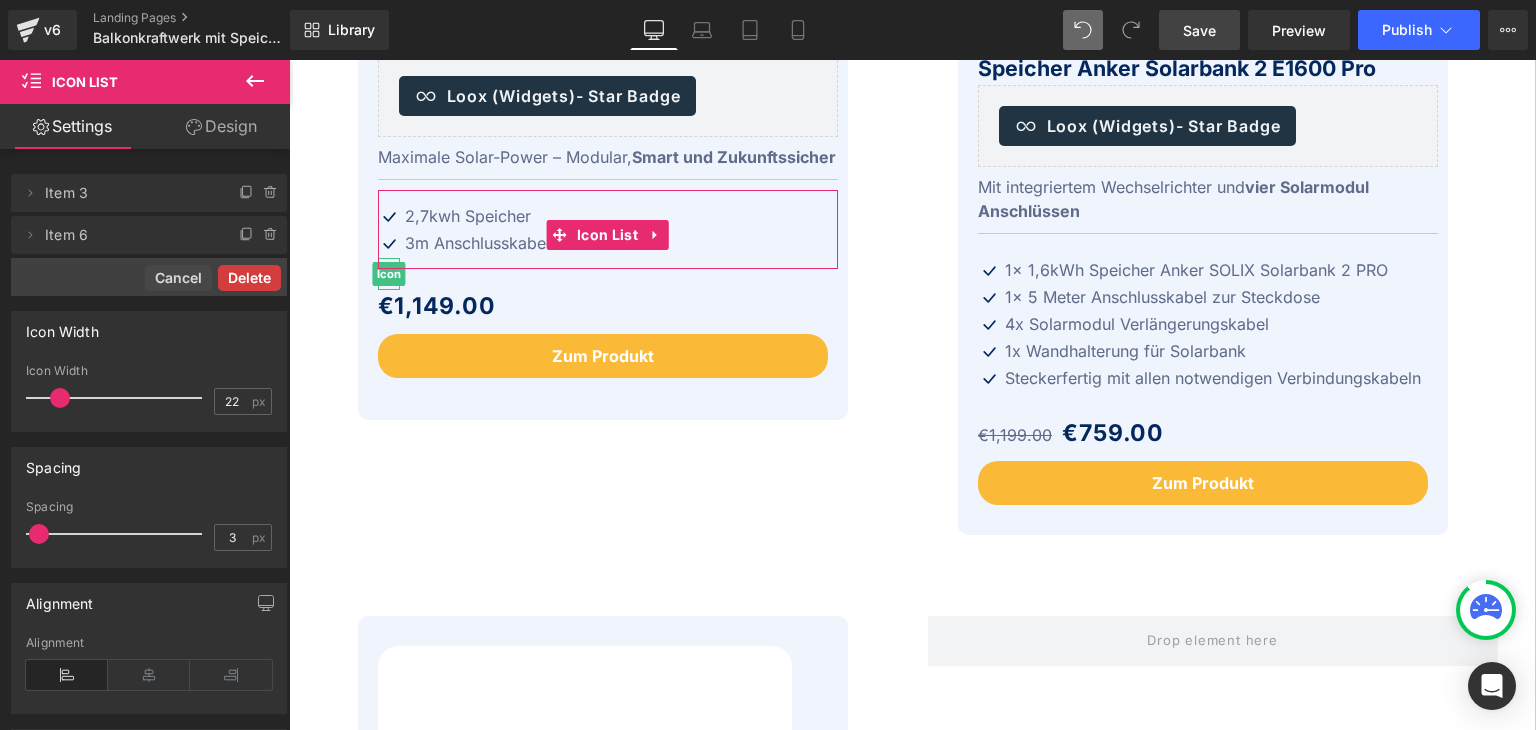 click on "Delete" at bounding box center [249, 278] 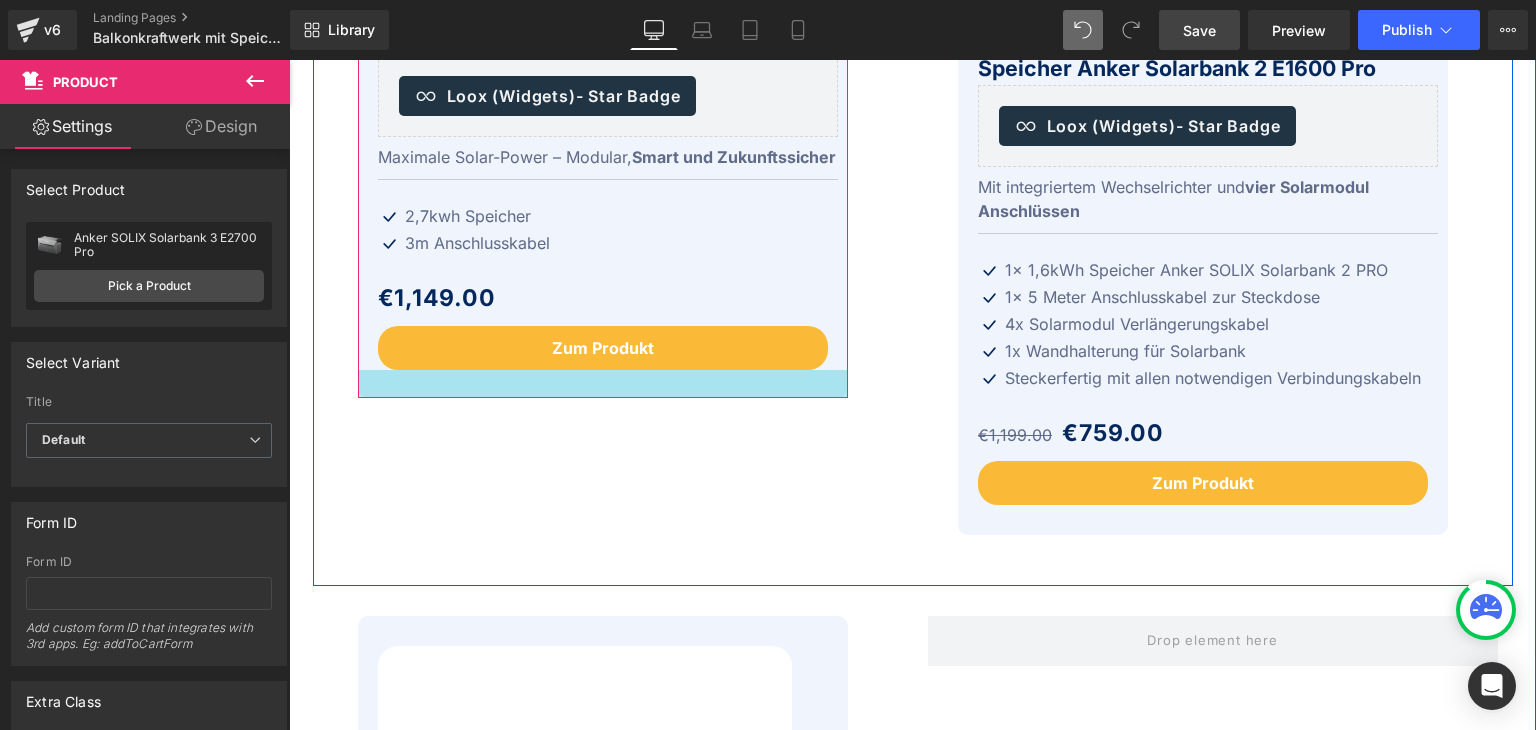 drag, startPoint x: 557, startPoint y: 429, endPoint x: 556, endPoint y: 415, distance: 14.035668 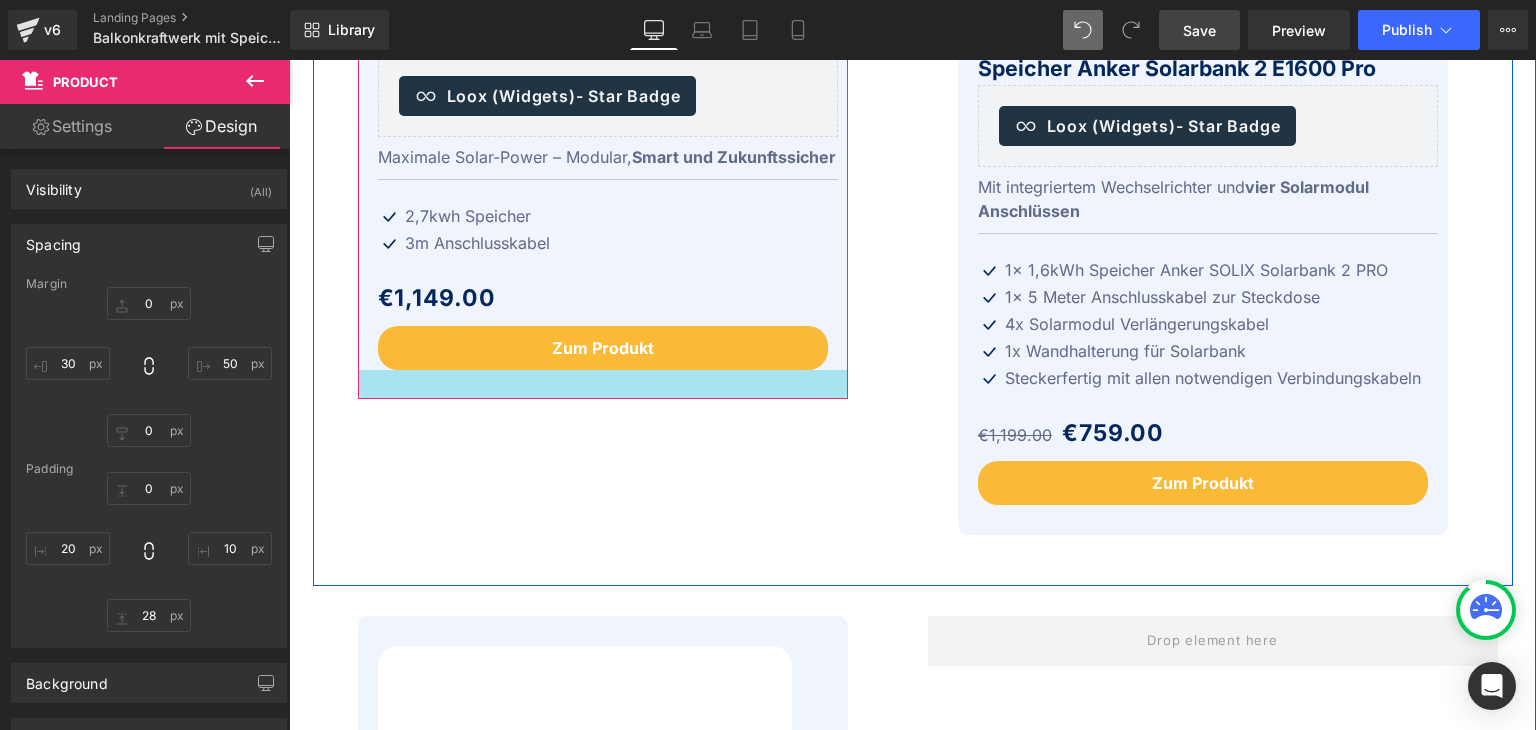 click at bounding box center (603, 384) 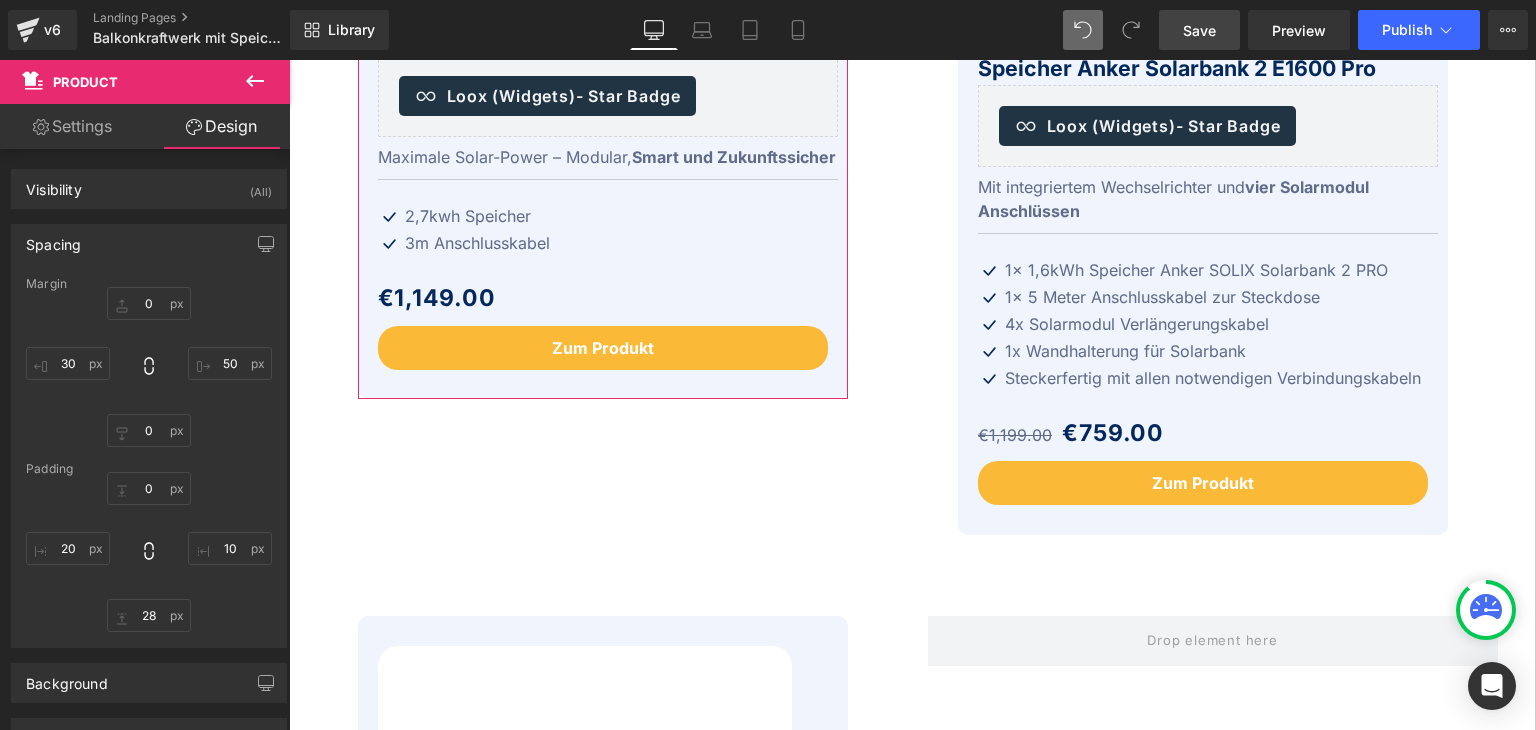 click on "Settings" at bounding box center [72, 126] 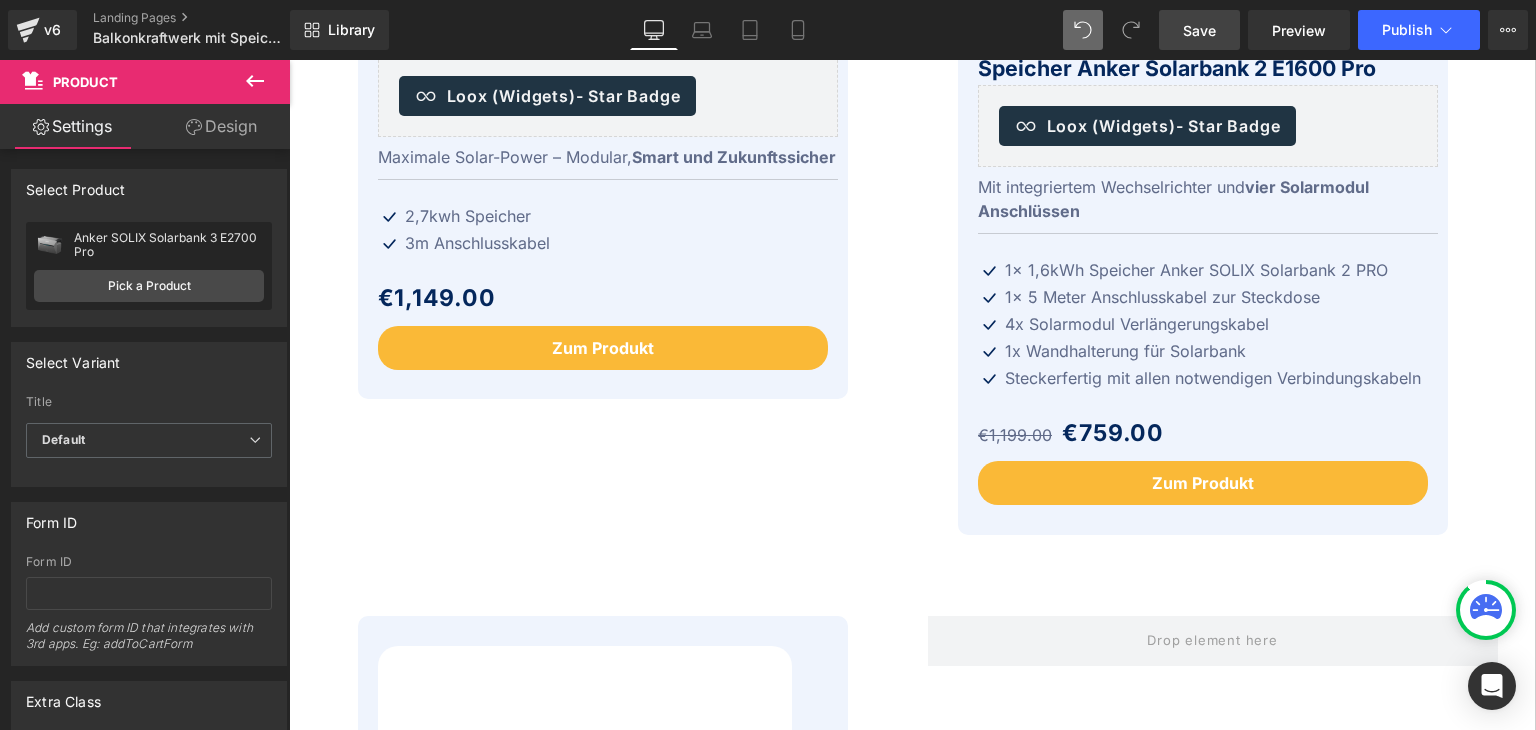 click 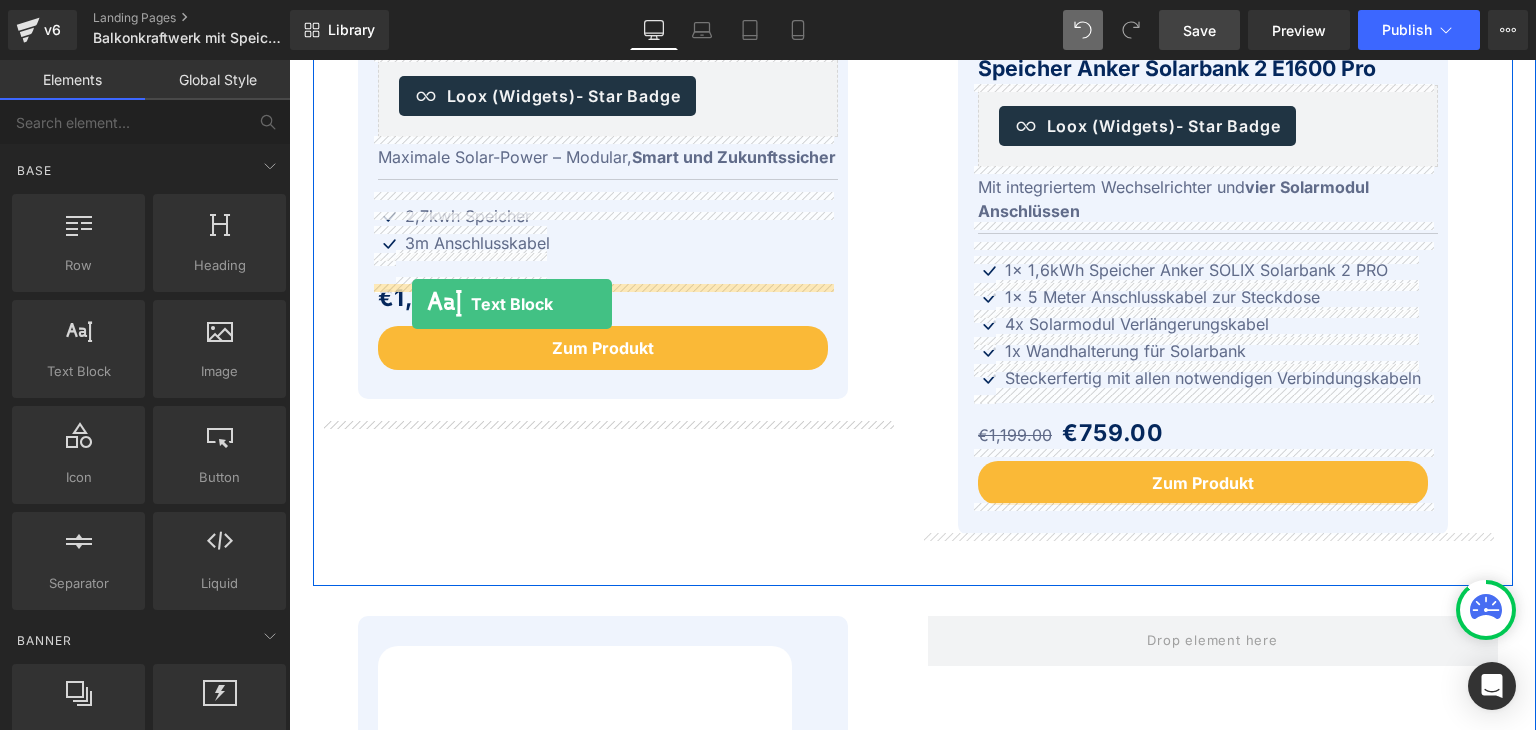 drag, startPoint x: 357, startPoint y: 401, endPoint x: 412, endPoint y: 304, distance: 111.50785 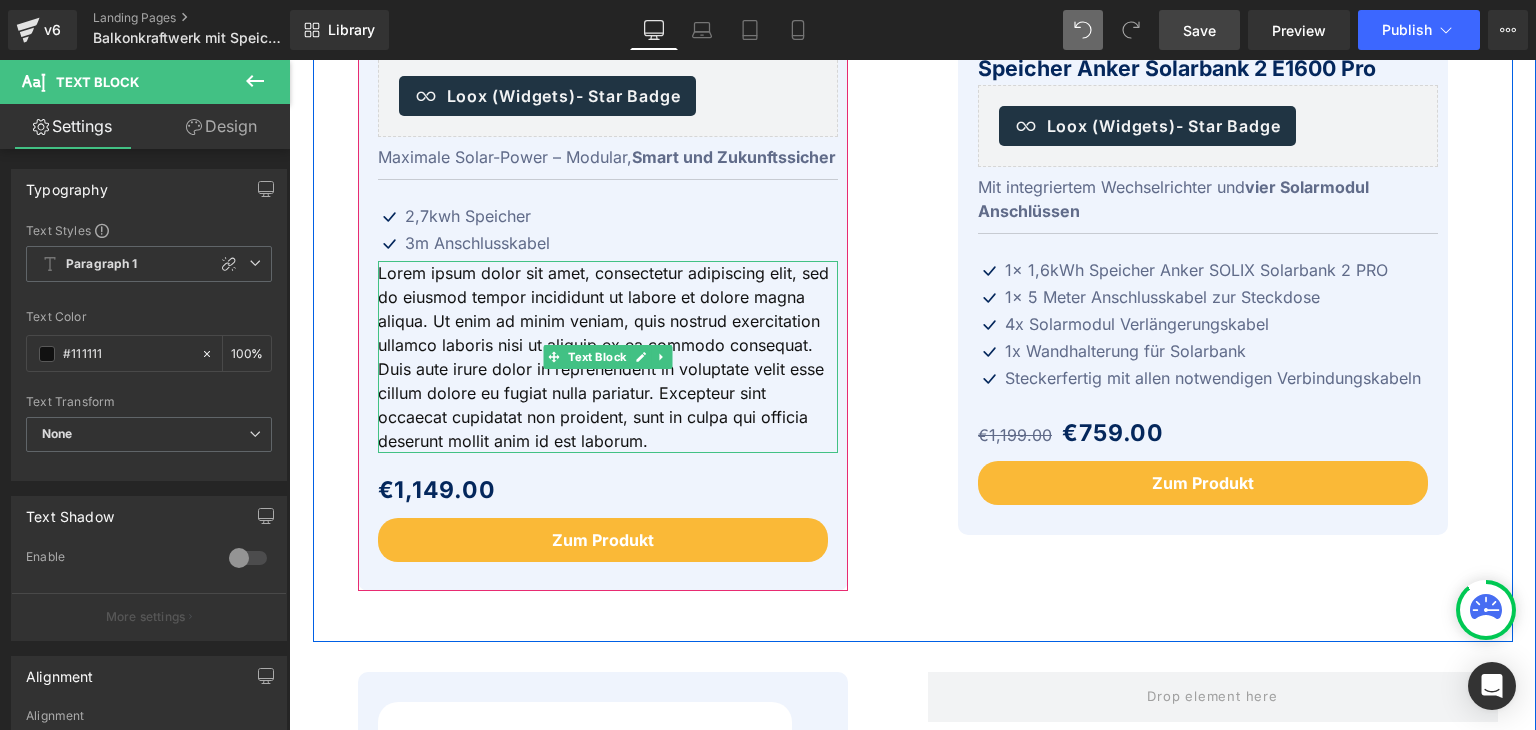 click on "Lorem ipsum dolor sit amet, consectetur adipiscing elit, sed do eiusmod tempor incididunt ut labore et dolore magna aliqua. Ut enim ad minim veniam, quis nostrud exercitation ullamco laboris nisi ut aliquip ex ea commodo consequat. Duis aute irure dolor in reprehenderit in voluptate velit esse cillum dolore eu fugiat nulla pariatur. Excepteur sint occaecat cupidatat non proident, sunt in culpa qui officia deserunt mollit anim id est laborum." at bounding box center (608, 357) 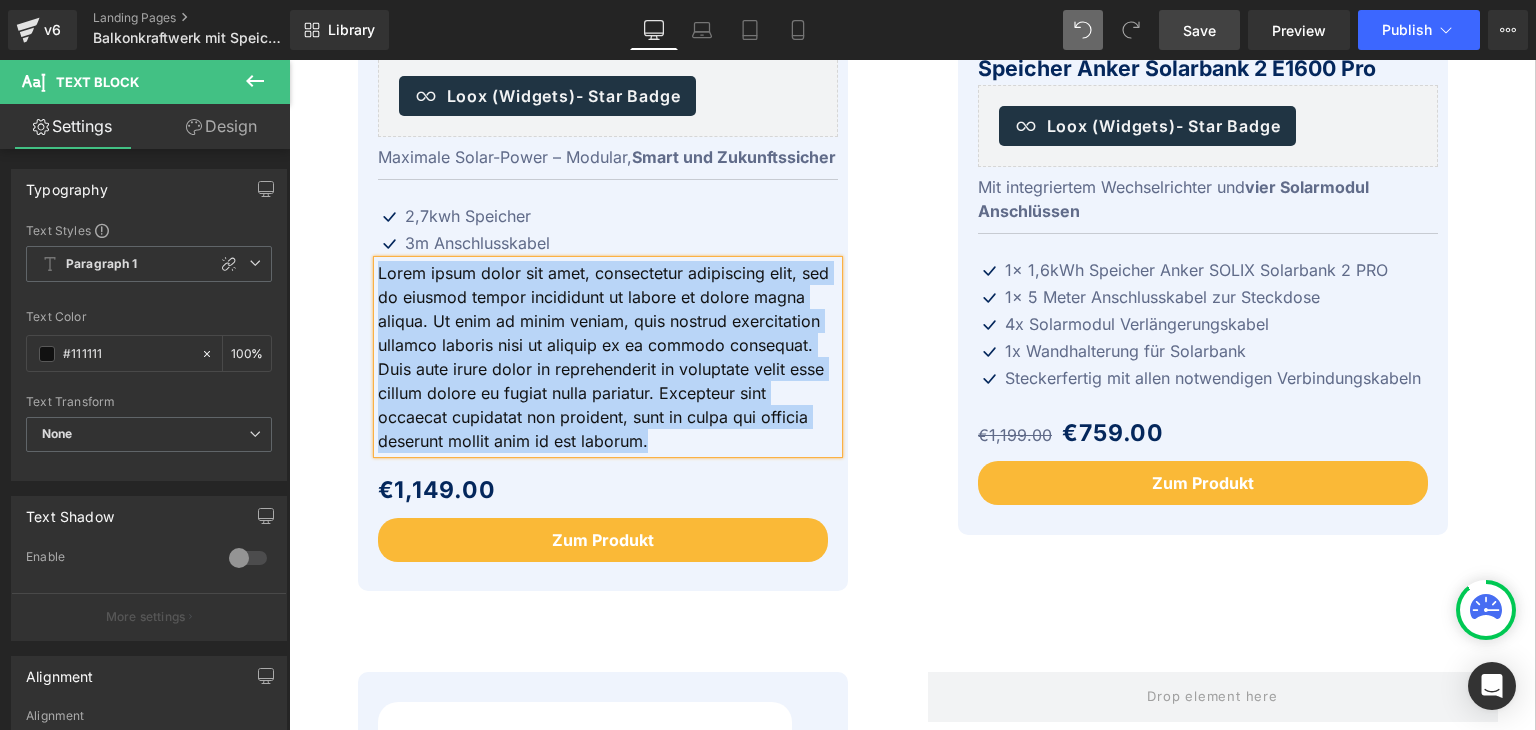 type 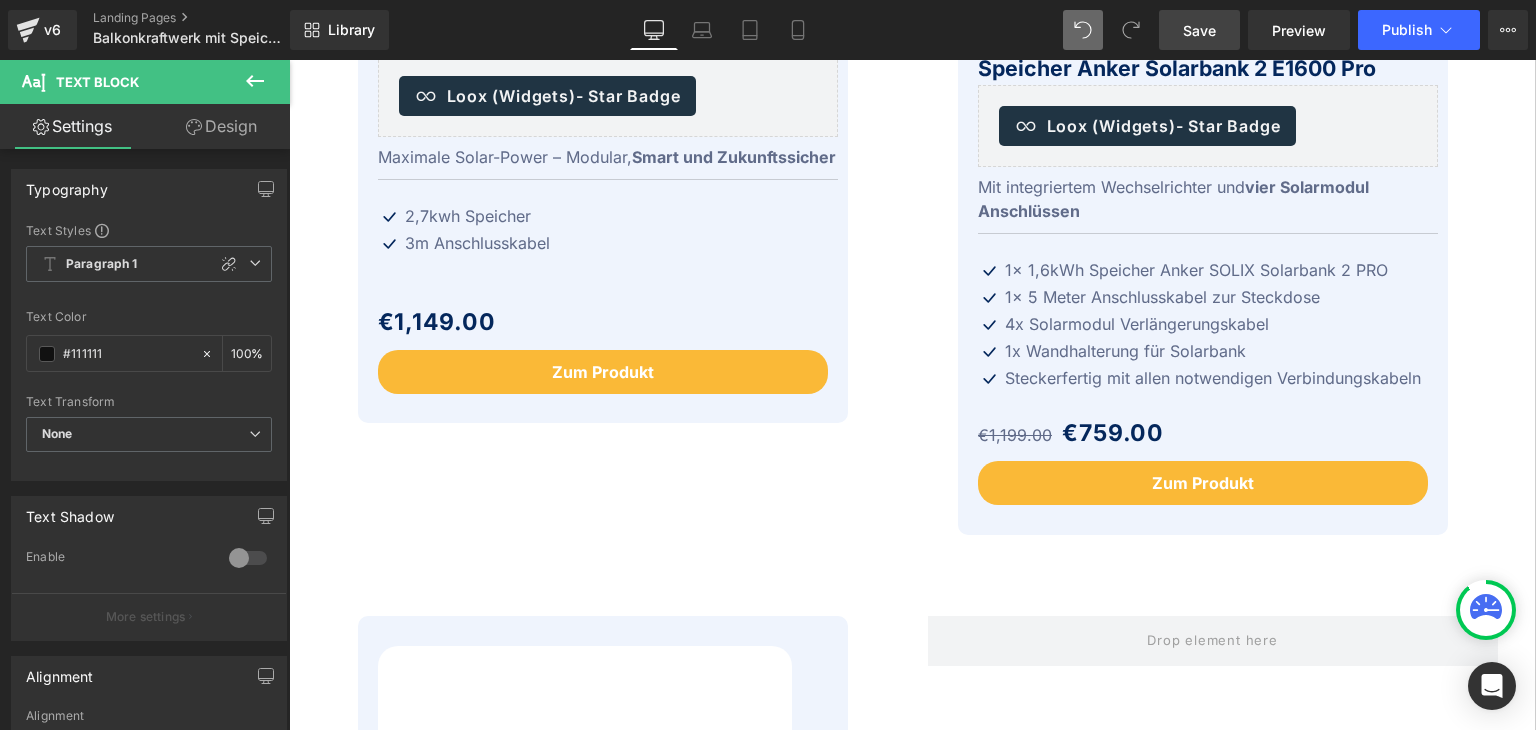click on "Design" at bounding box center [221, 126] 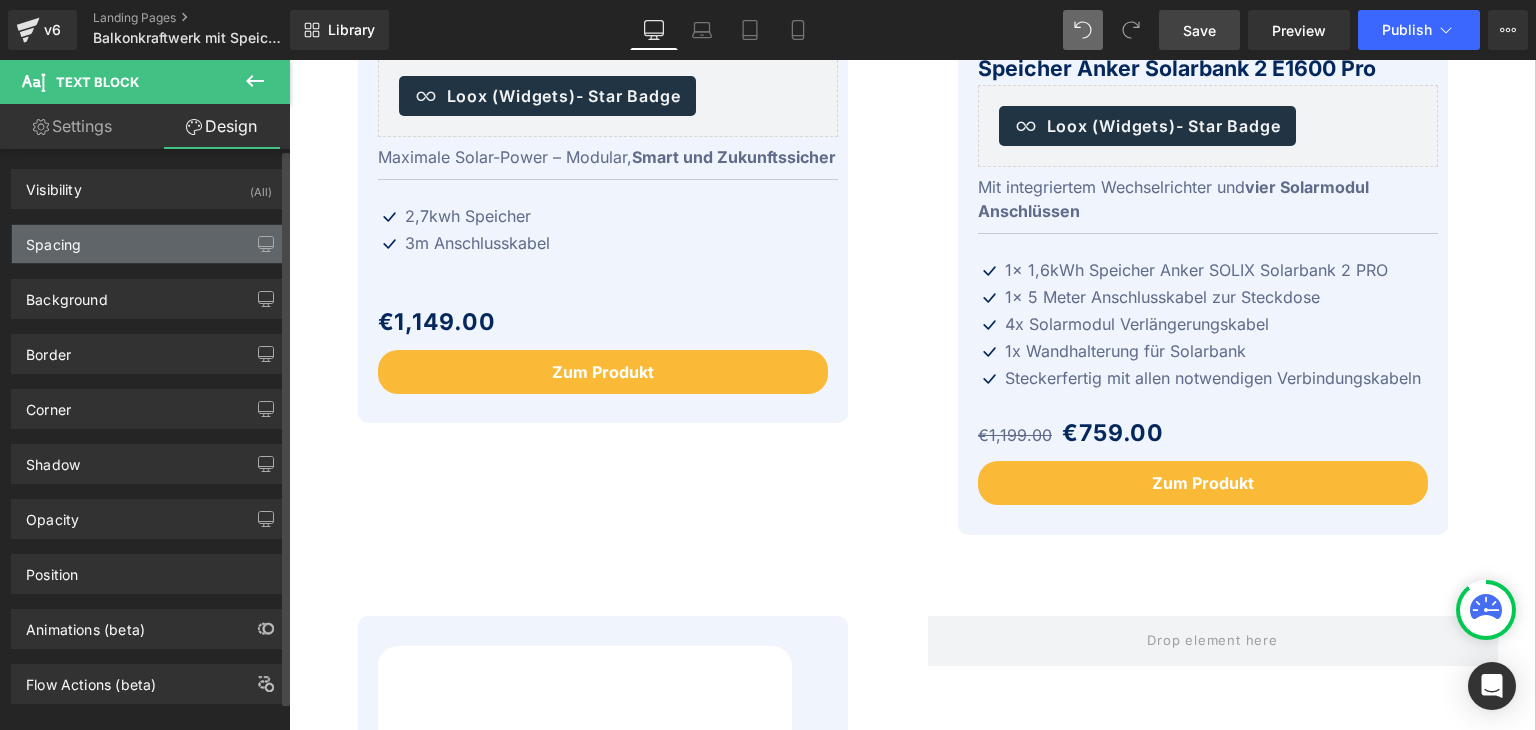click on "Spacing" at bounding box center [149, 244] 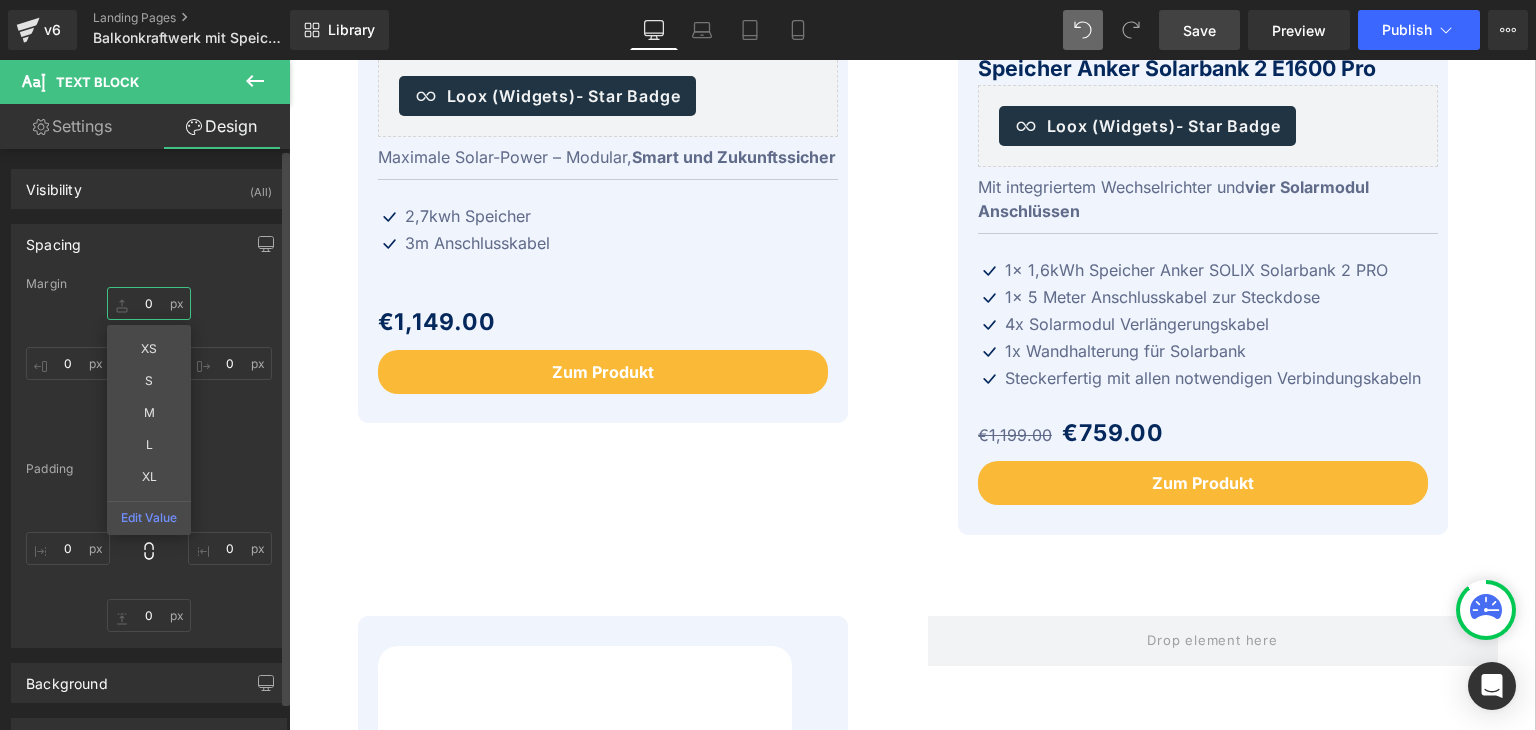 click at bounding box center (149, 303) 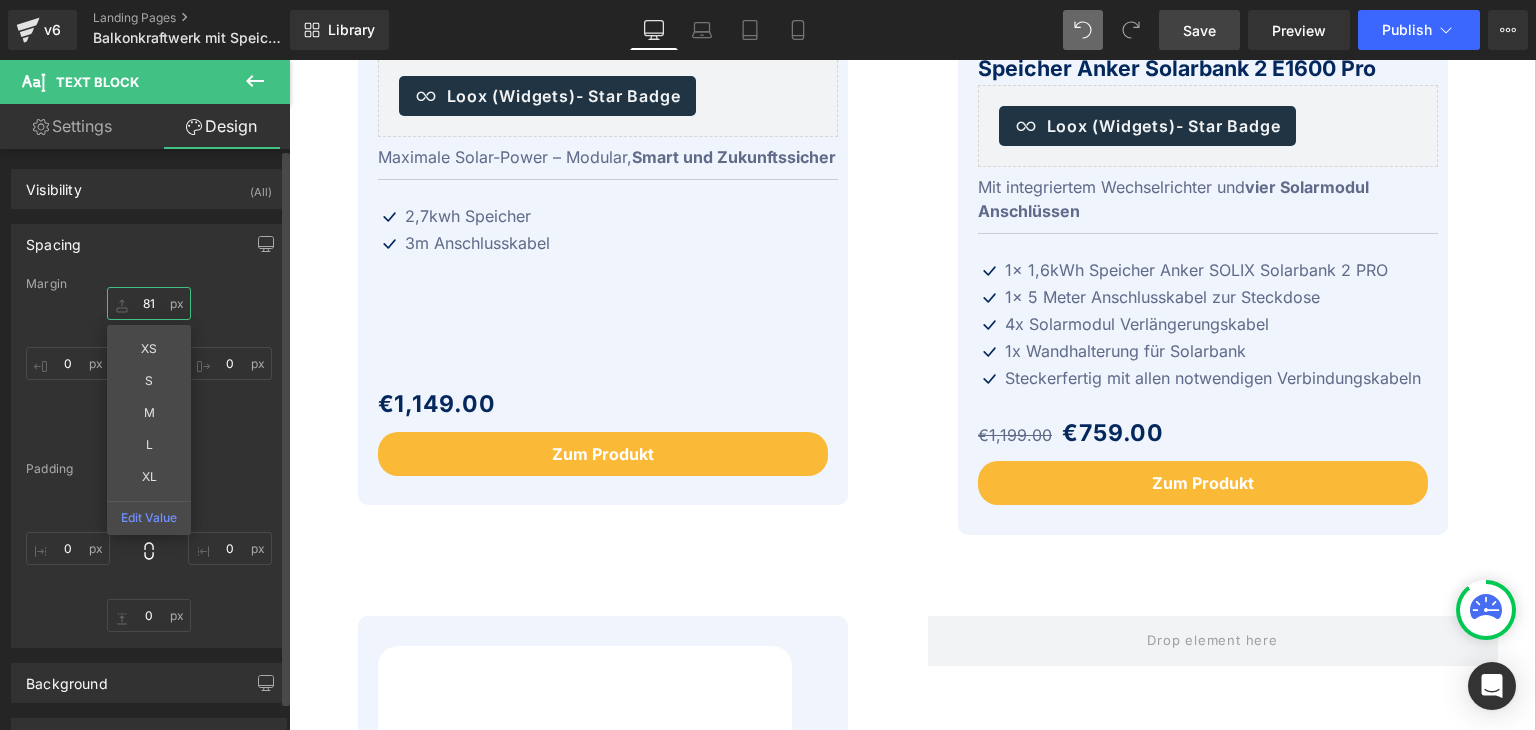 type on "82" 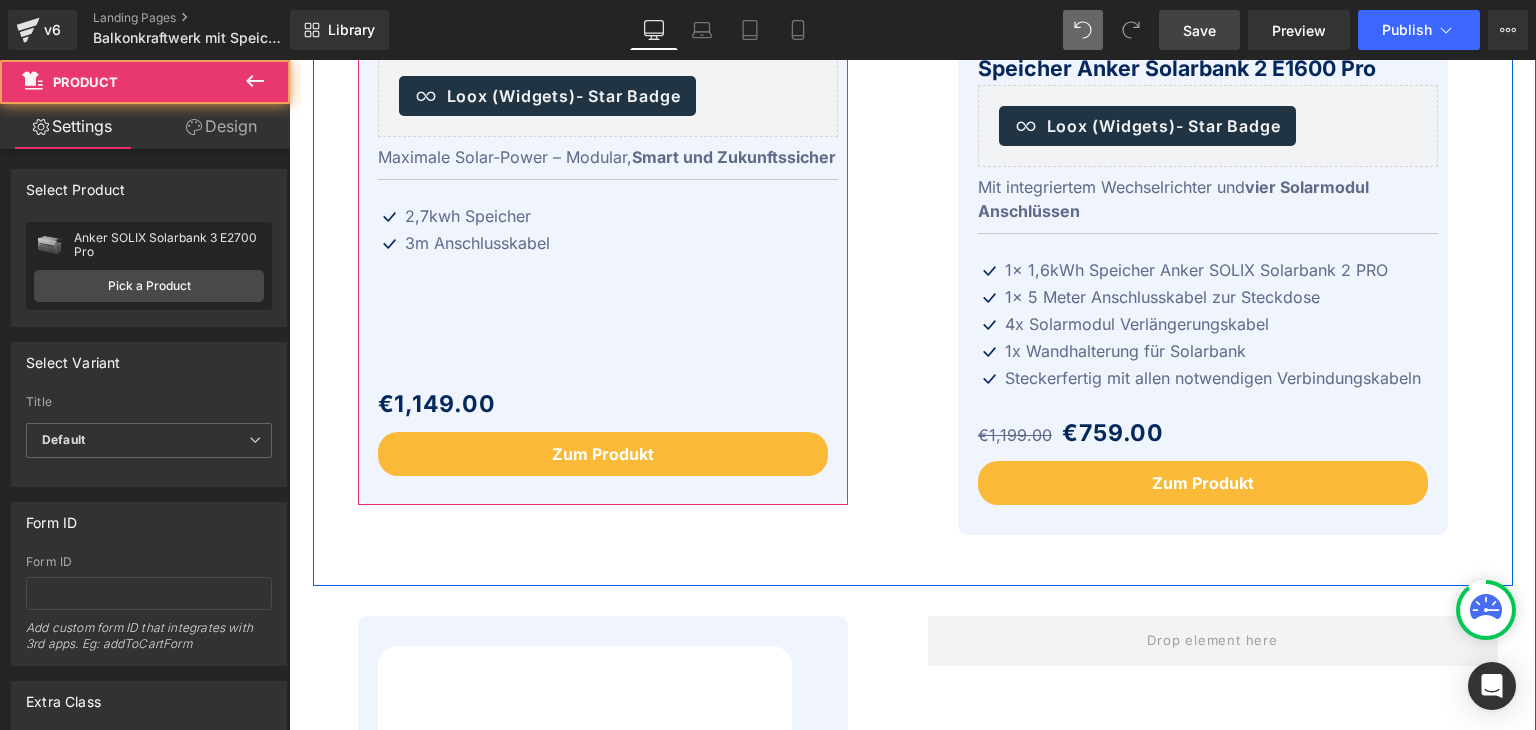 click on "Winter Sale 20%
(P) Image
Anker SOLIX Solarbank 3 E2700 Pro
(P) Title   Loox (Widgets)  - Star Badge Loox (Widgets)         Maximale Solar-Power – Modular,  Smart und Zukunftssicher" at bounding box center [608, 32] 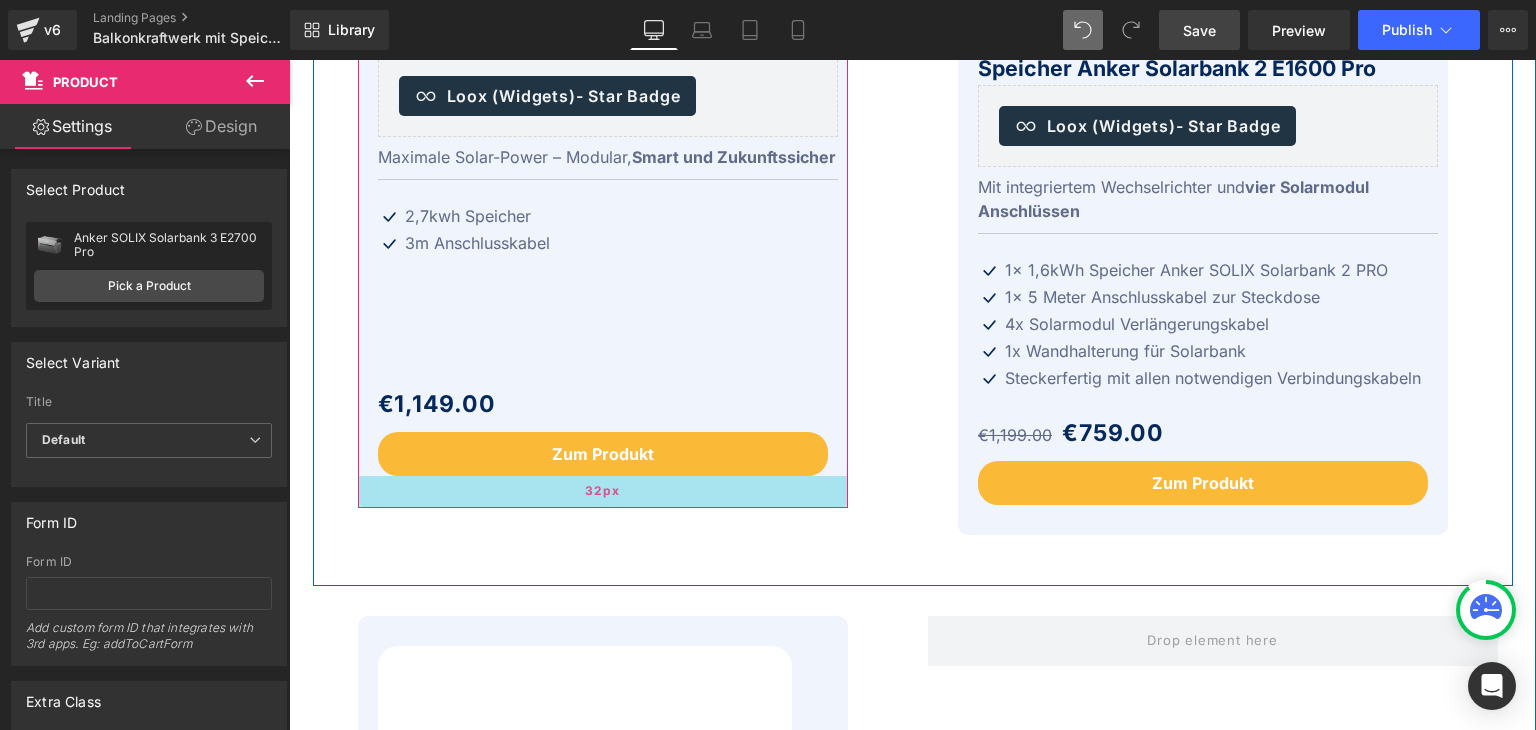click on "32px" at bounding box center [603, 492] 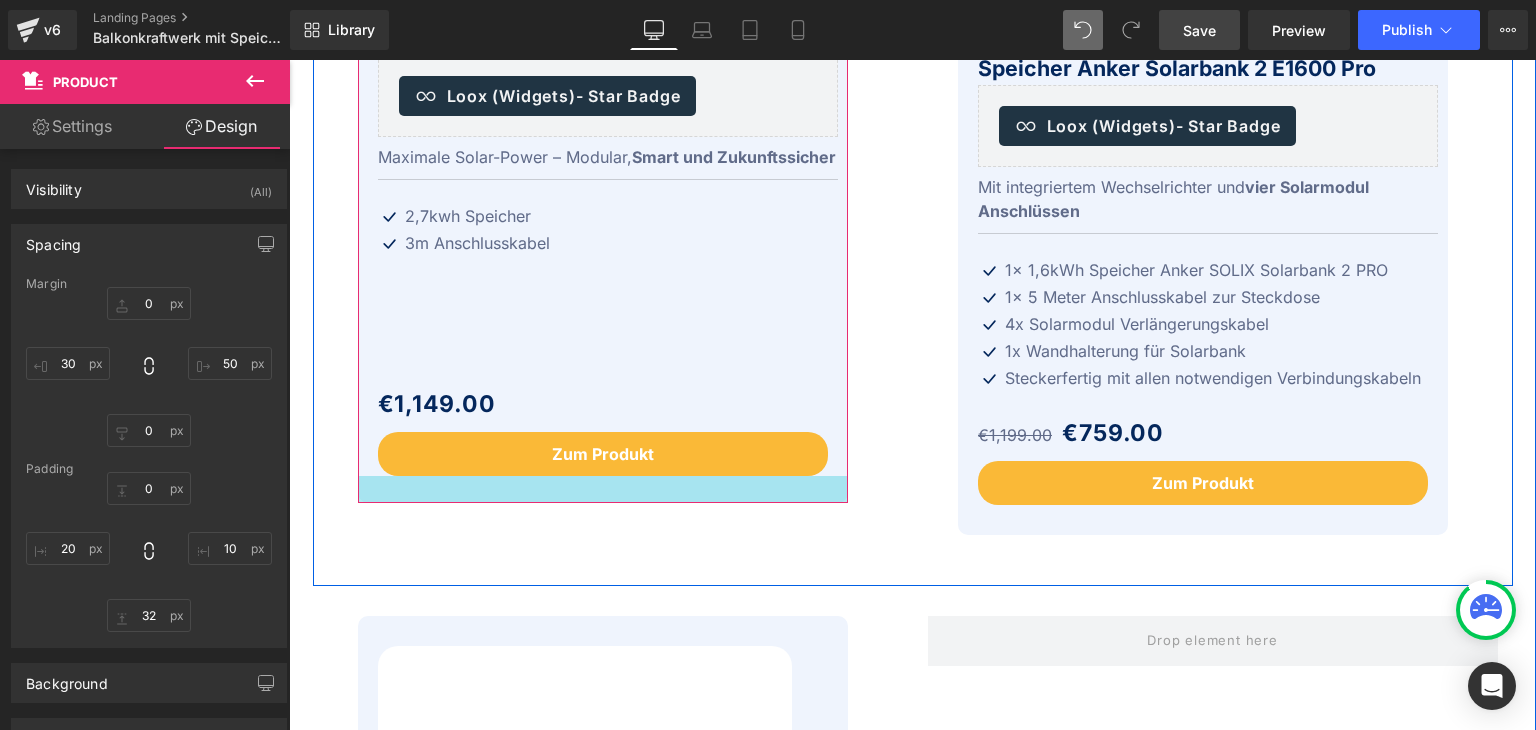 click at bounding box center (603, 489) 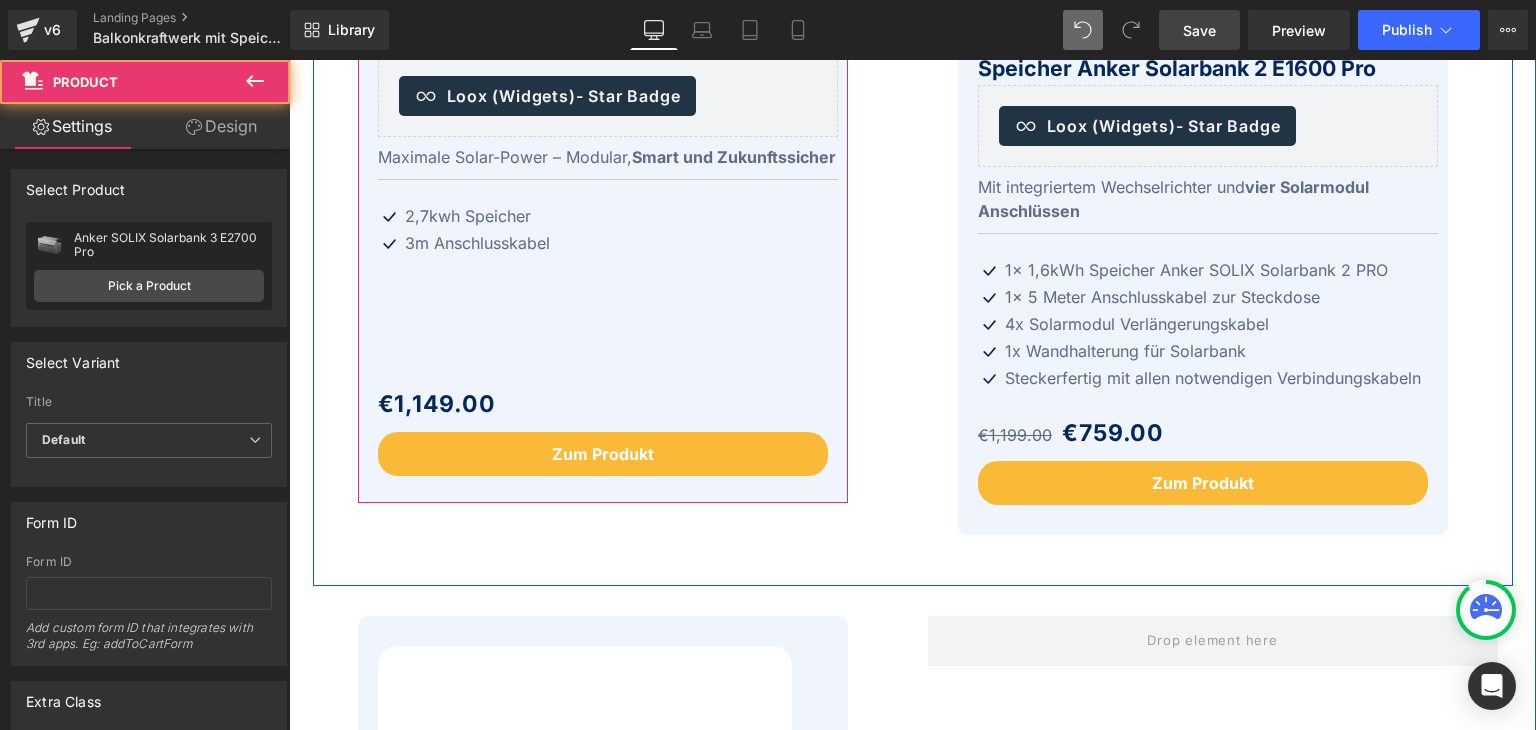 click on "Winter Sale 20%
(P) Image
Anker SOLIX Solarbank 3 E2700 Pro
(P) Title   Loox (Widgets)  - Star Badge Loox (Widgets)         Maximale Solar-Power – Modular,  Smart und Zukunftssicher" at bounding box center [608, 32] 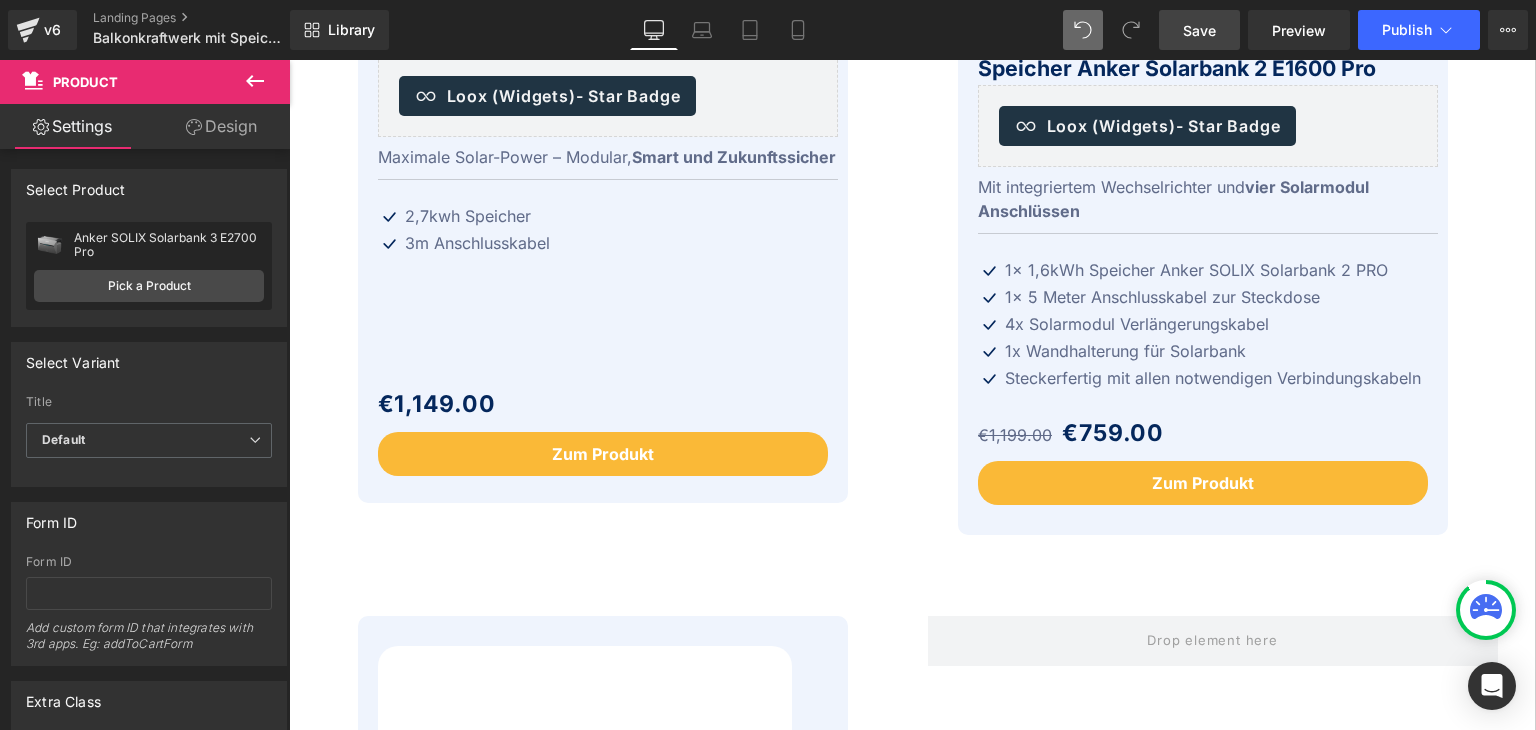 click 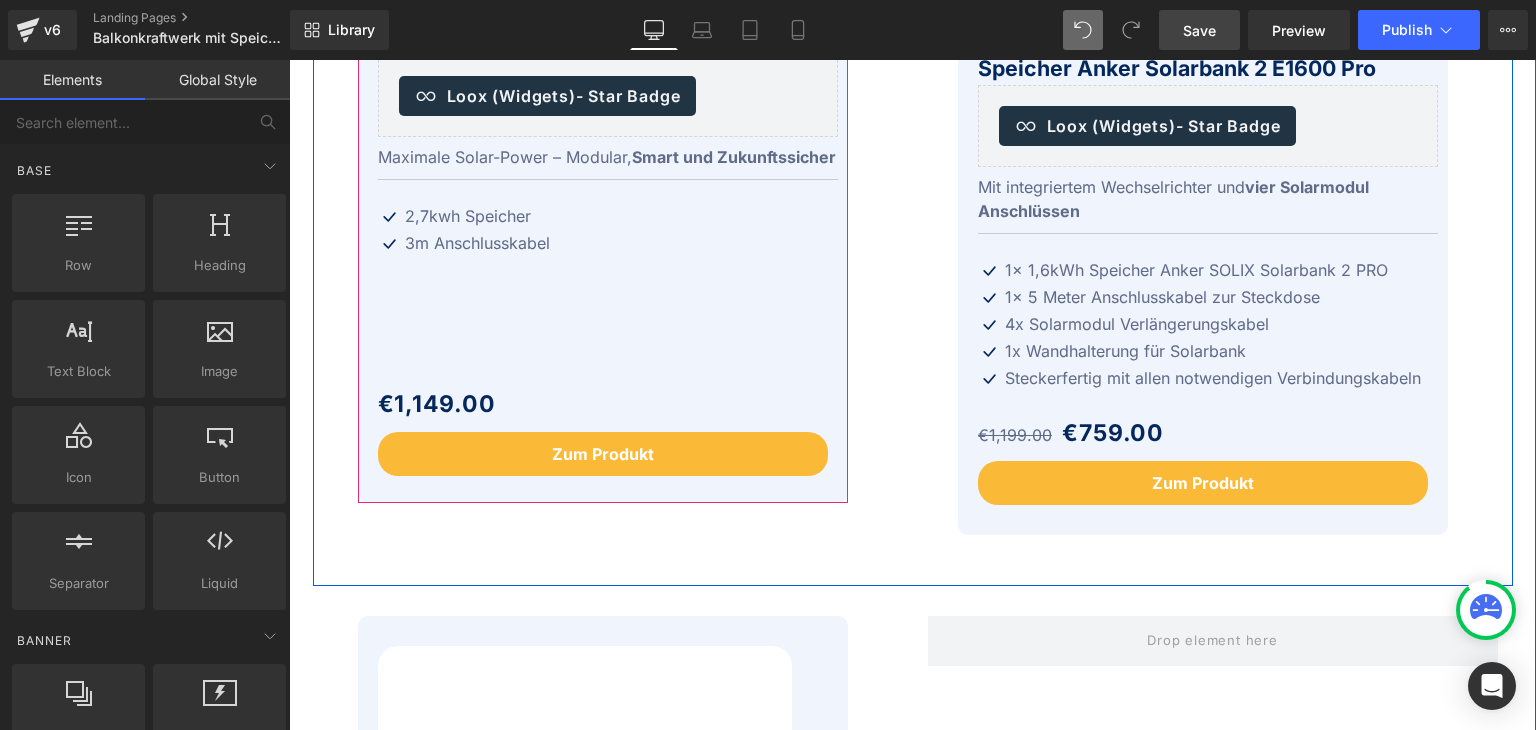 click on "Winter Sale 20%
(P) Image
Anker SOLIX Solarbank 3 E2700 Pro
(P) Title   Loox (Widgets)  - Star Badge Loox (Widgets)         Maximale Solar-Power – Modular,  Smart und Zukunftssicher" at bounding box center (608, 32) 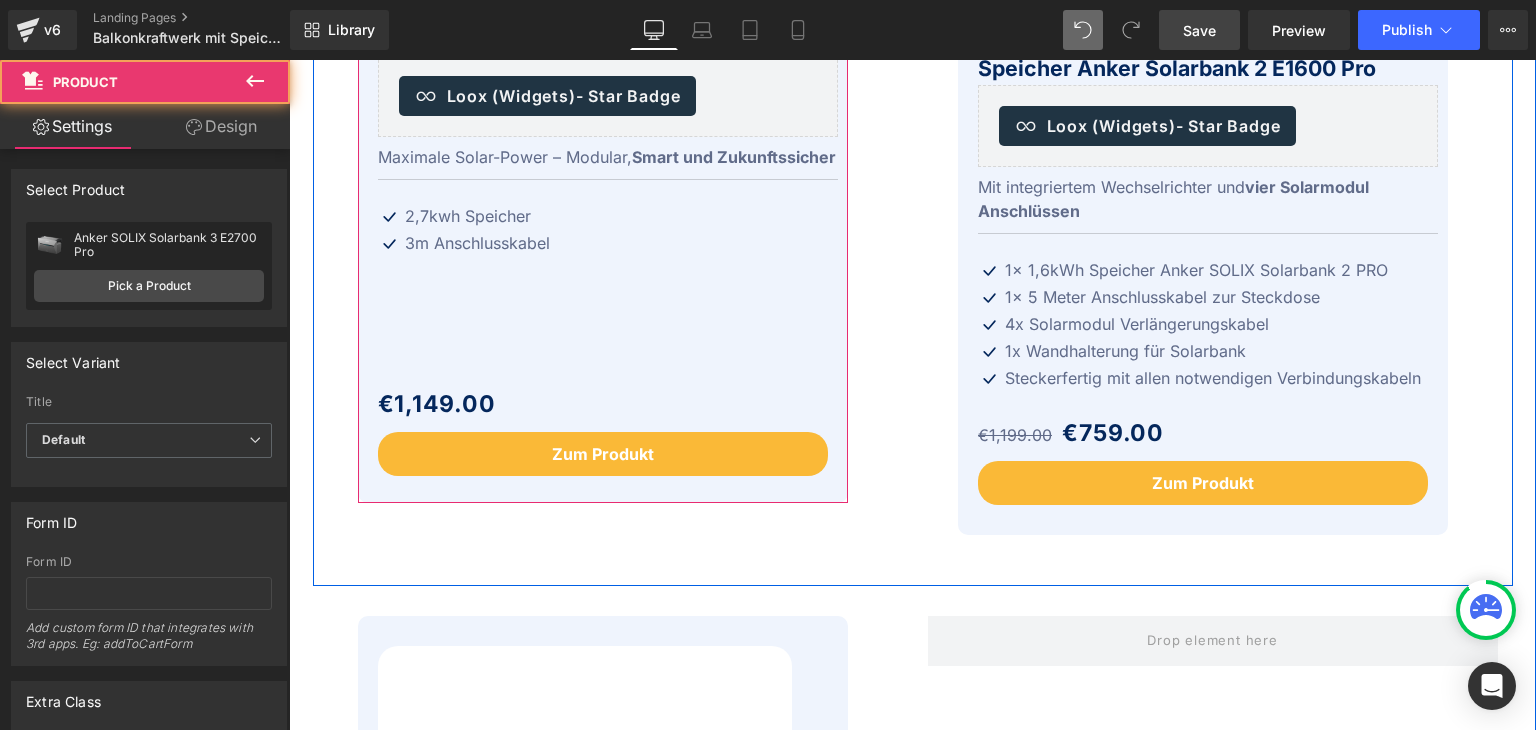 click on "Winter Sale 20%
(P) Image
Anker SOLIX Solarbank 3 E2700 Pro
(P) Title   Loox (Widgets)  - Star Badge Loox (Widgets)         Maximale Solar-Power – Modular,  Smart und Zukunftssicher" at bounding box center [608, 32] 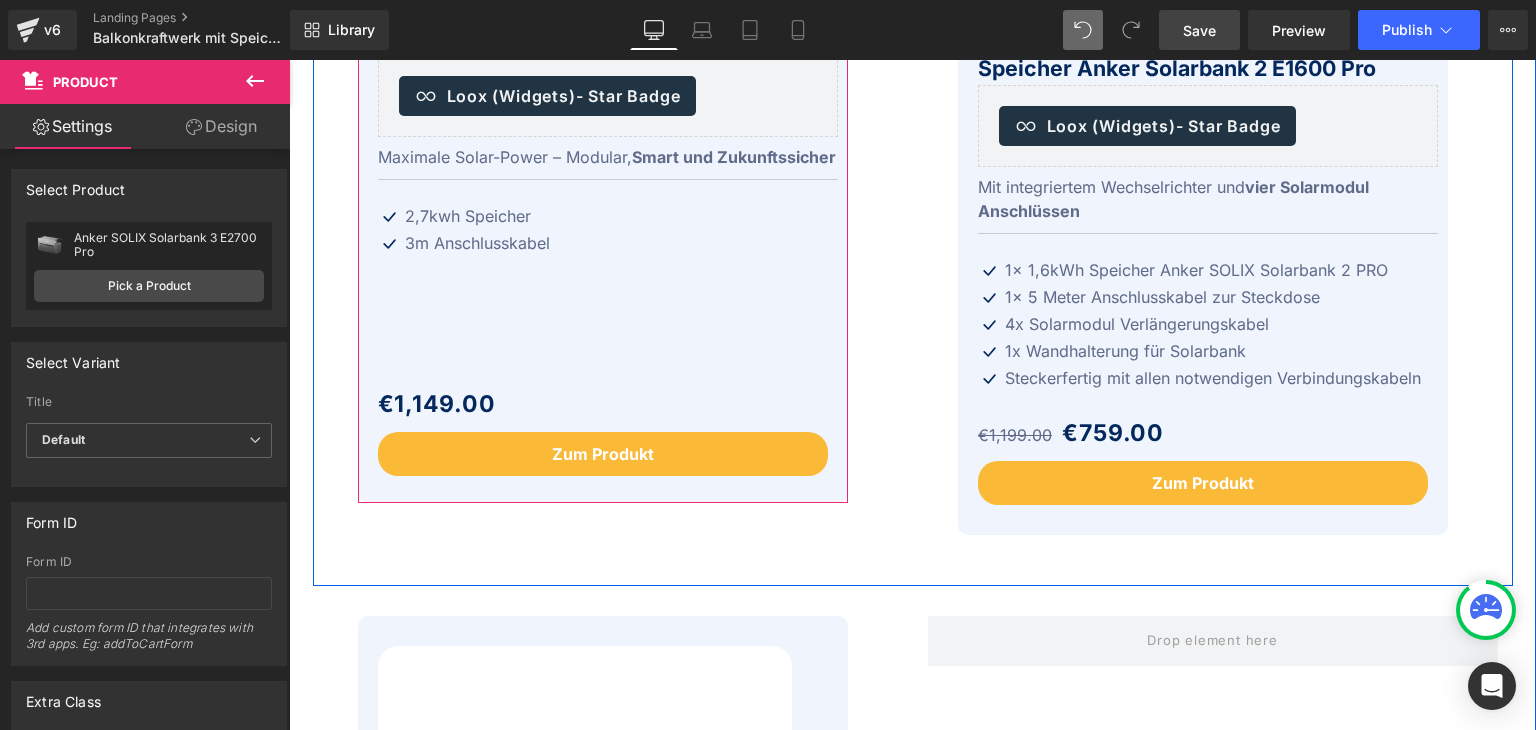 click on "Winter Sale 20%
(P) Image
Anker SOLIX Solarbank 3 E2700 Pro
(P) Title   Loox (Widgets)  - Star Badge Loox (Widgets)         Maximale Solar-Power – Modular,  Smart und Zukunftssicher" at bounding box center [608, 32] 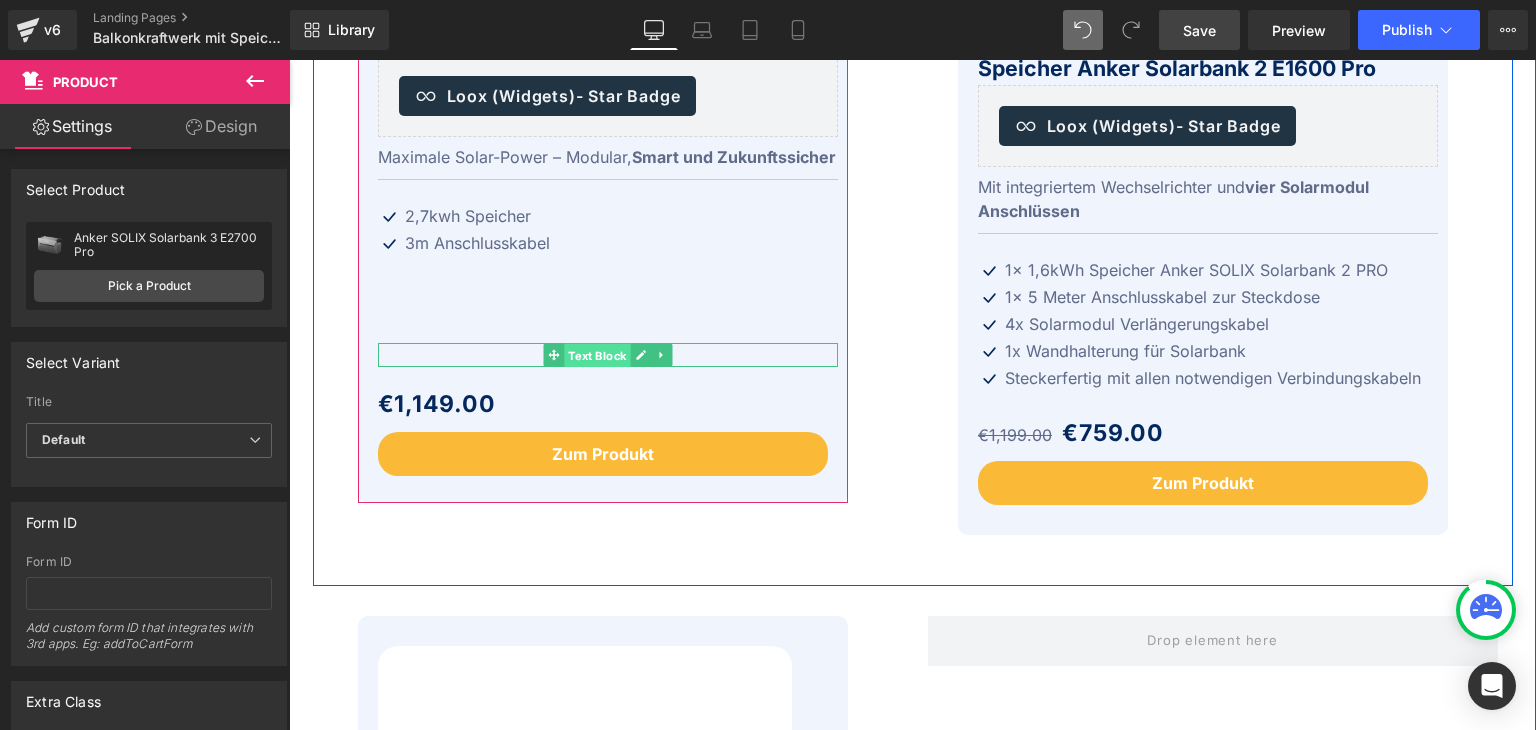 click on "Text Block" at bounding box center (597, 356) 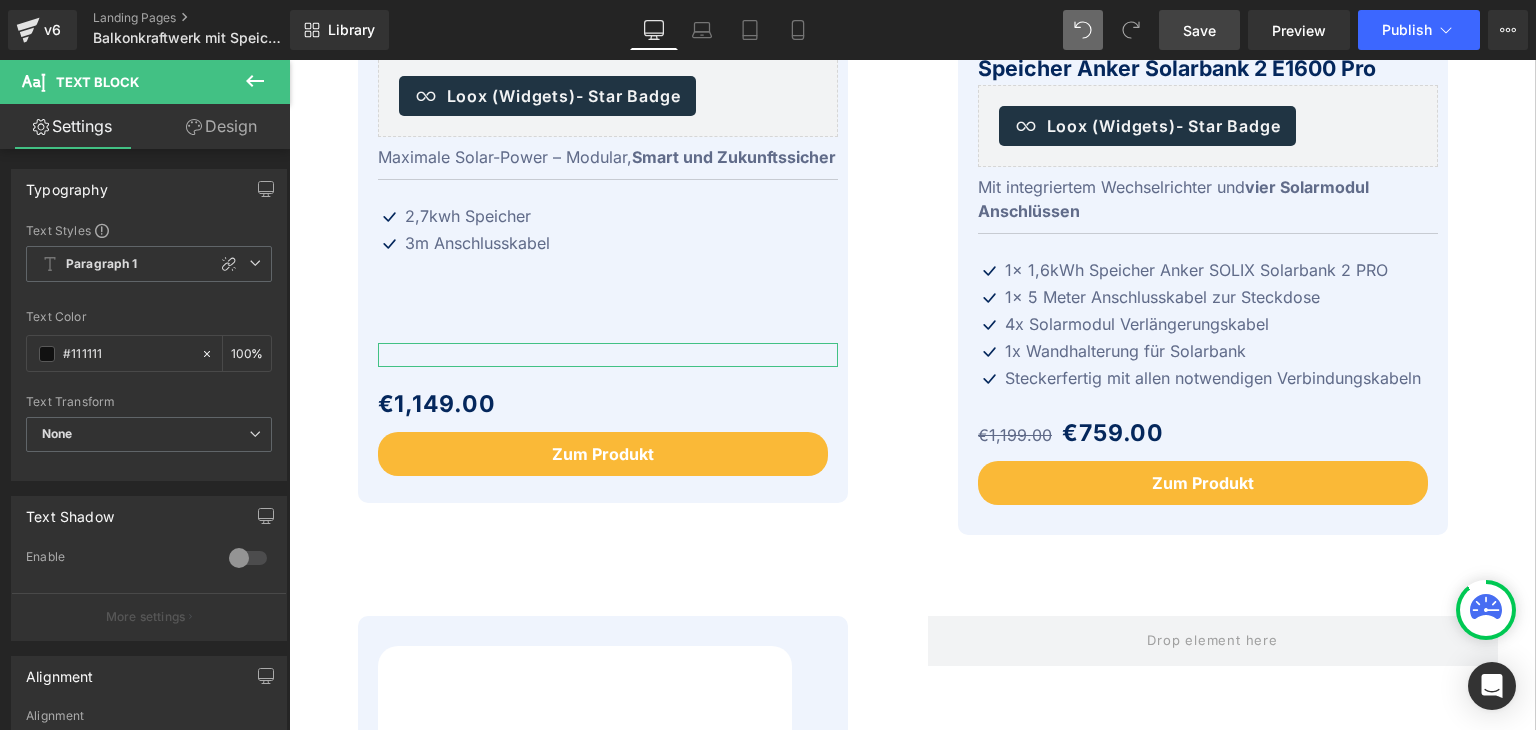 click on "Design" at bounding box center (221, 126) 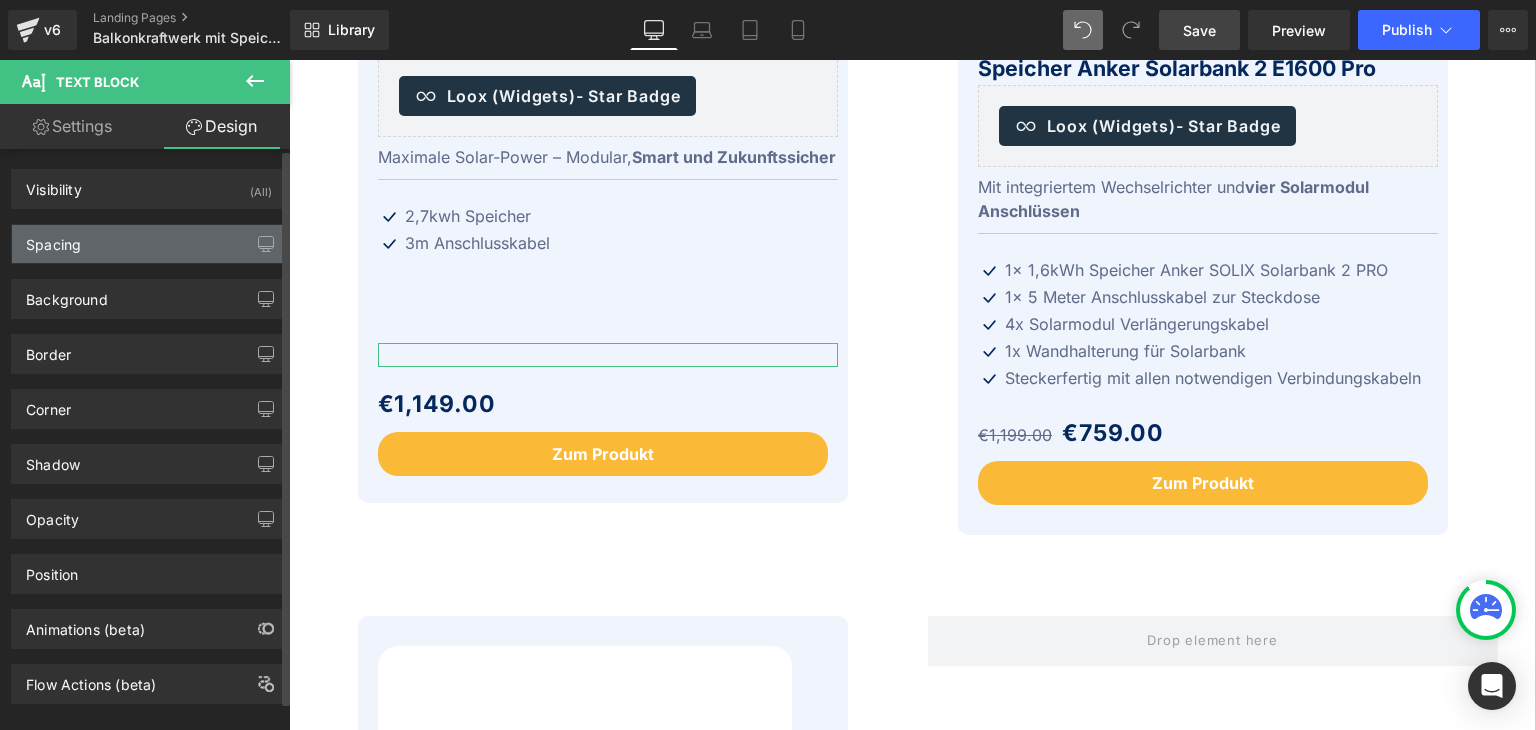 click on "Spacing" at bounding box center [149, 244] 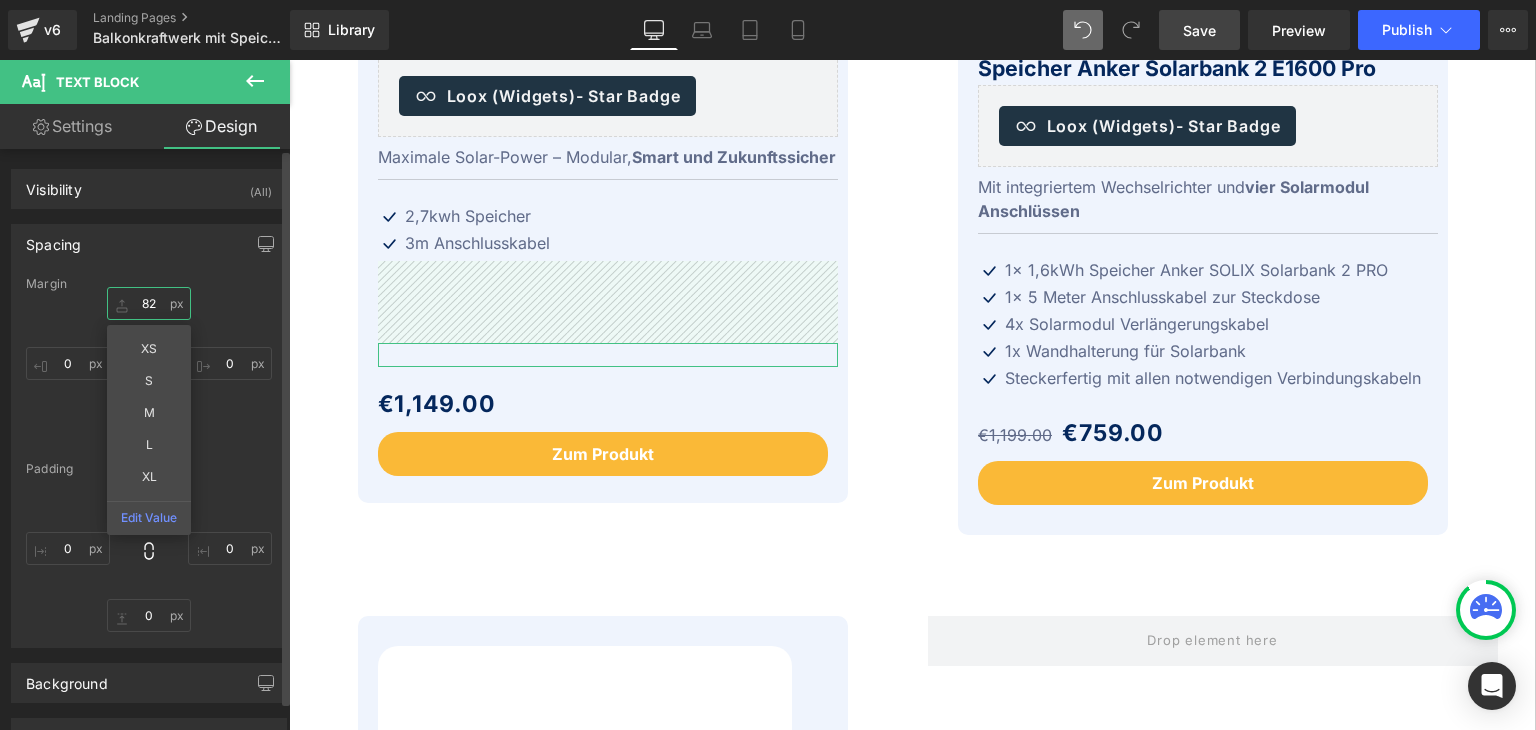 click at bounding box center [149, 303] 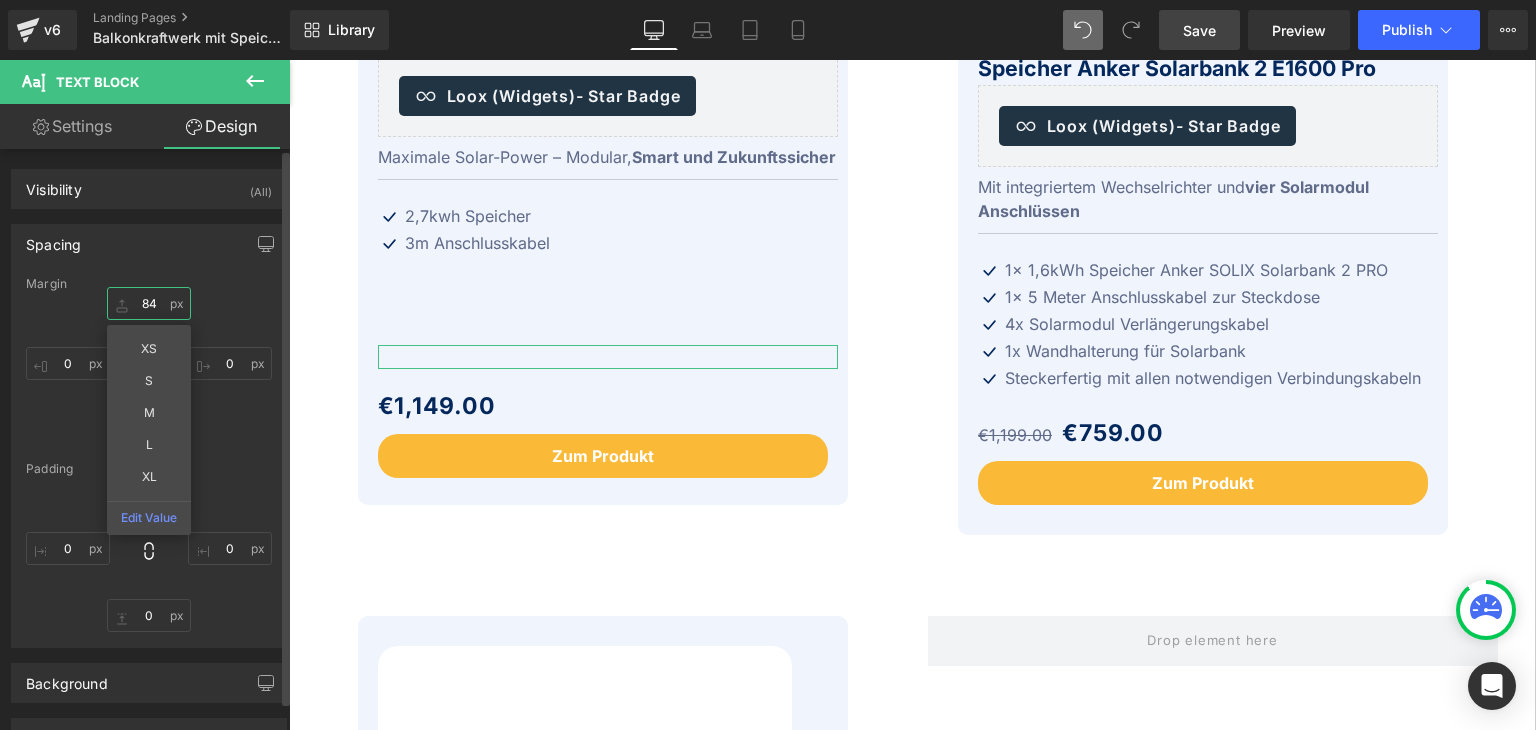 type on "85" 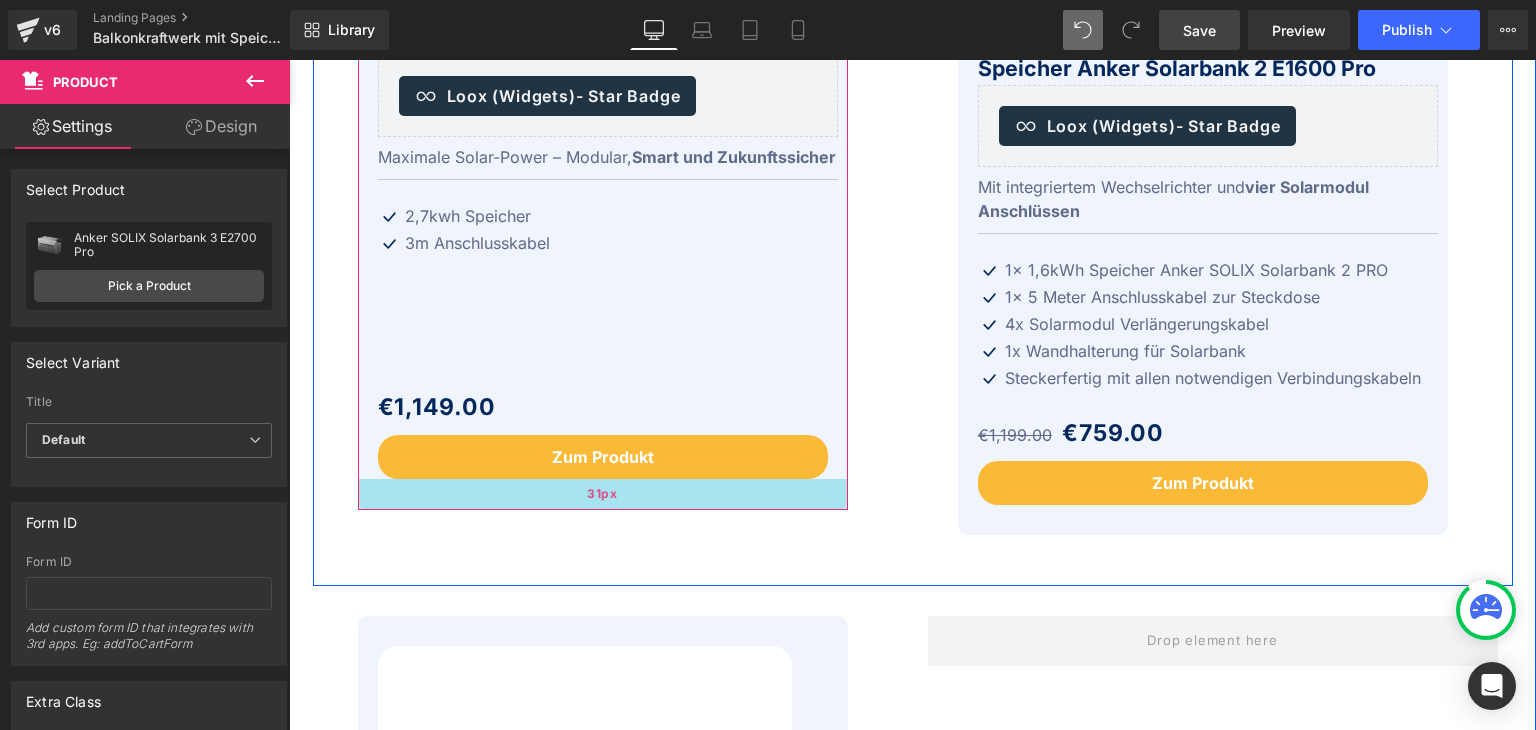click on "31px" at bounding box center [603, 494] 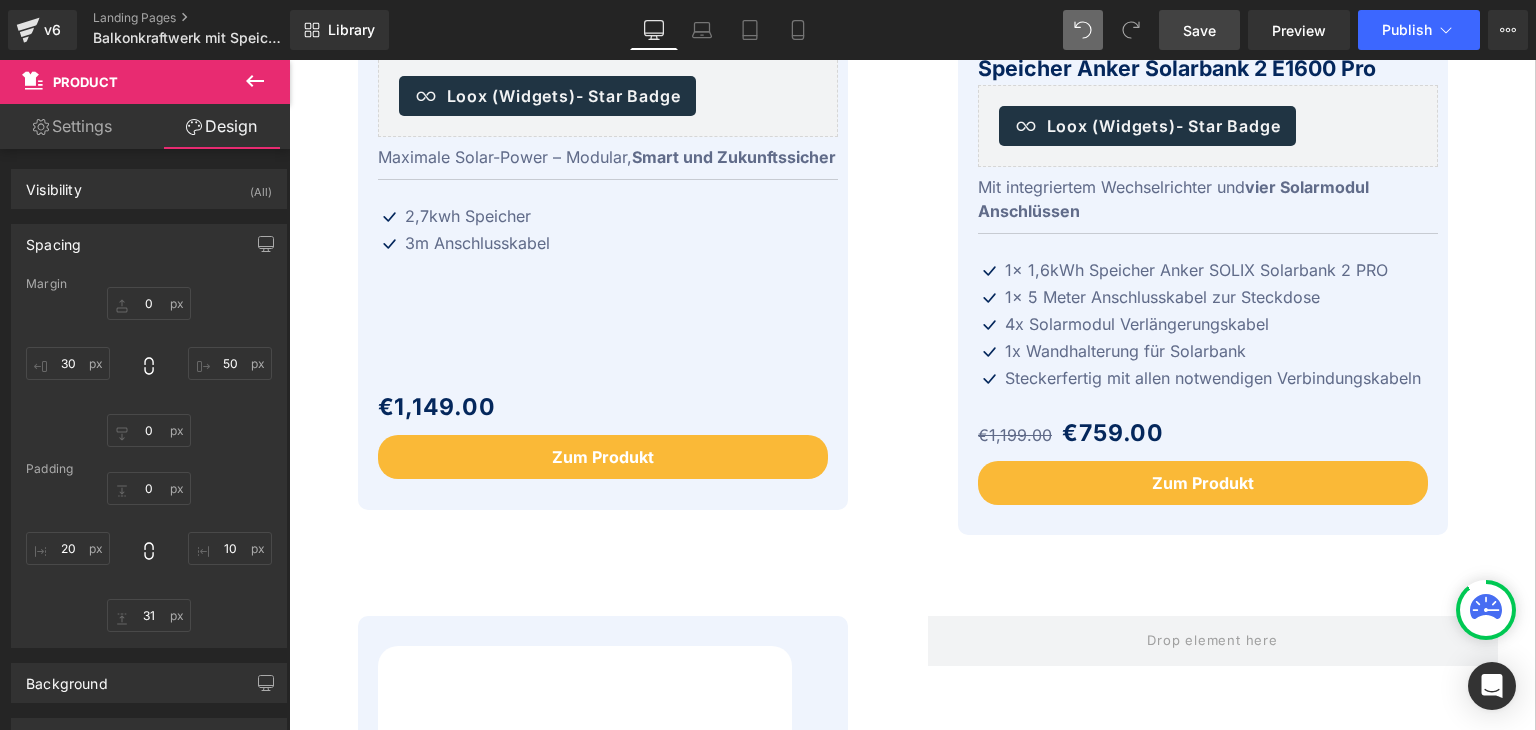click 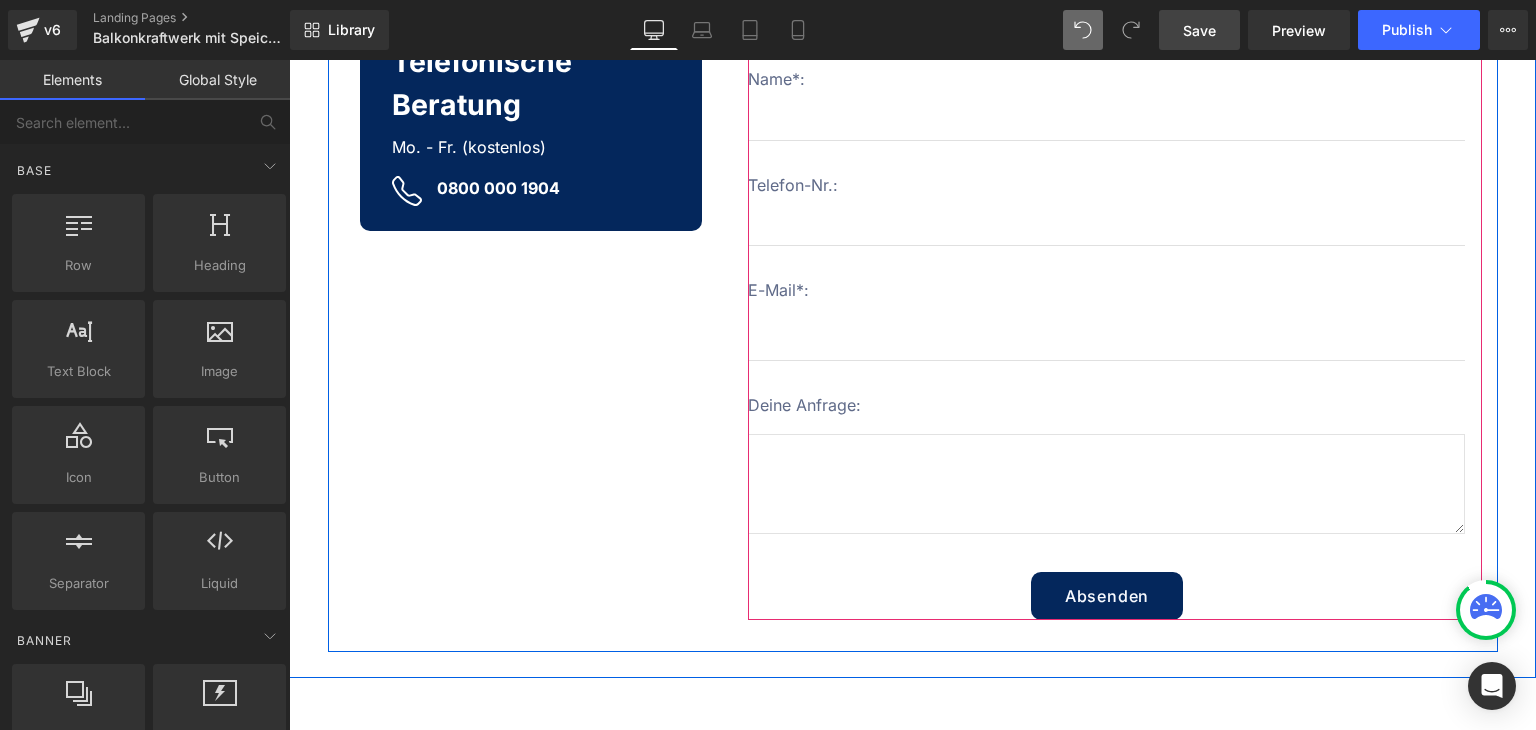 scroll, scrollTop: 12700, scrollLeft: 0, axis: vertical 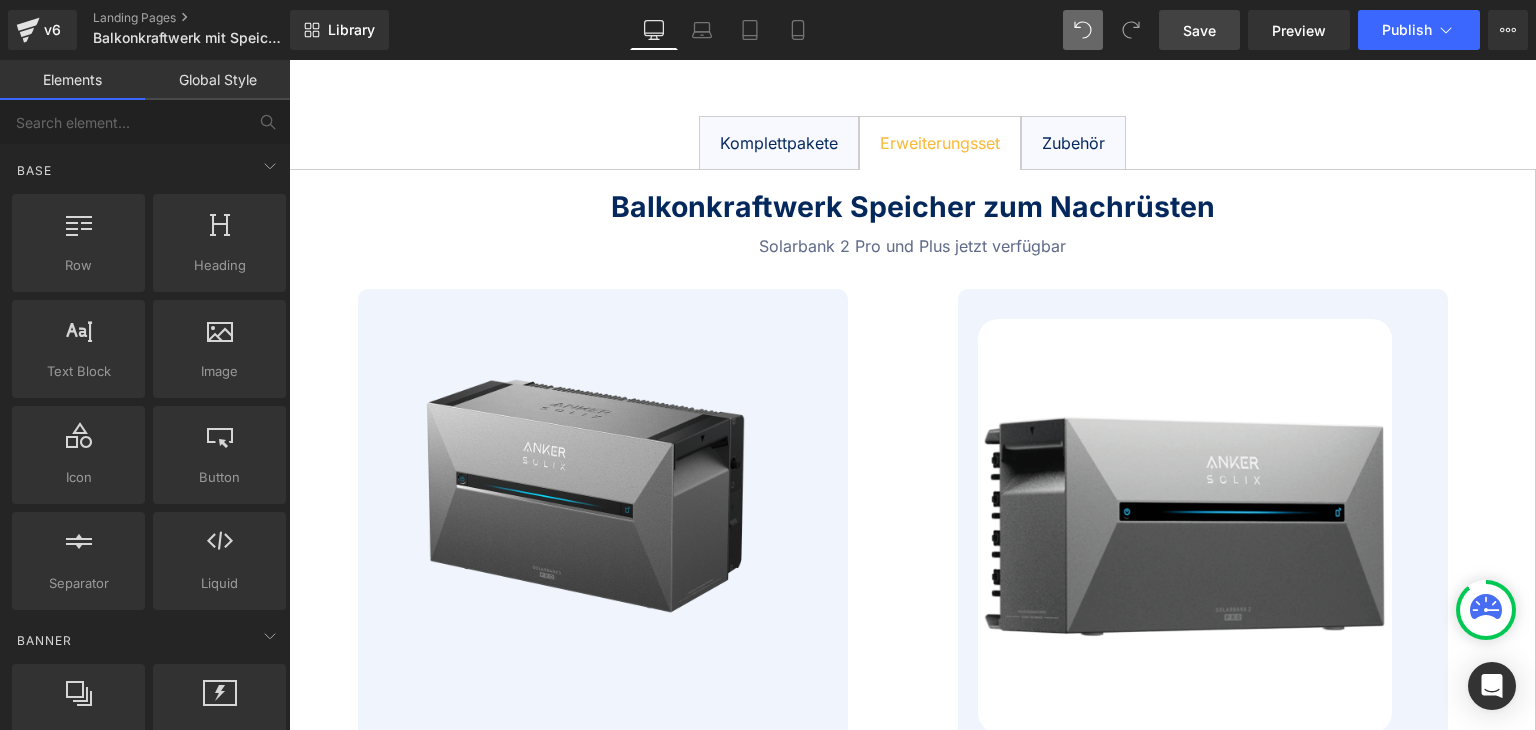 click on "Save" at bounding box center [1199, 30] 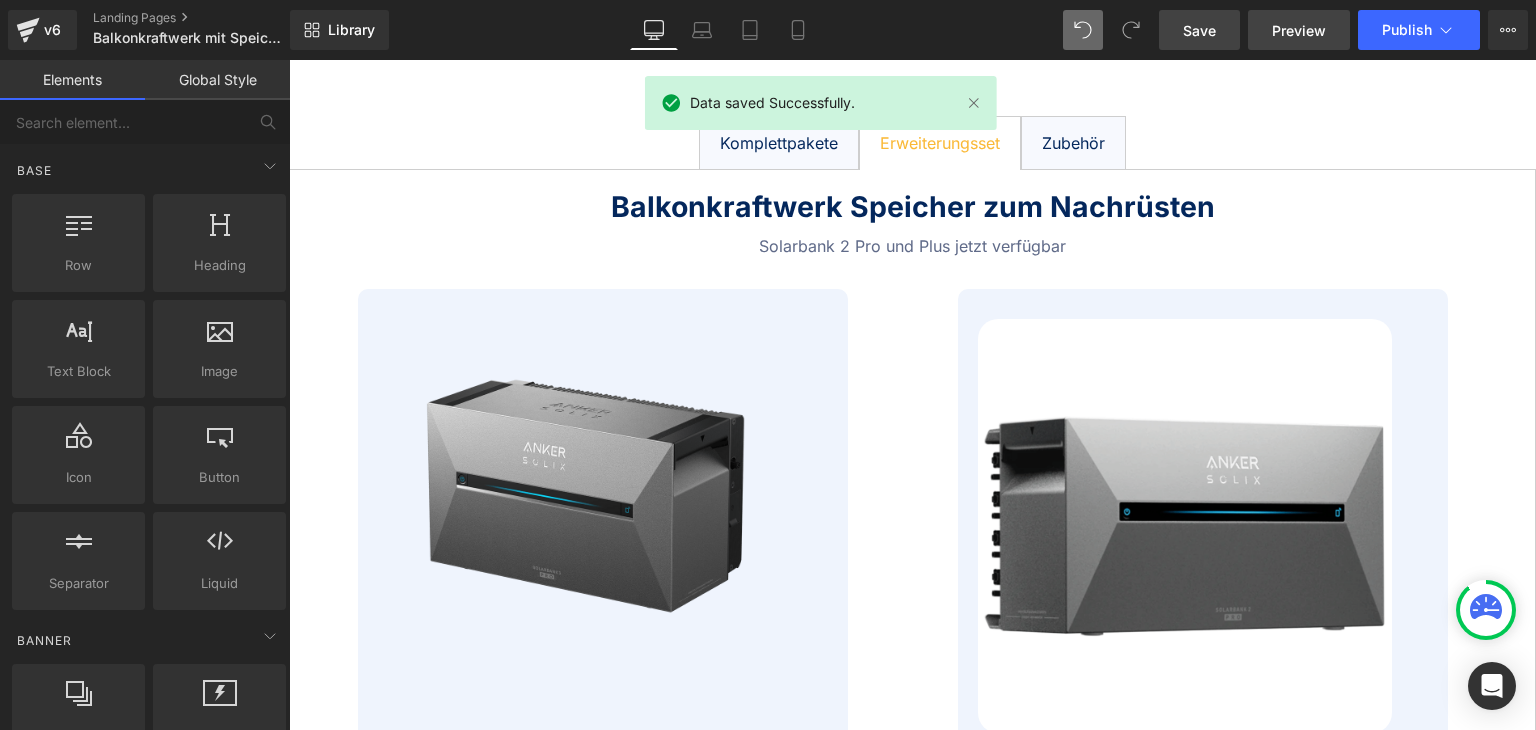 click on "Preview" at bounding box center [1299, 30] 